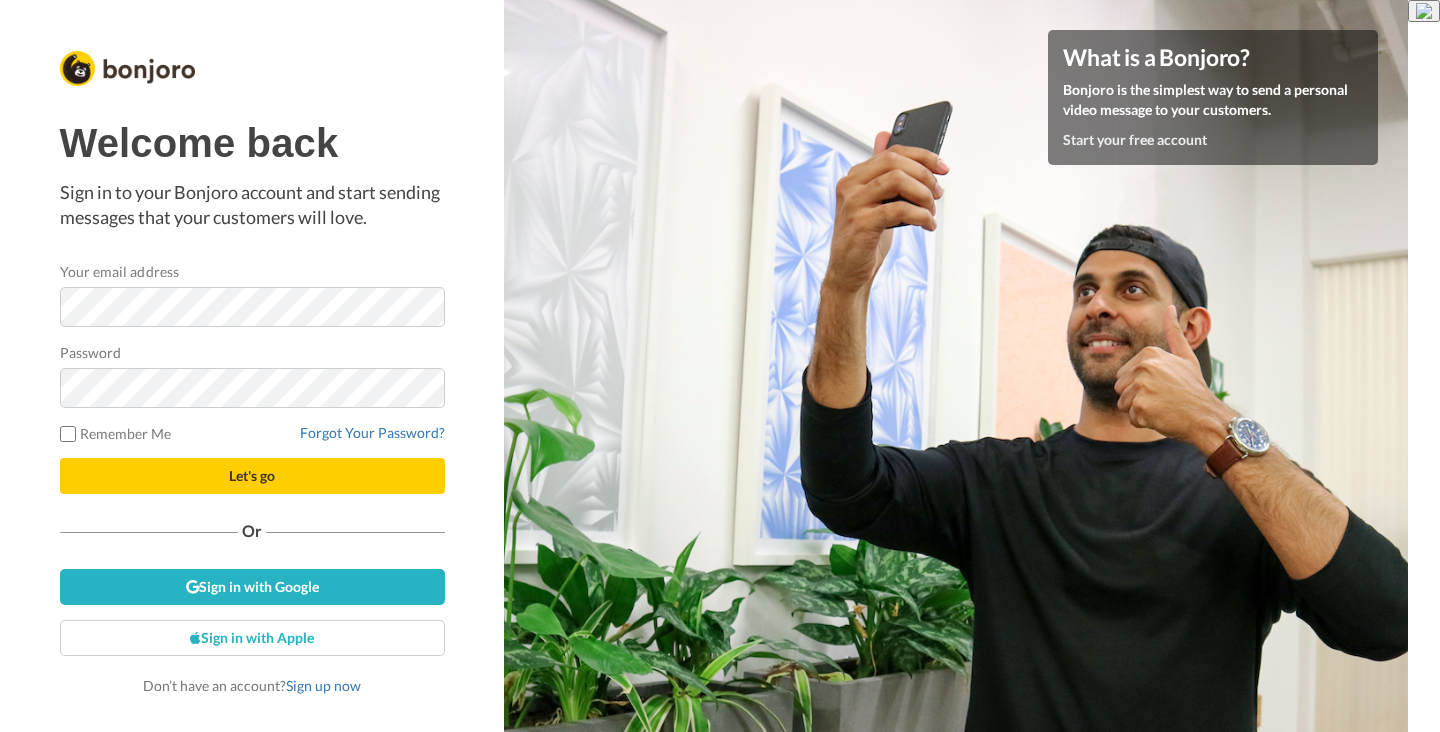scroll, scrollTop: 0, scrollLeft: 0, axis: both 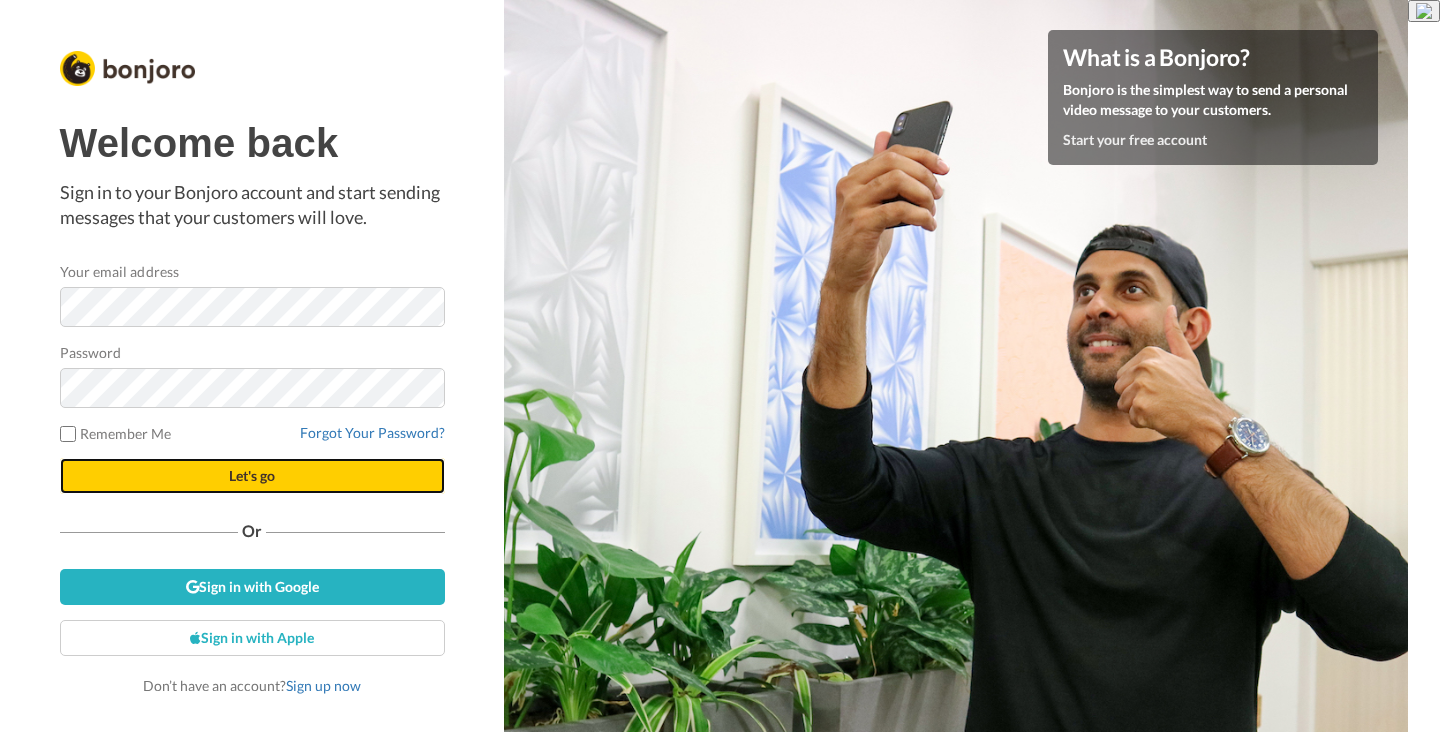click on "Let's go" at bounding box center (252, 475) 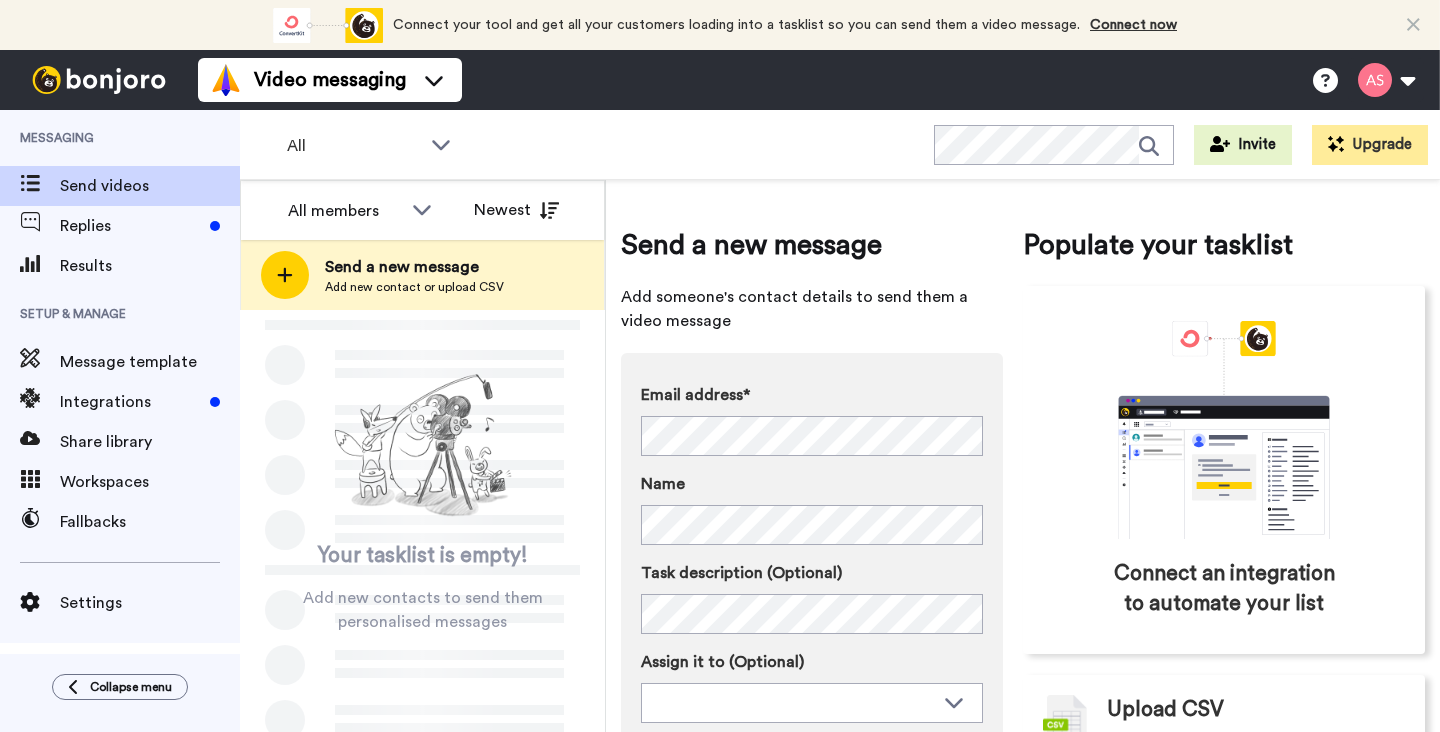 scroll, scrollTop: 0, scrollLeft: 0, axis: both 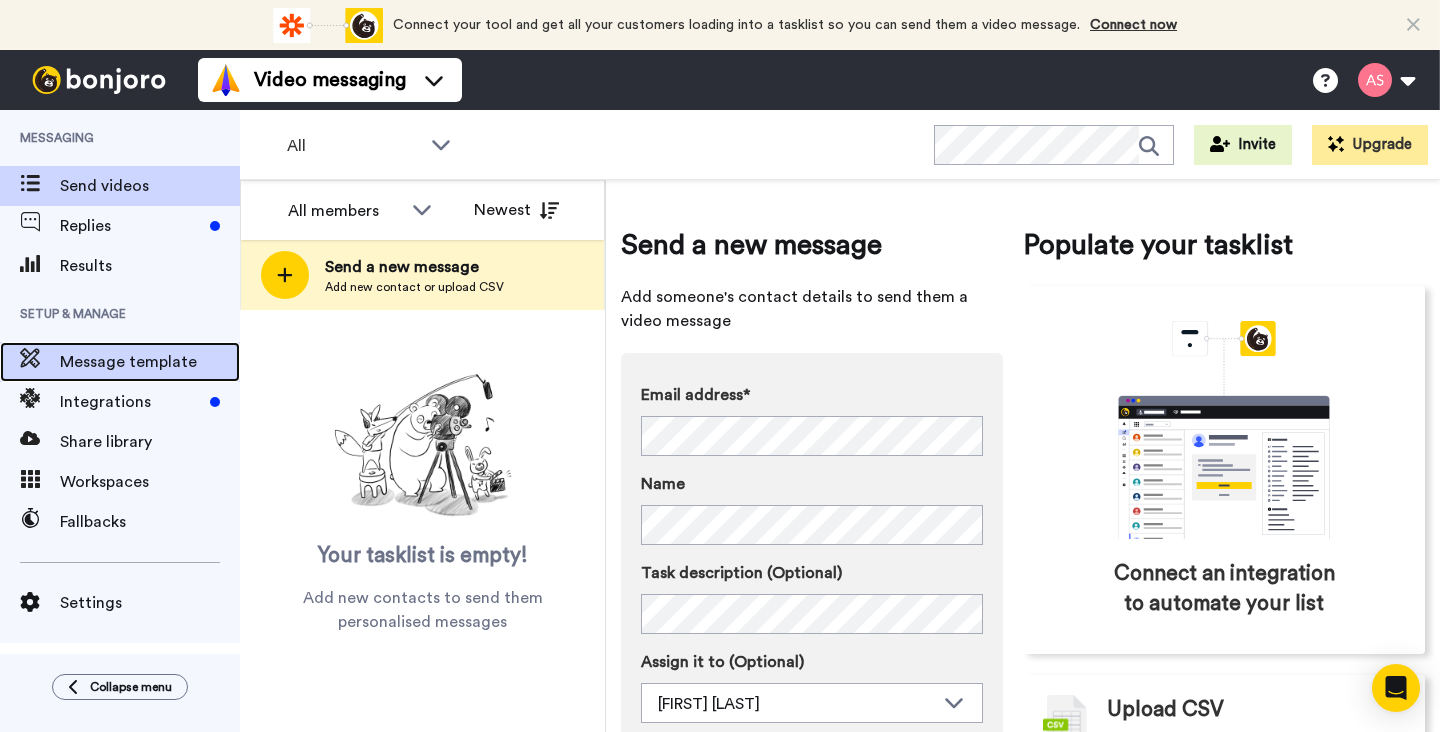 click on "Message template" at bounding box center [150, 362] 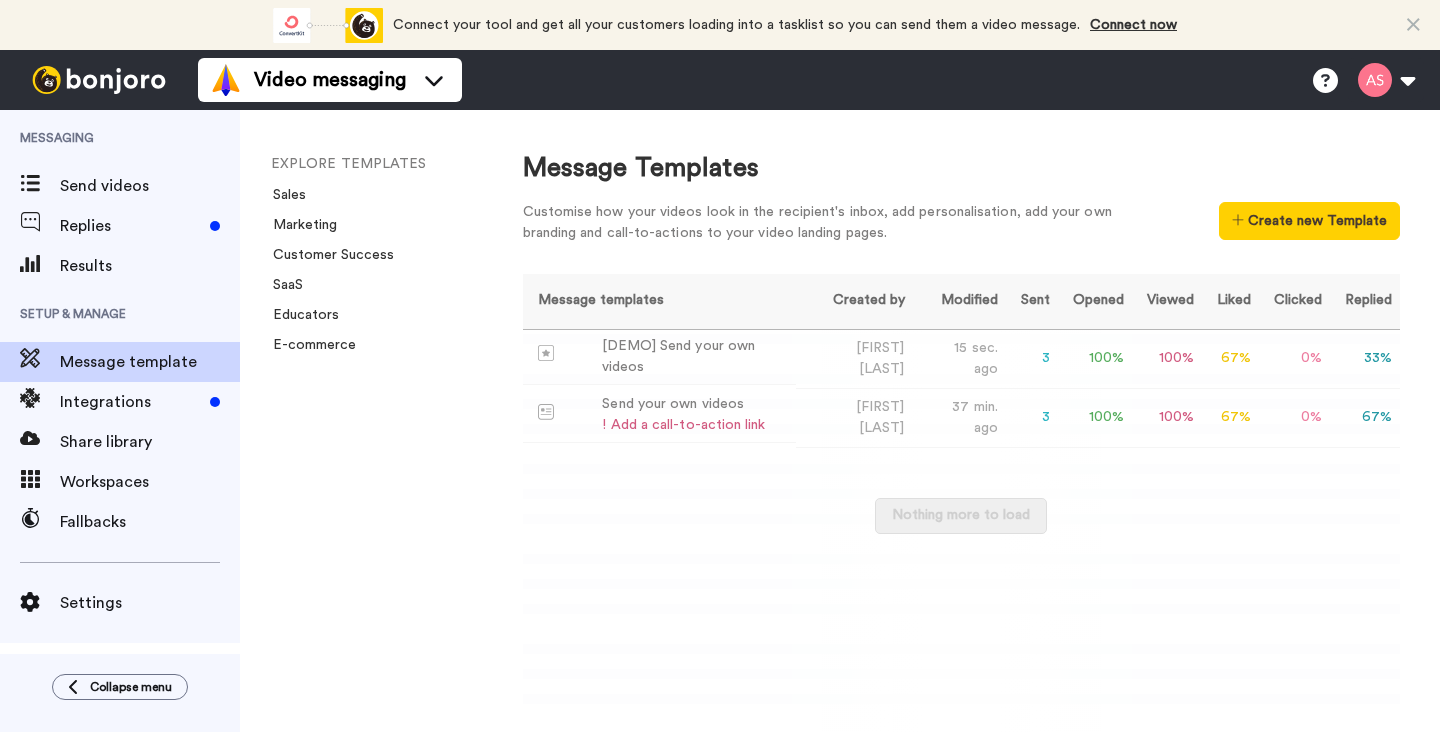 scroll, scrollTop: 0, scrollLeft: 0, axis: both 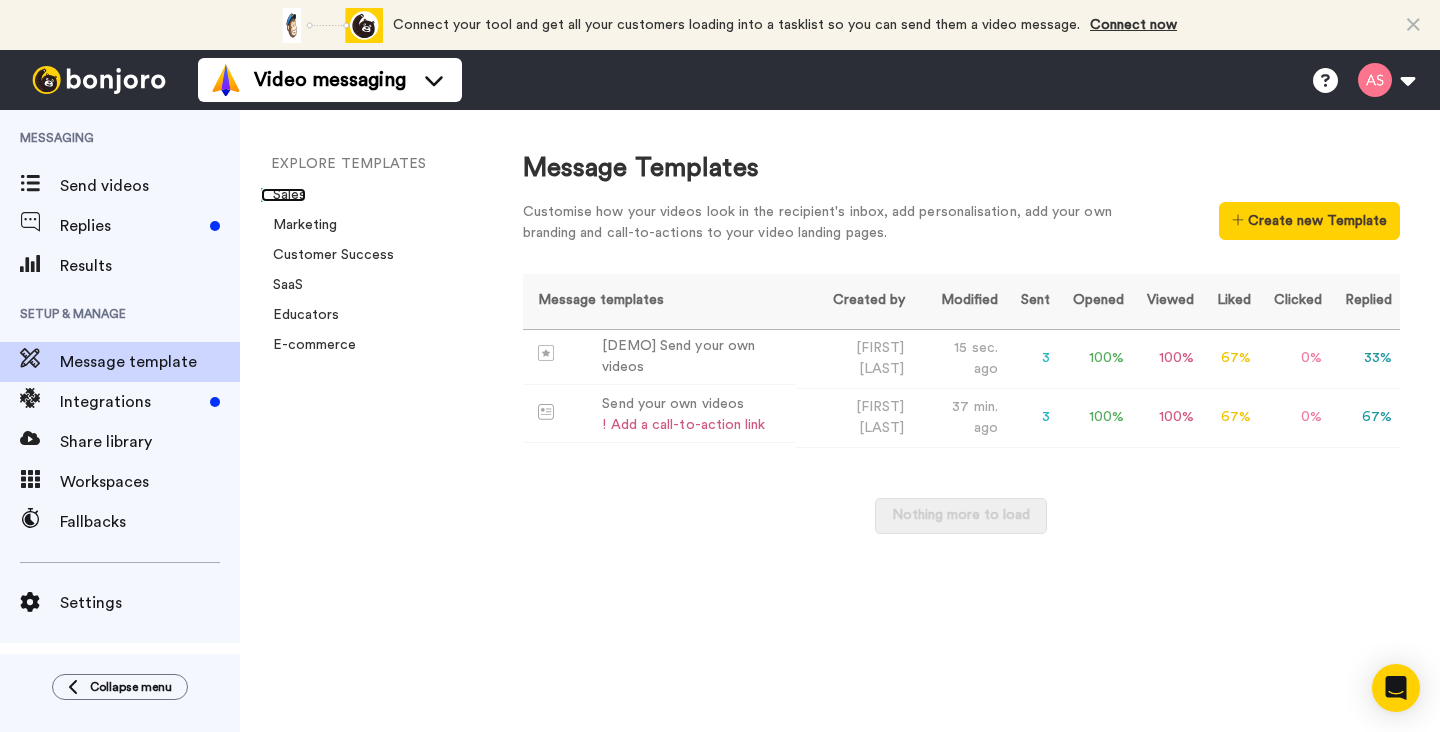 click on "Sales" at bounding box center (283, 195) 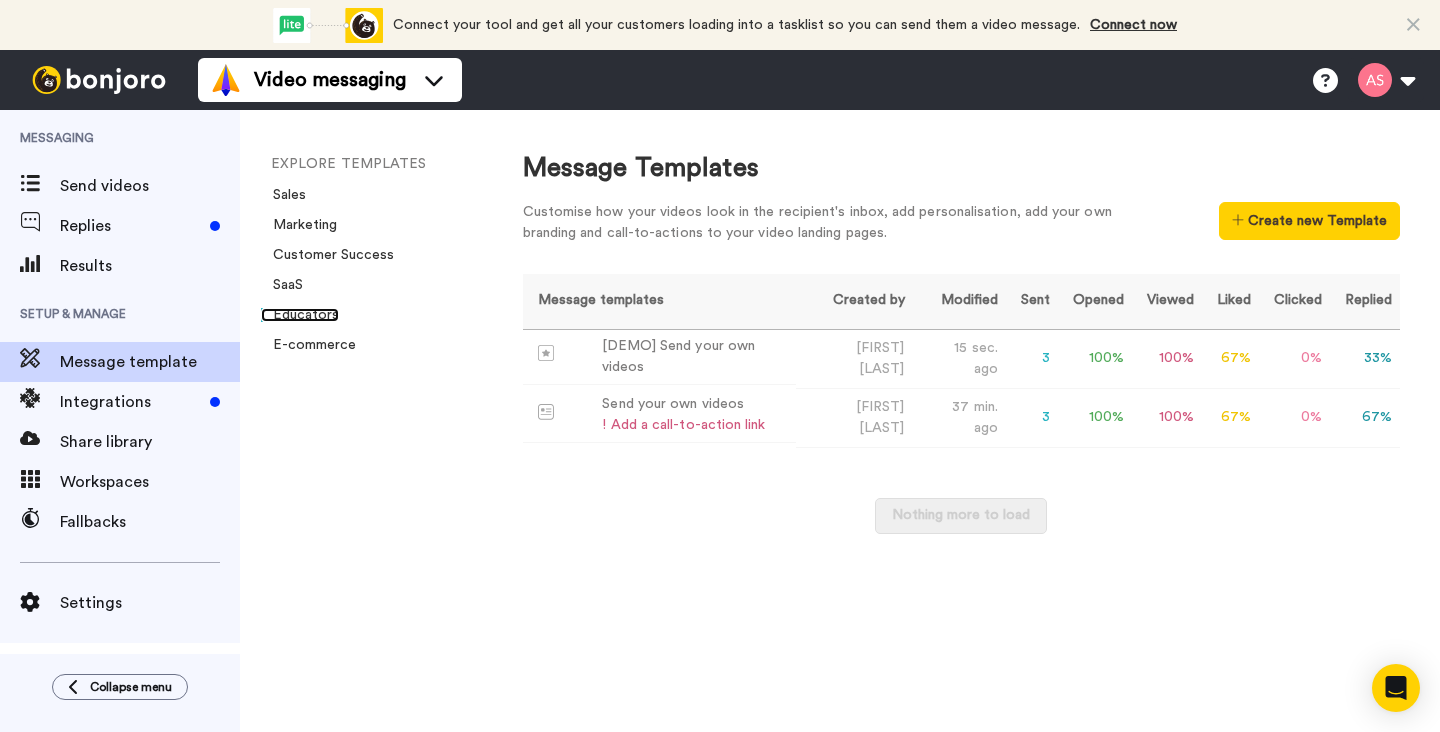 click on "Educators" at bounding box center [300, 315] 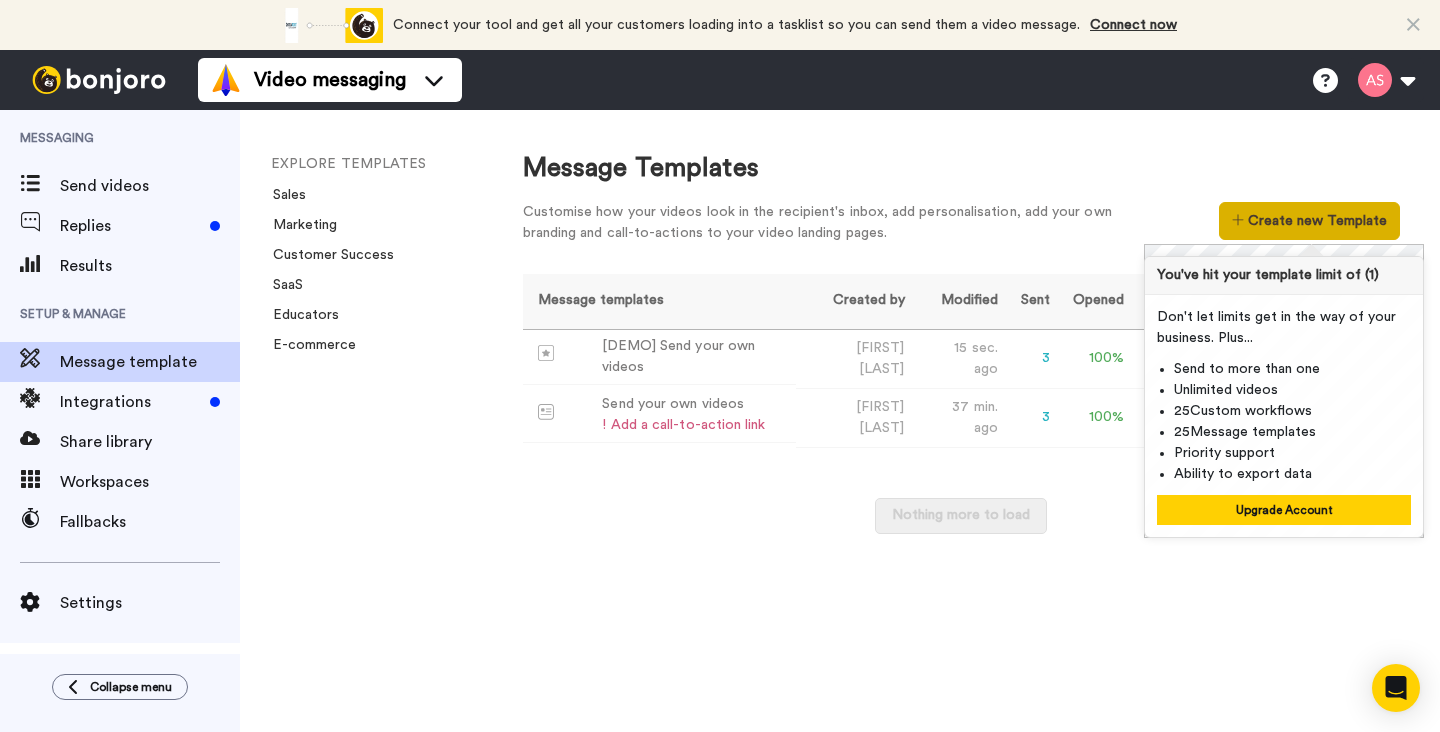 click on "Create new Template" at bounding box center (1309, 221) 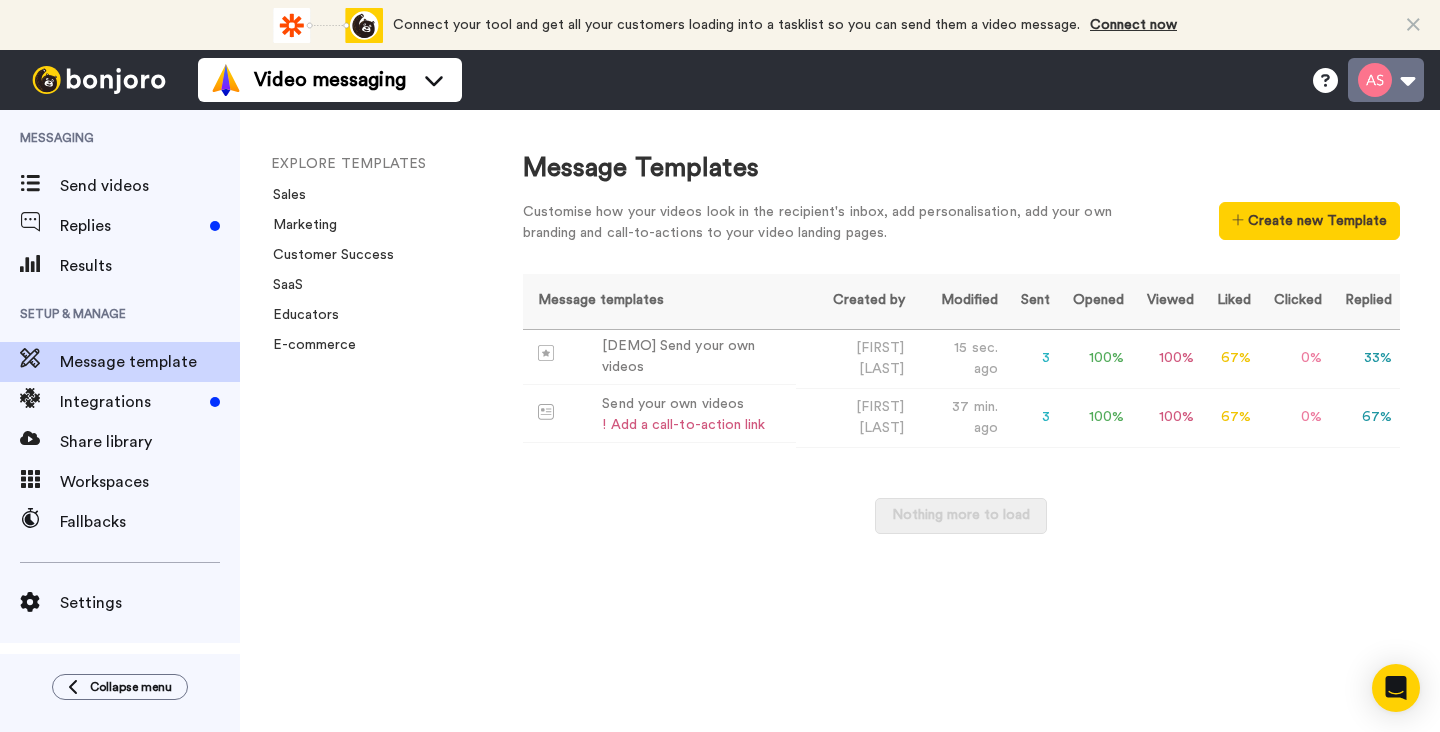 click at bounding box center [1386, 80] 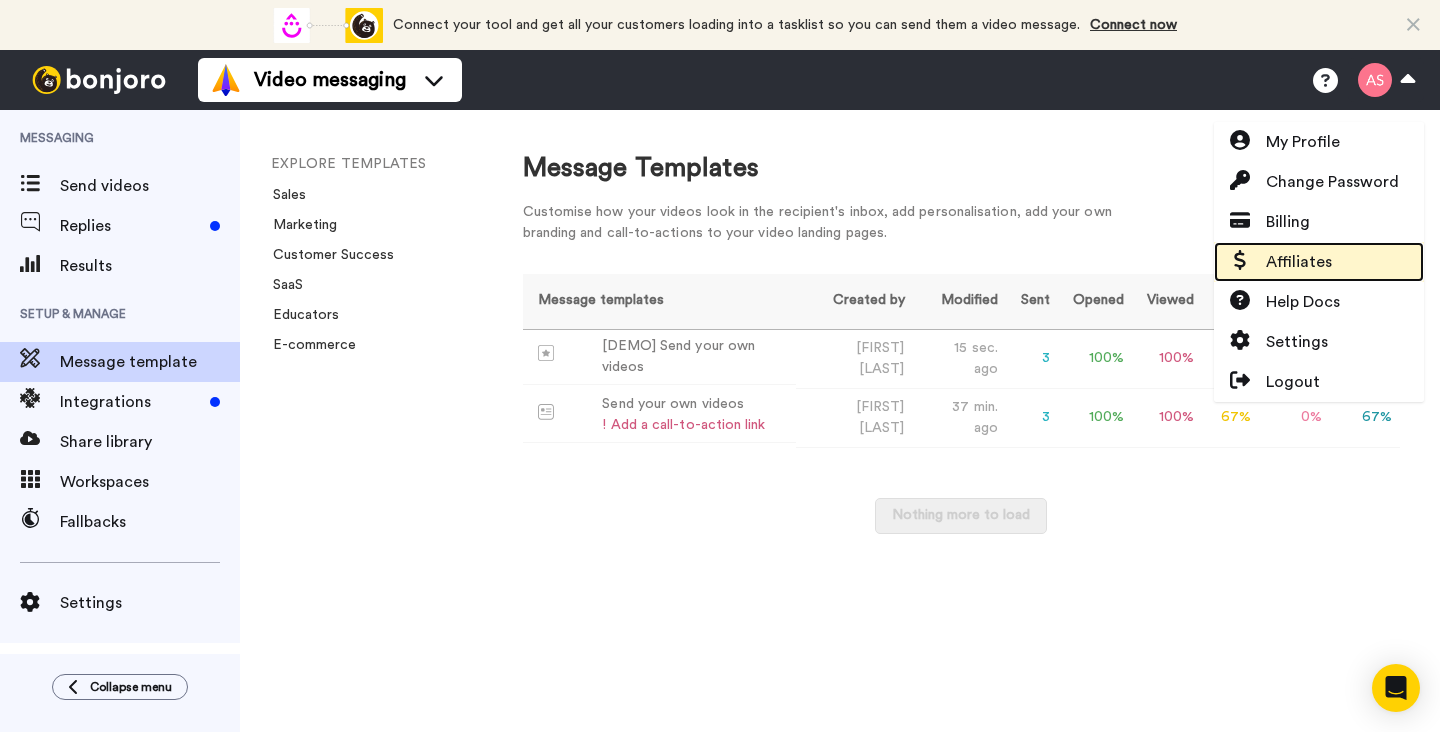 click on "Affiliates" at bounding box center [1299, 262] 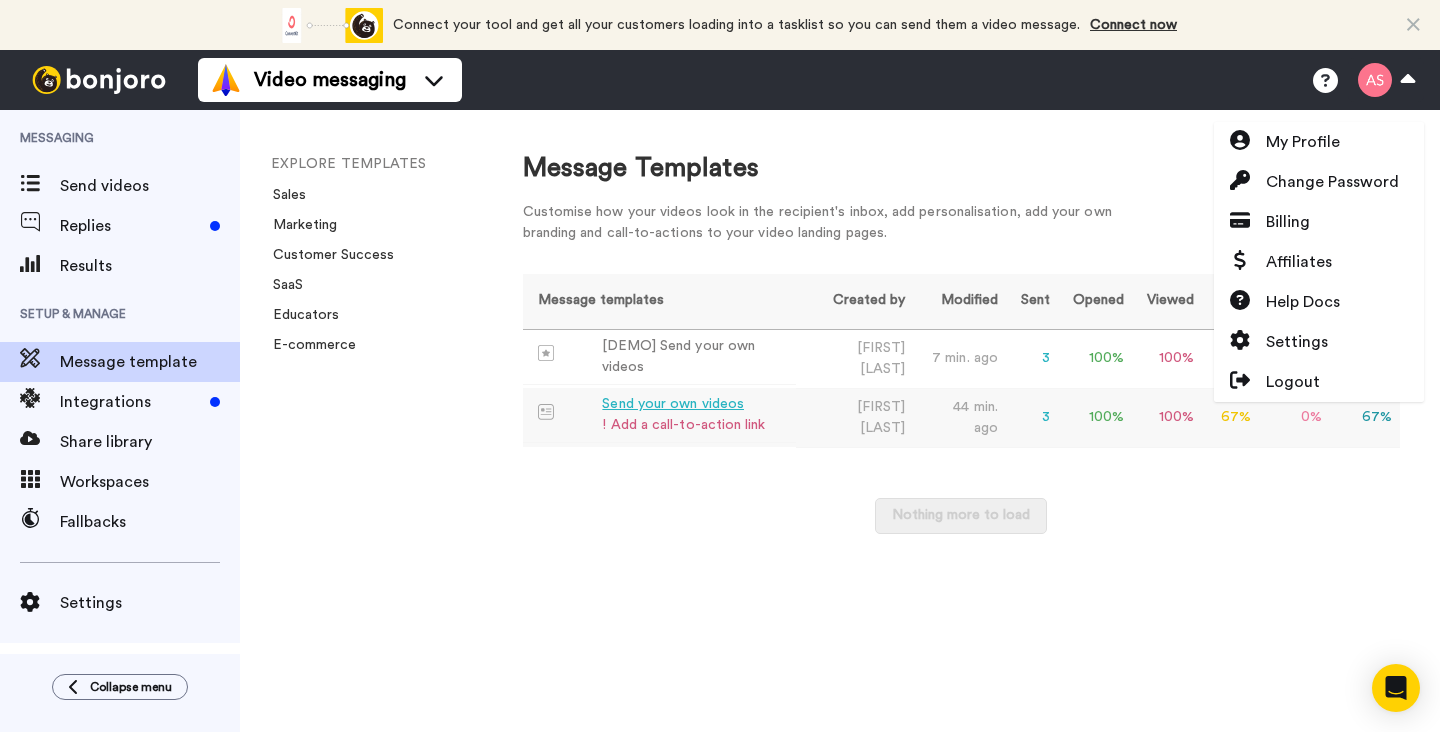 click on "! Add a call-to-action link" at bounding box center (683, 425) 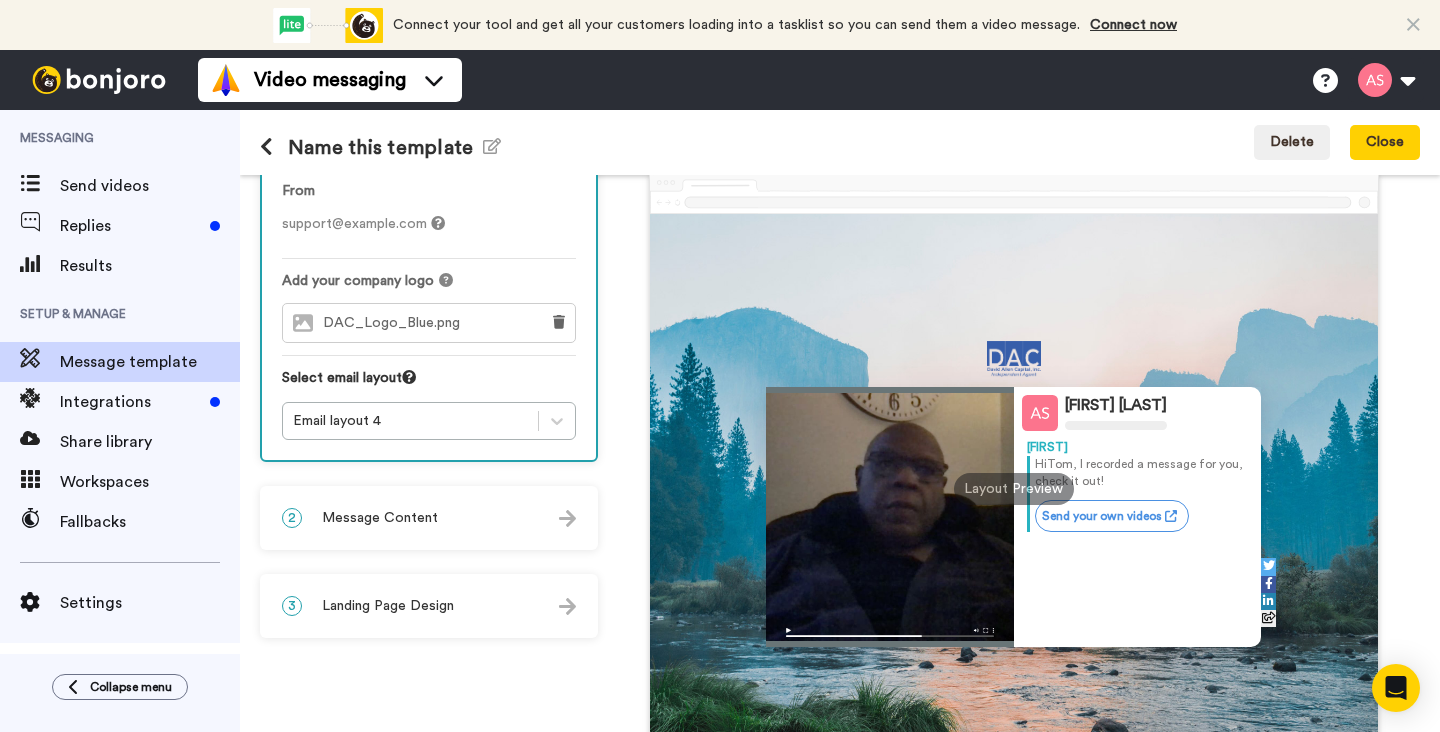scroll, scrollTop: 101, scrollLeft: 0, axis: vertical 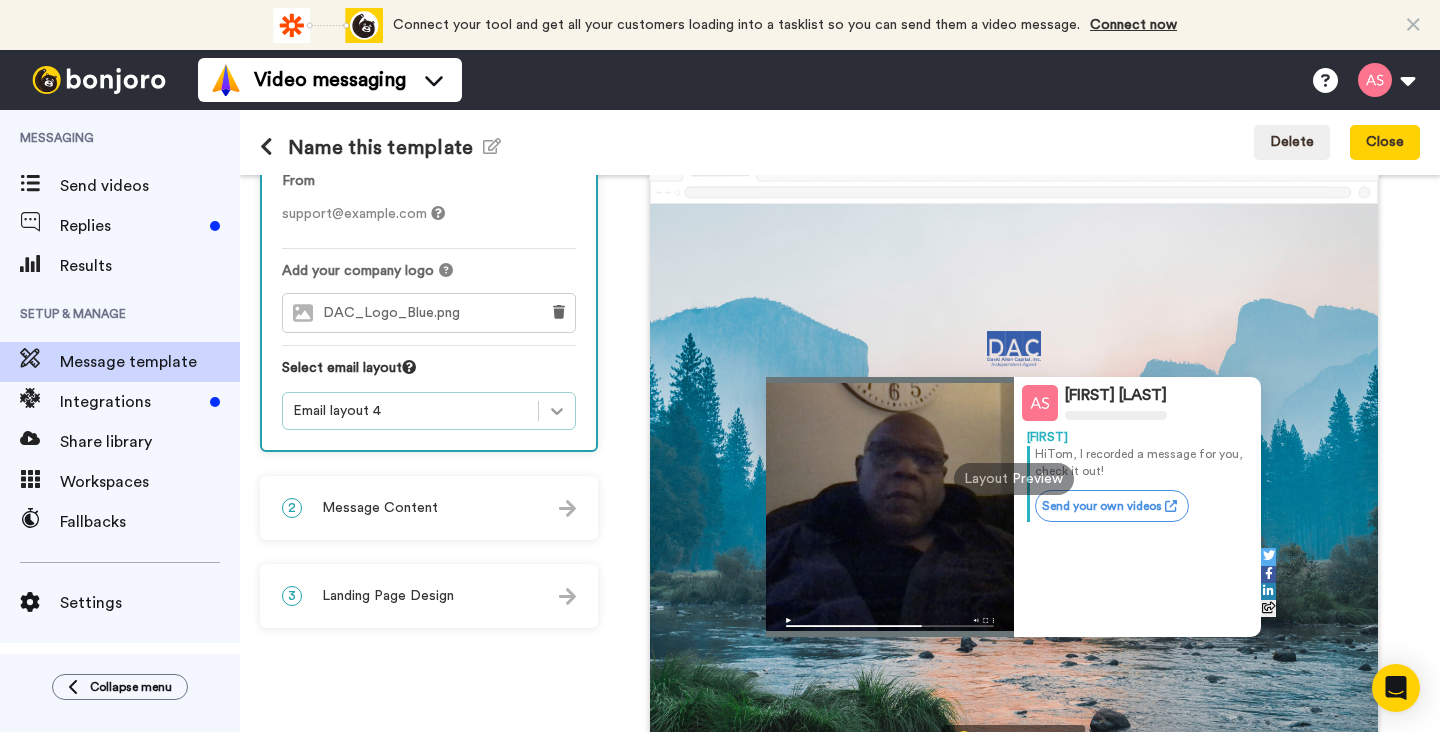 click 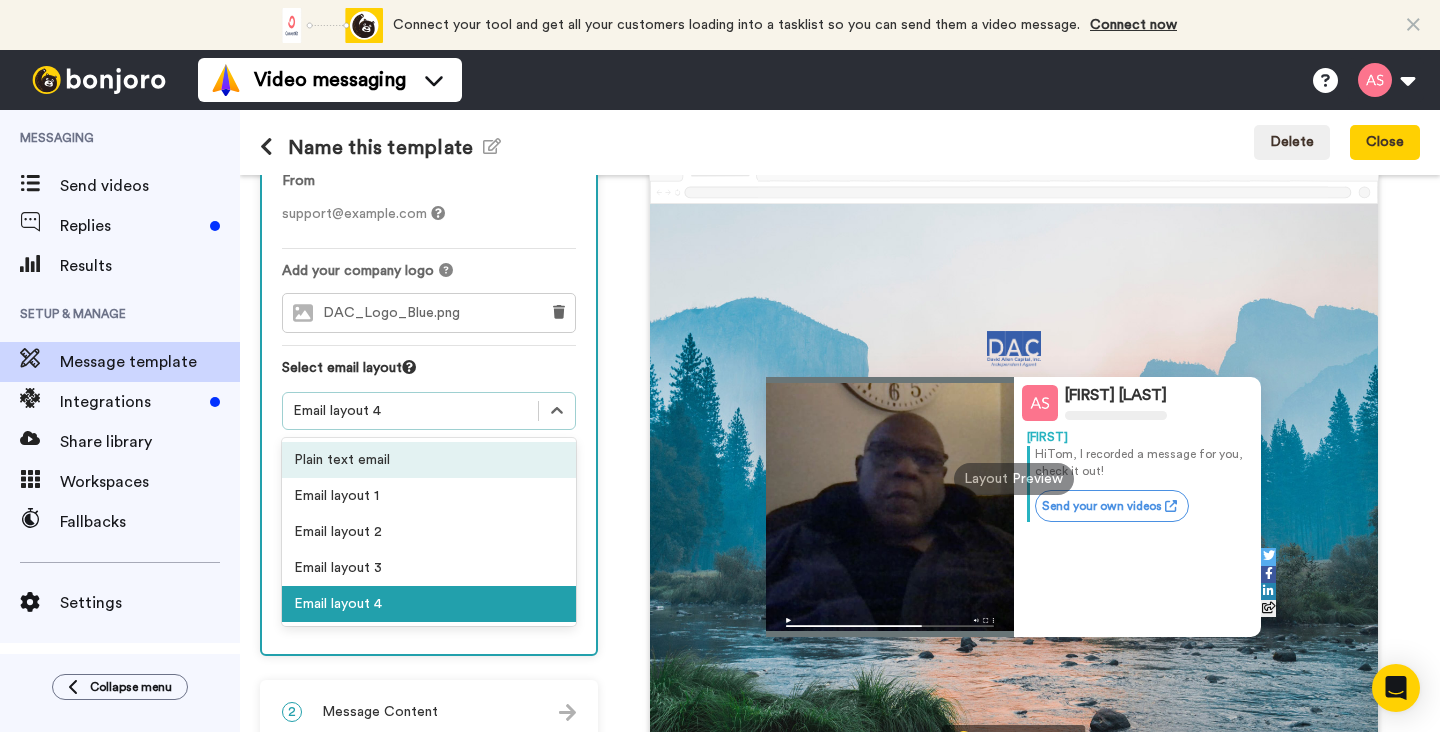 click on "Plain text email" at bounding box center (429, 460) 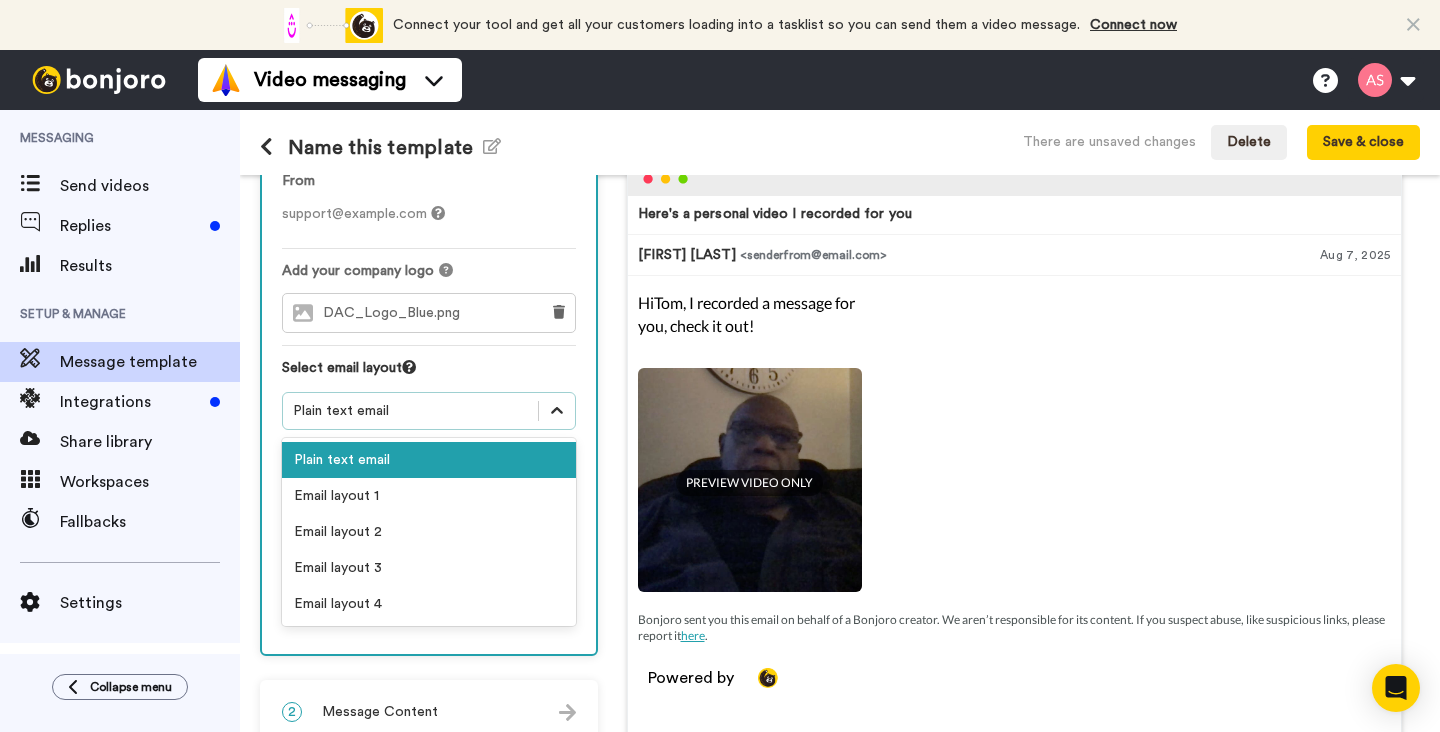 click 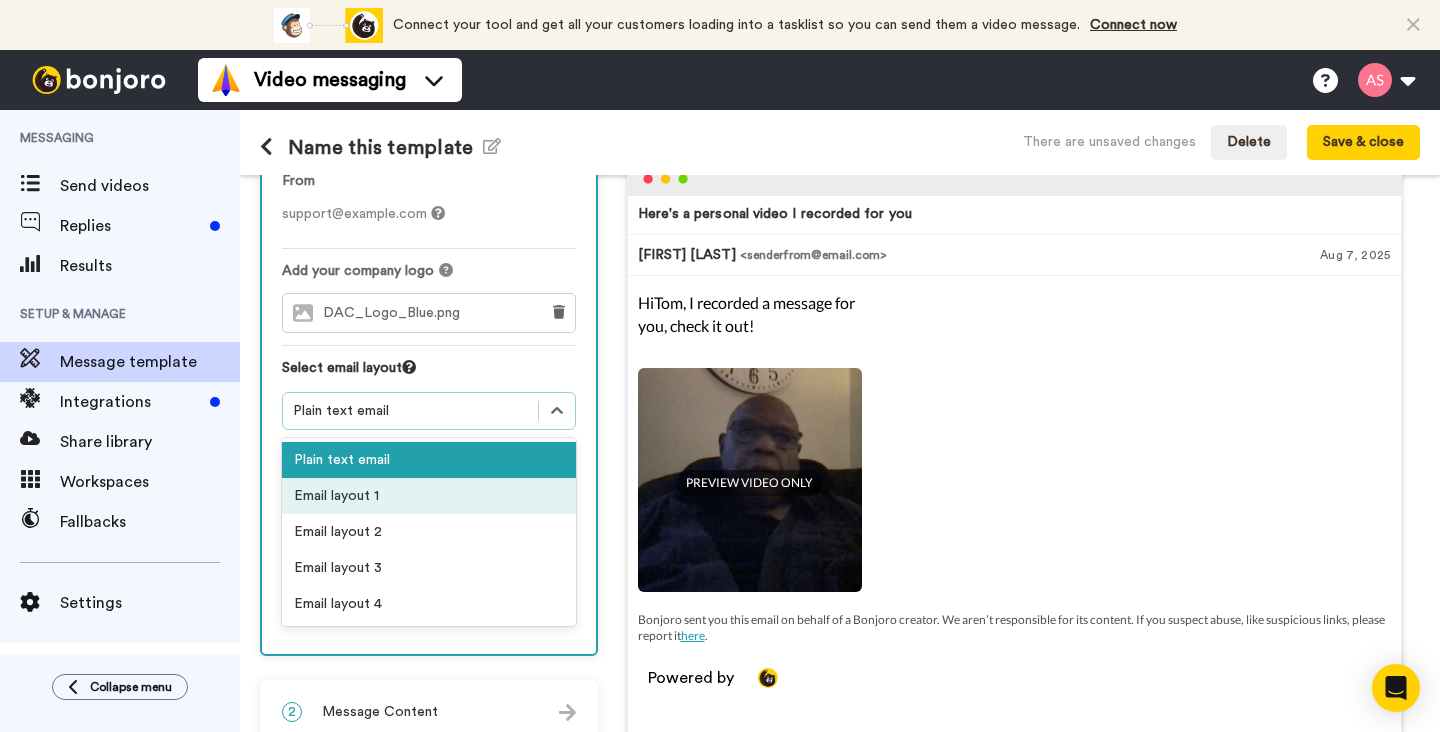 click on "Email layout 1" at bounding box center [429, 496] 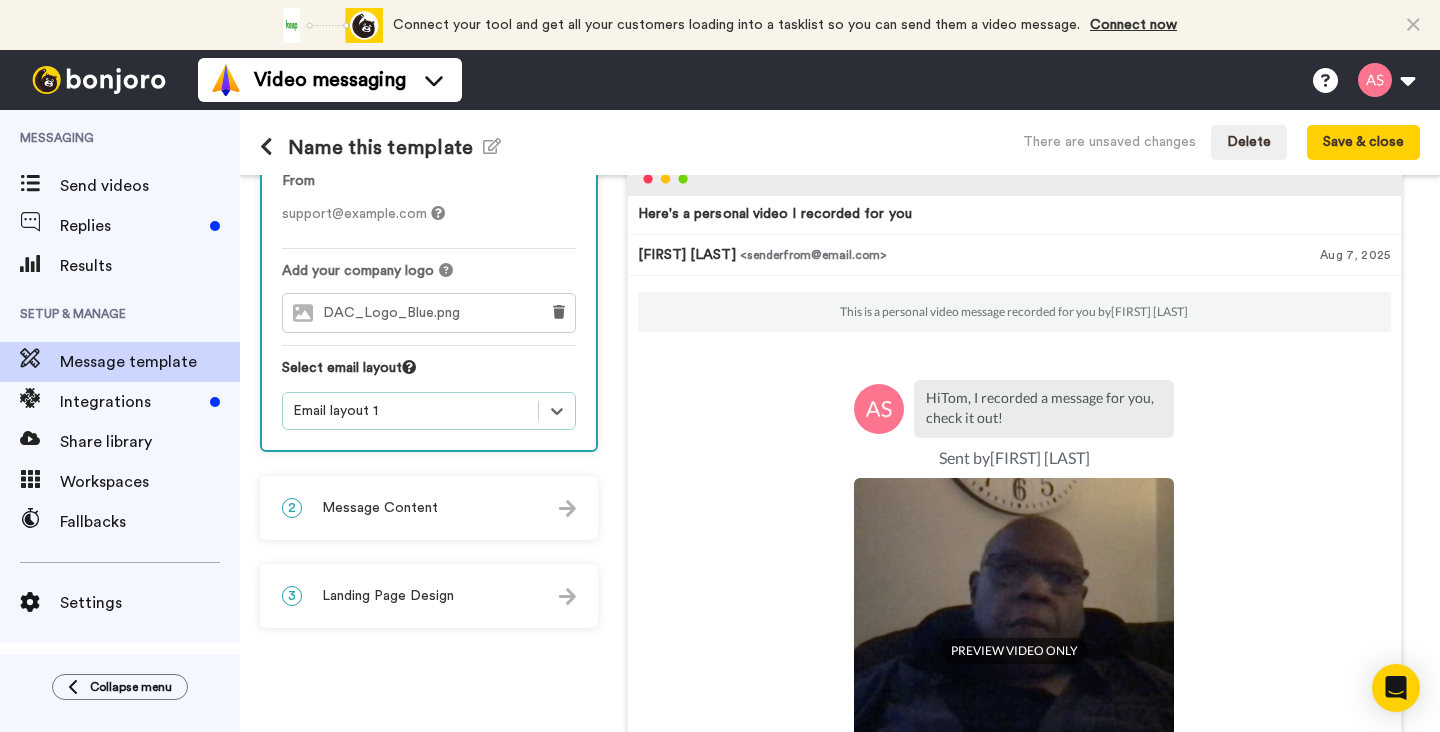click on "support@slaughternetwork.com" at bounding box center [363, 214] 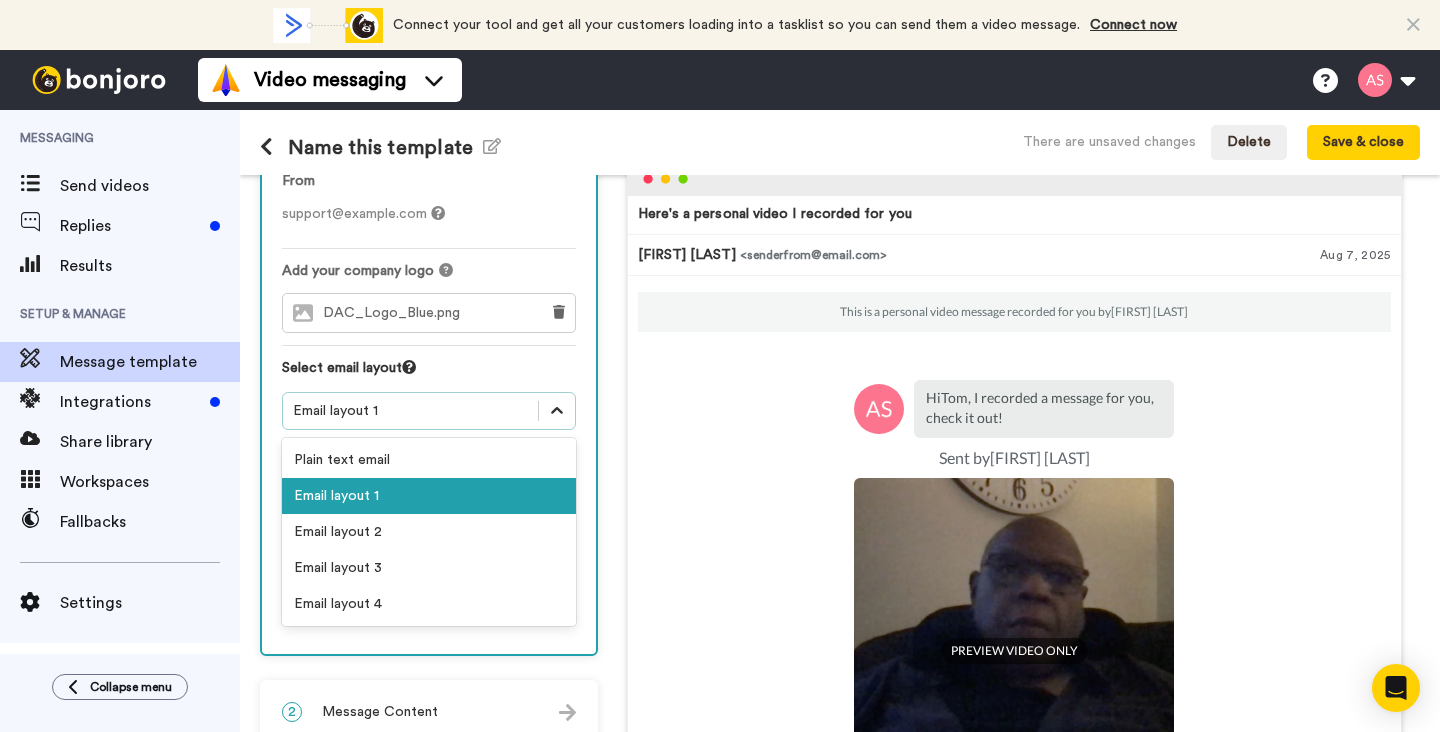 click 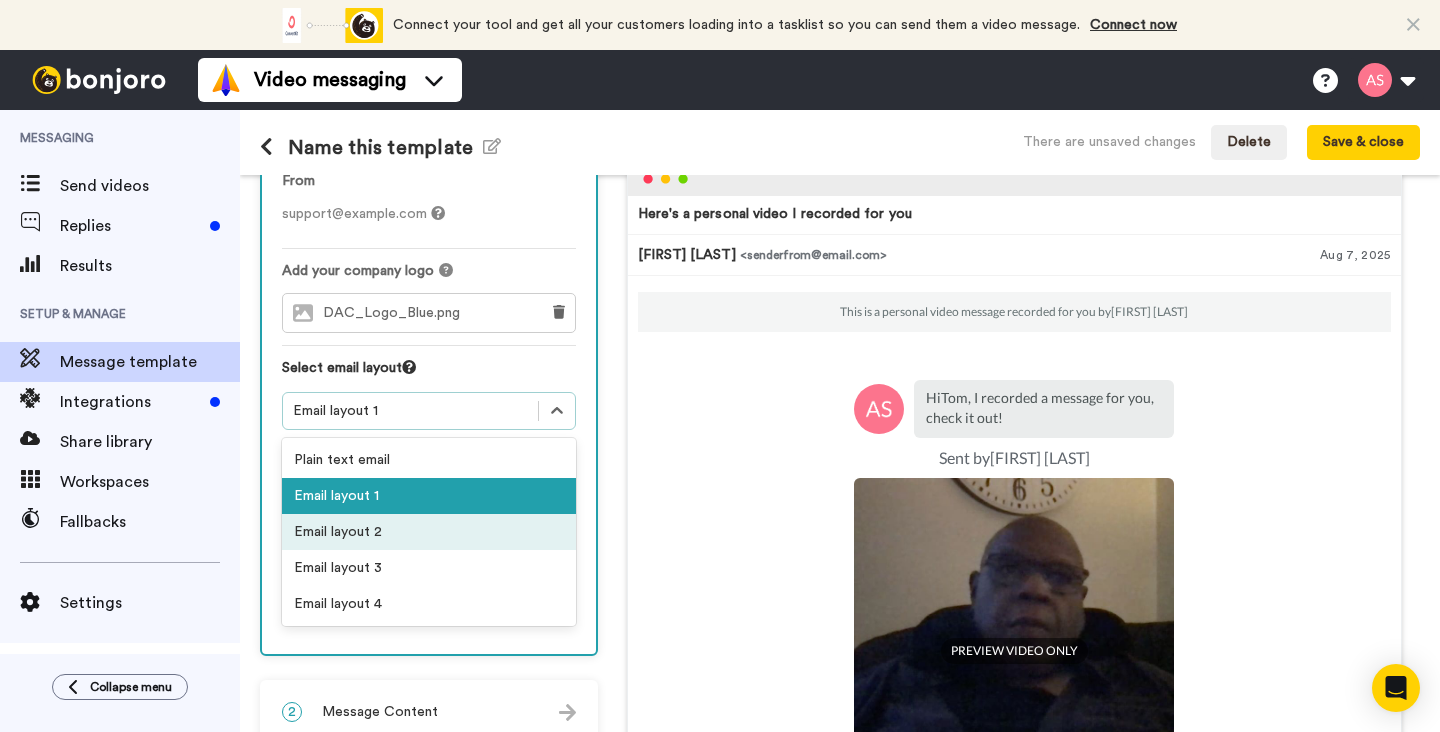 click on "Email layout 2" at bounding box center (429, 532) 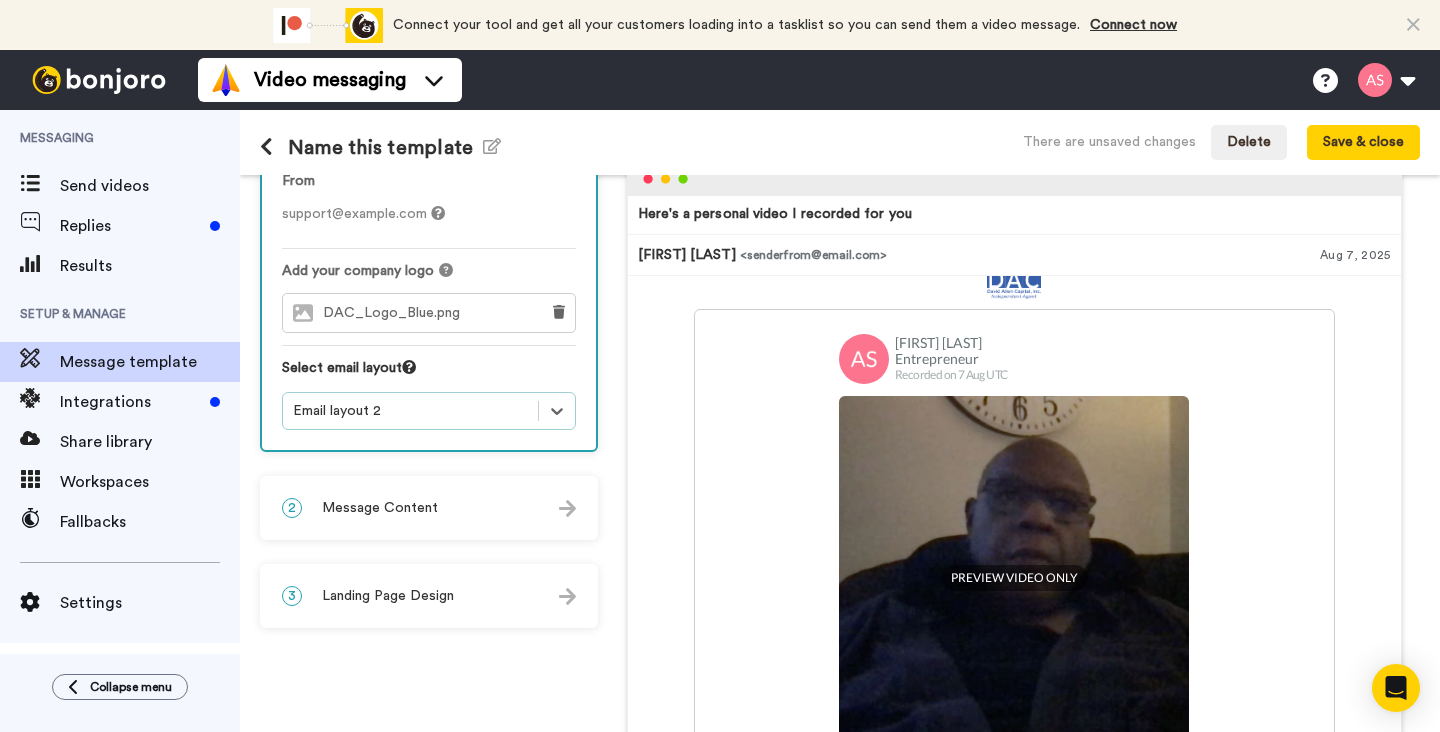 scroll, scrollTop: 56, scrollLeft: 0, axis: vertical 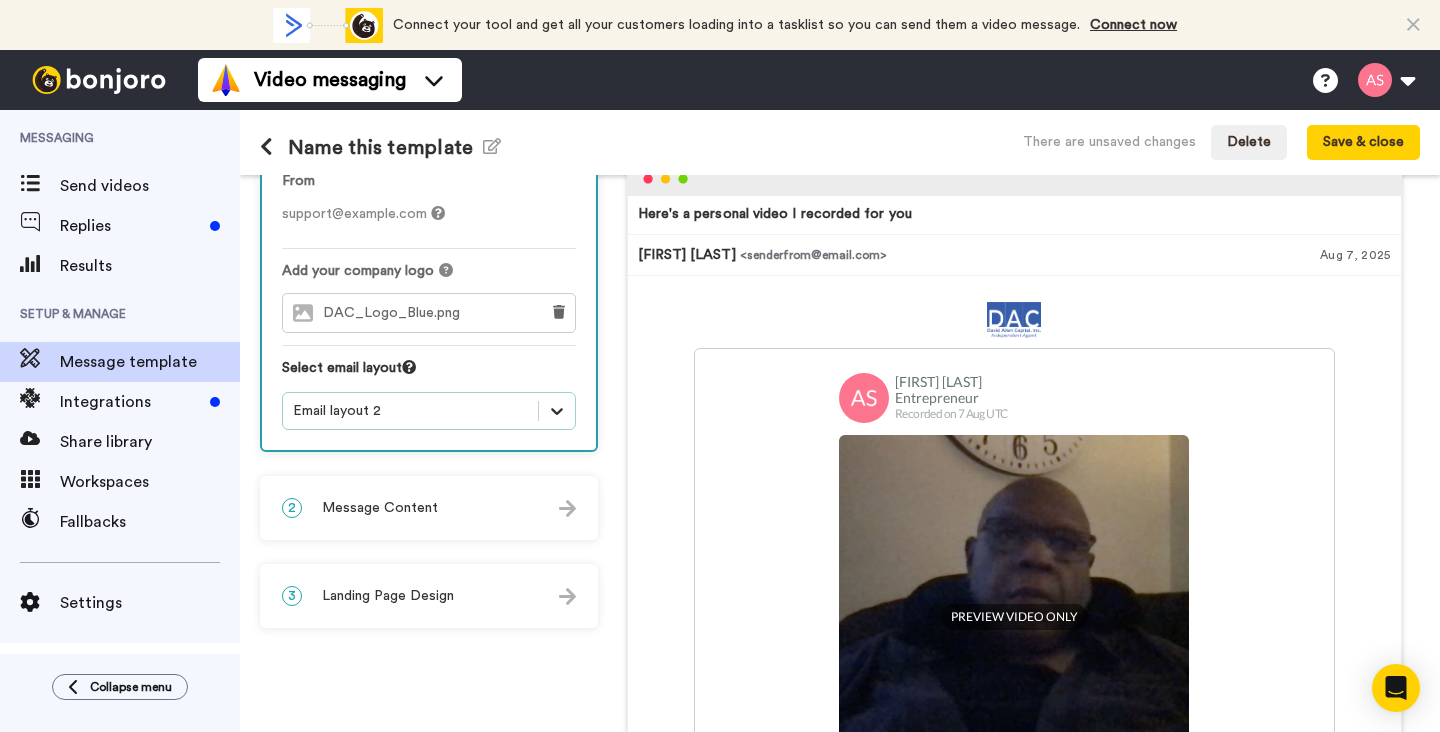 click 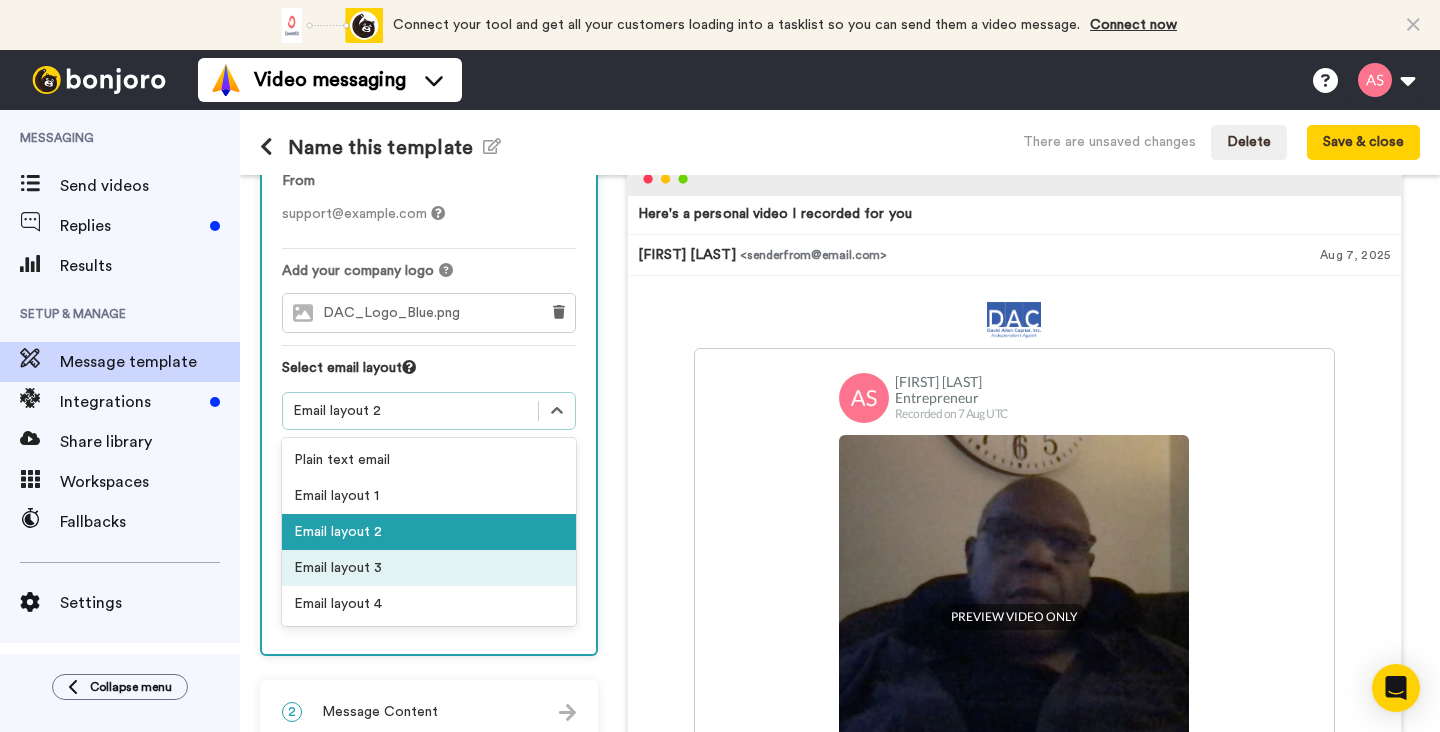 click on "Email layout 3" at bounding box center [429, 568] 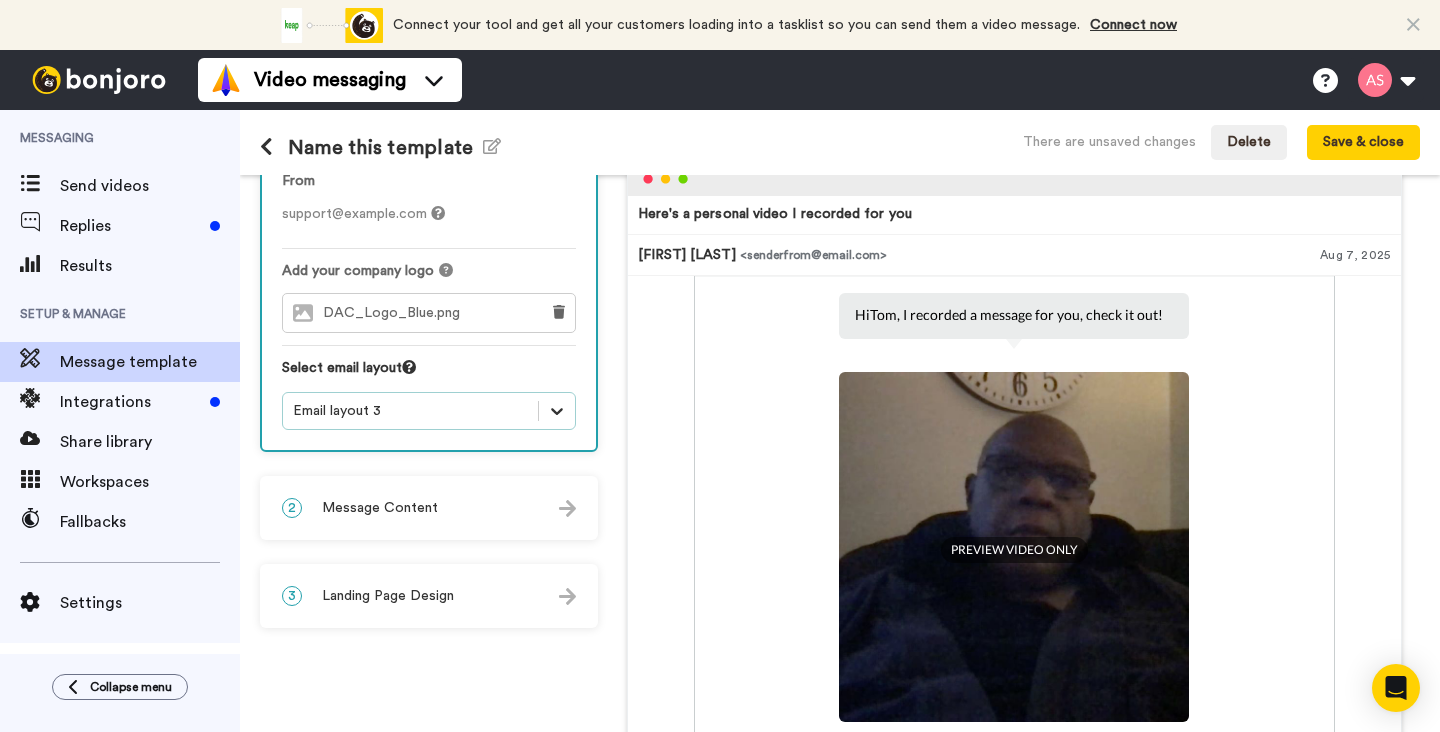 click 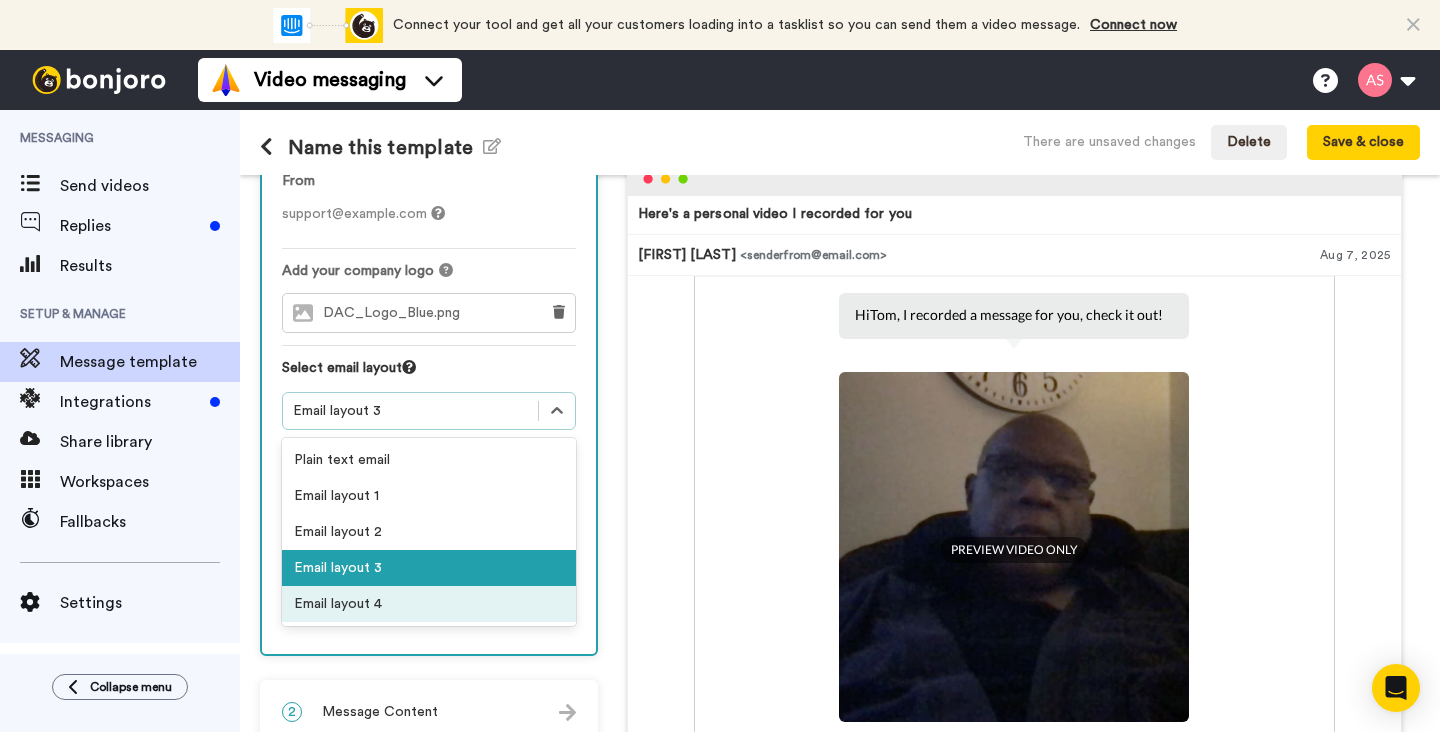 click on "Email layout 4" at bounding box center (429, 604) 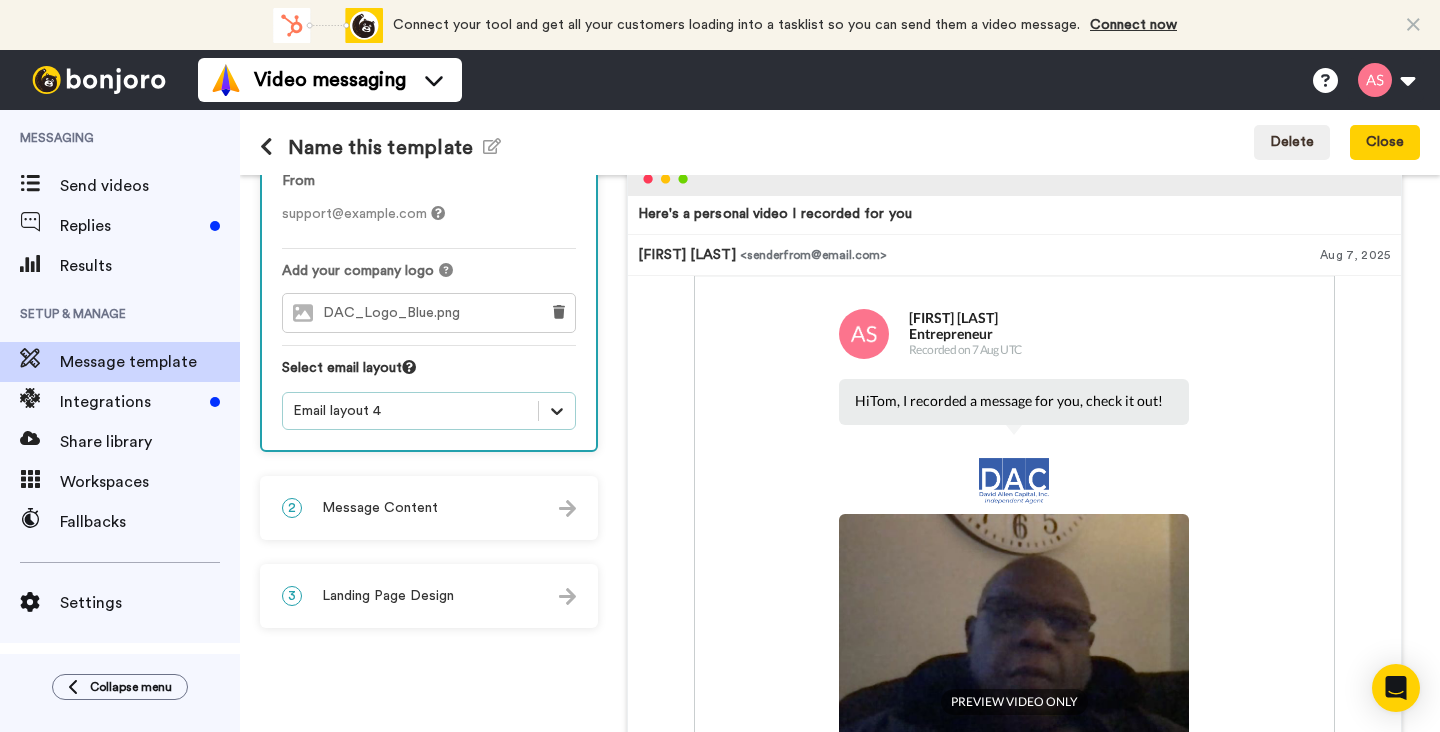 click 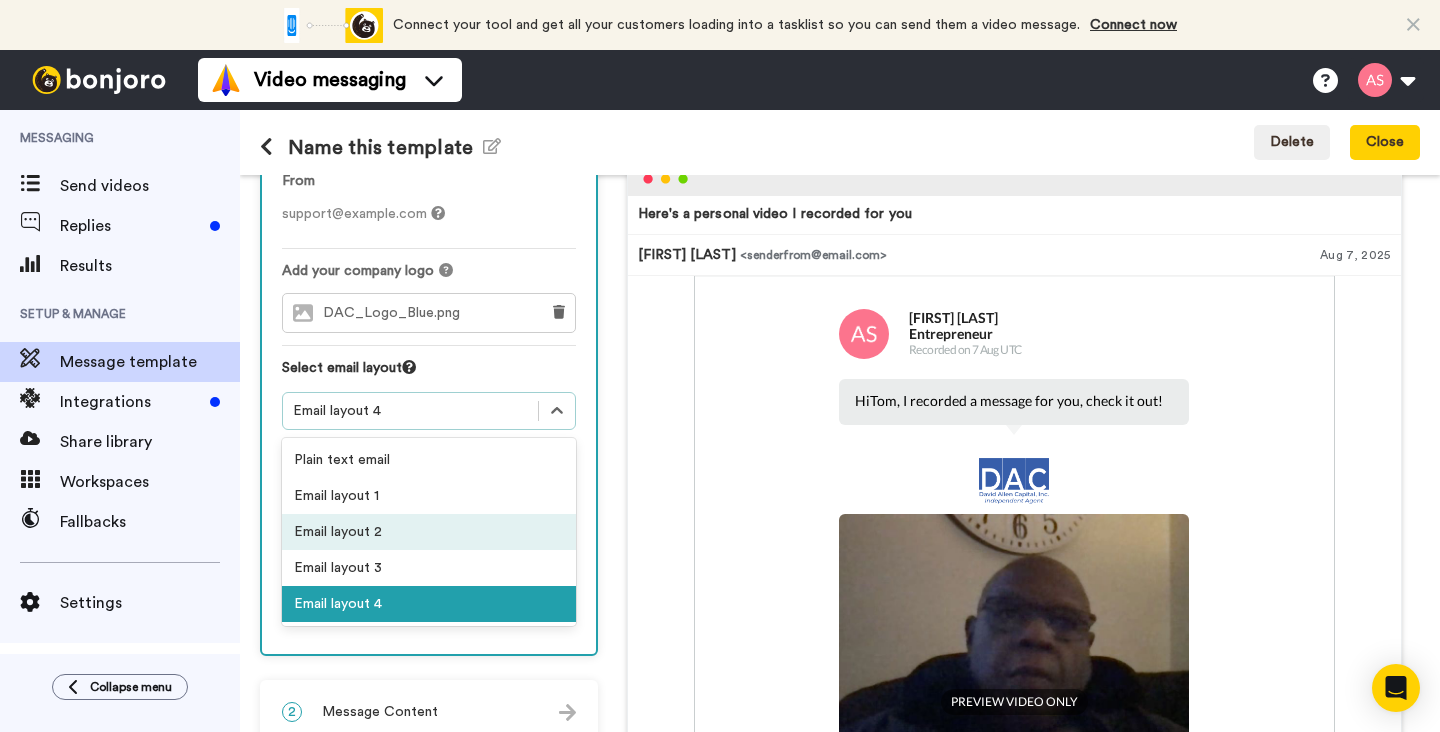 click on "Email layout 2" at bounding box center [429, 532] 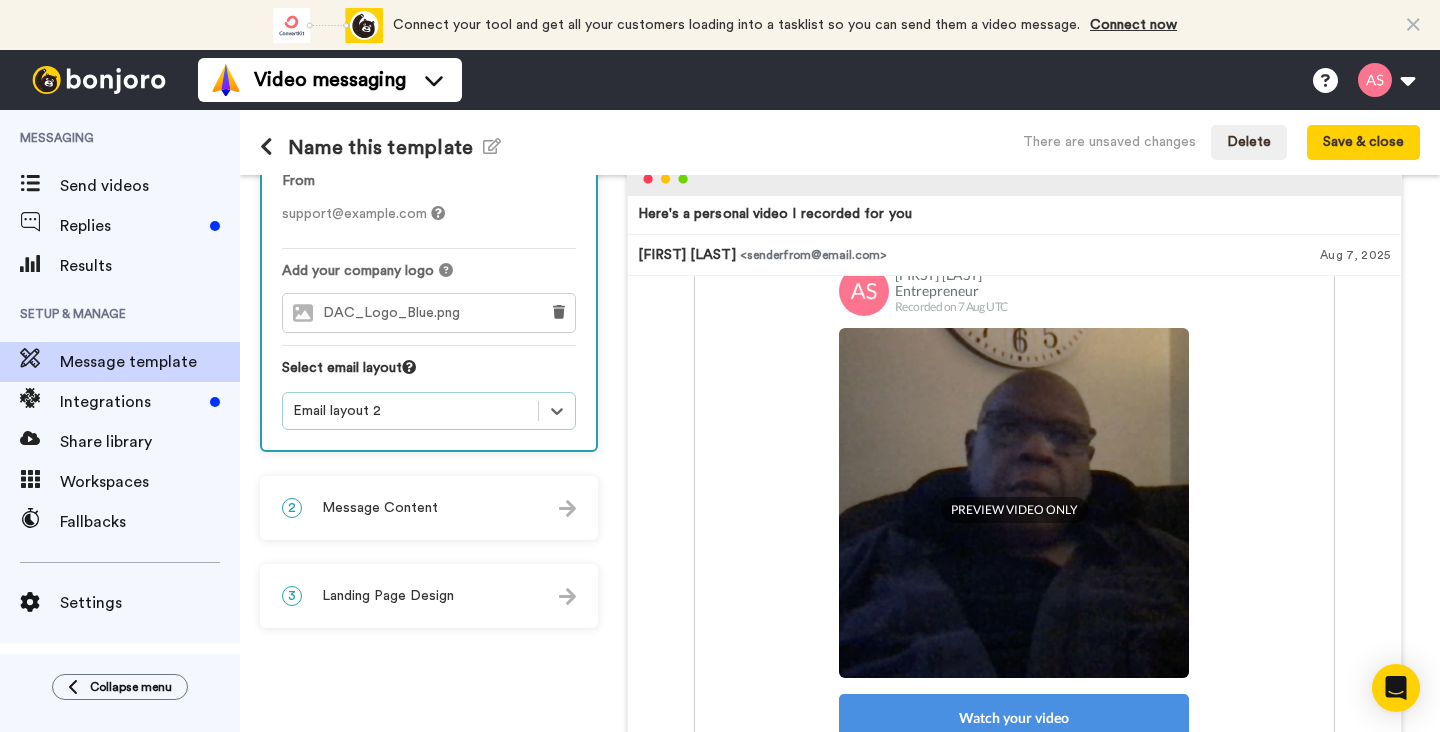scroll, scrollTop: 0, scrollLeft: 0, axis: both 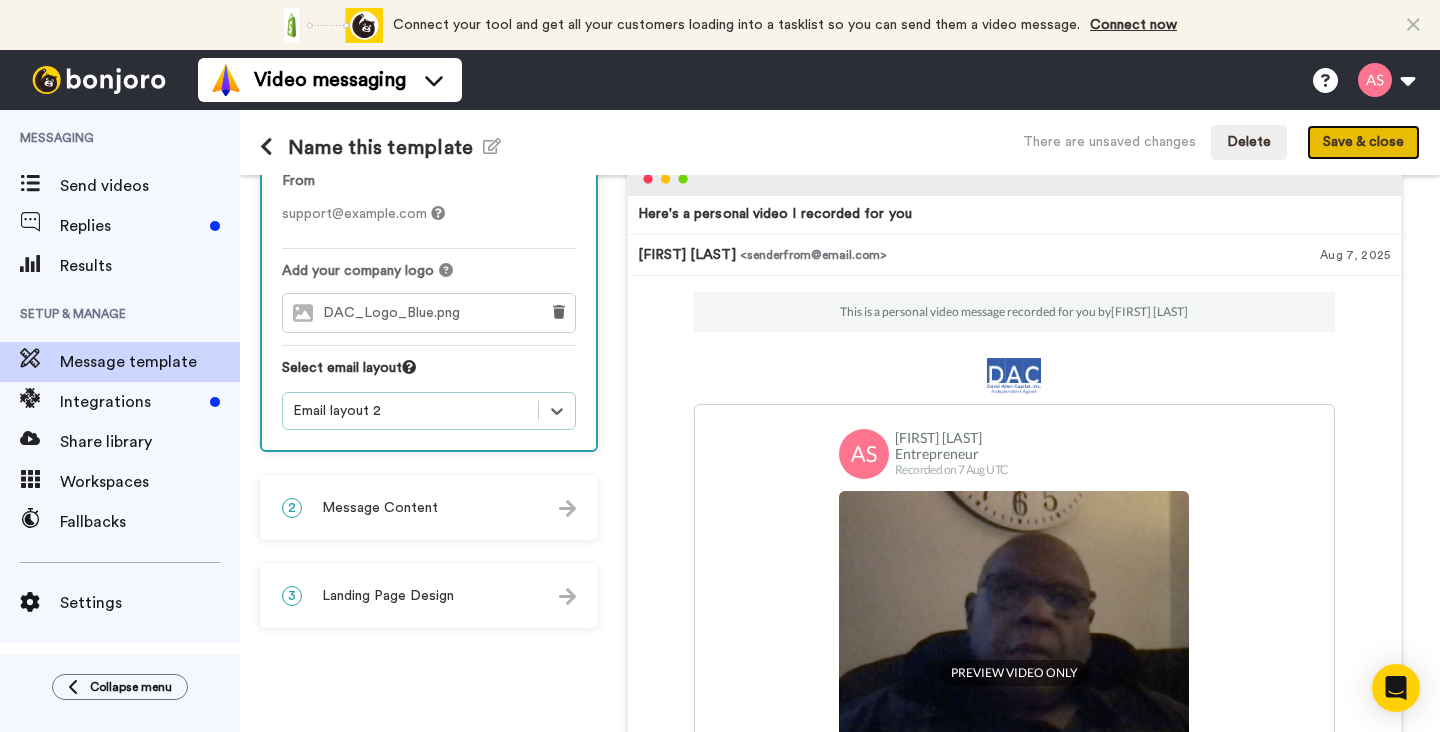 click on "Save & close" at bounding box center (1363, 143) 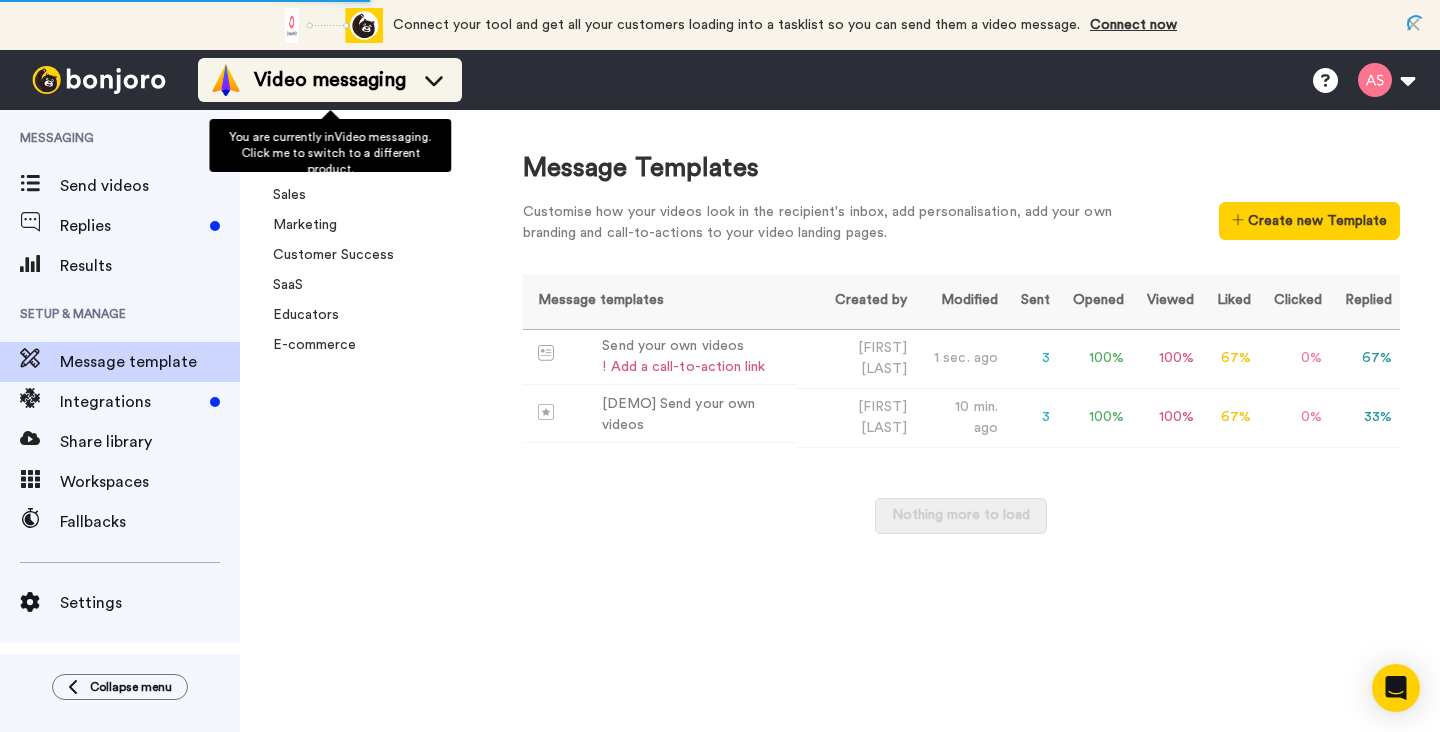click 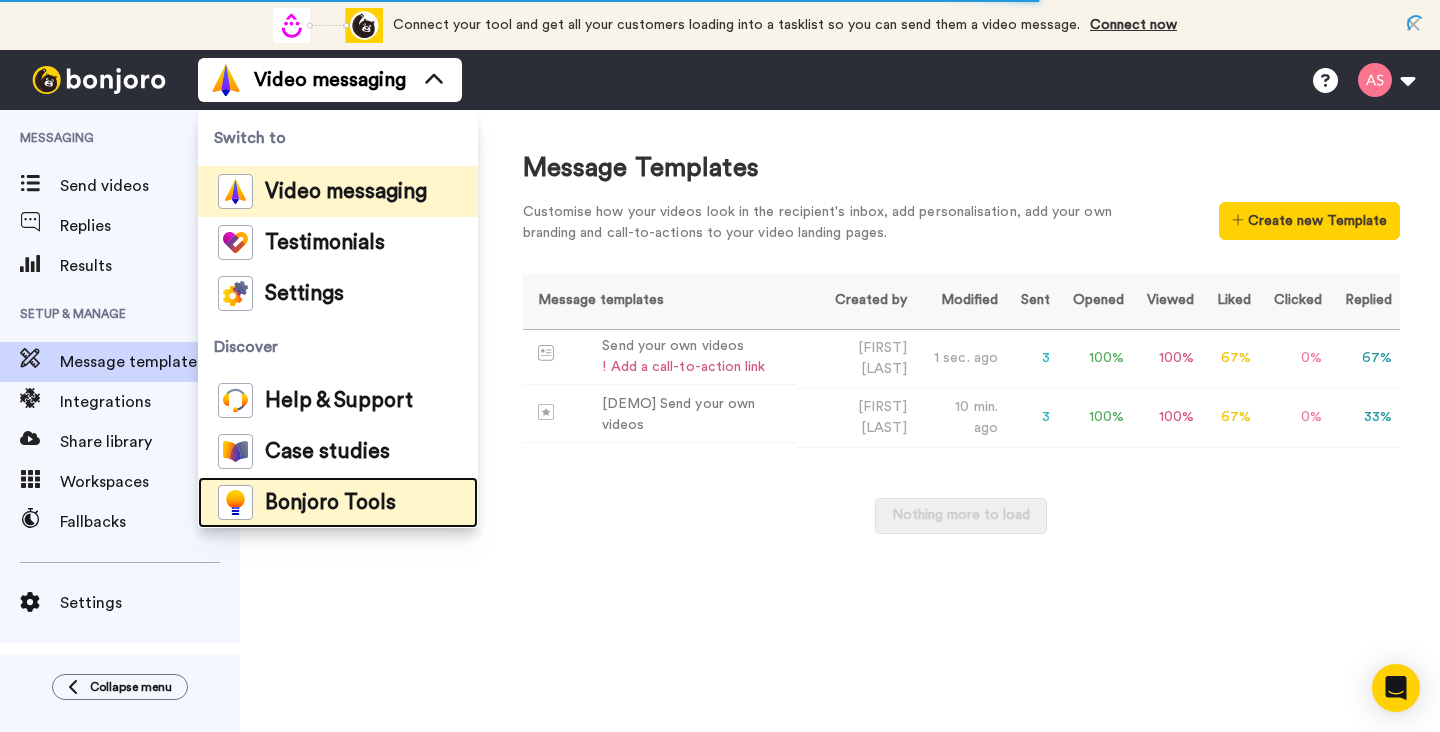 click on "Bonjoro Tools" at bounding box center [330, 503] 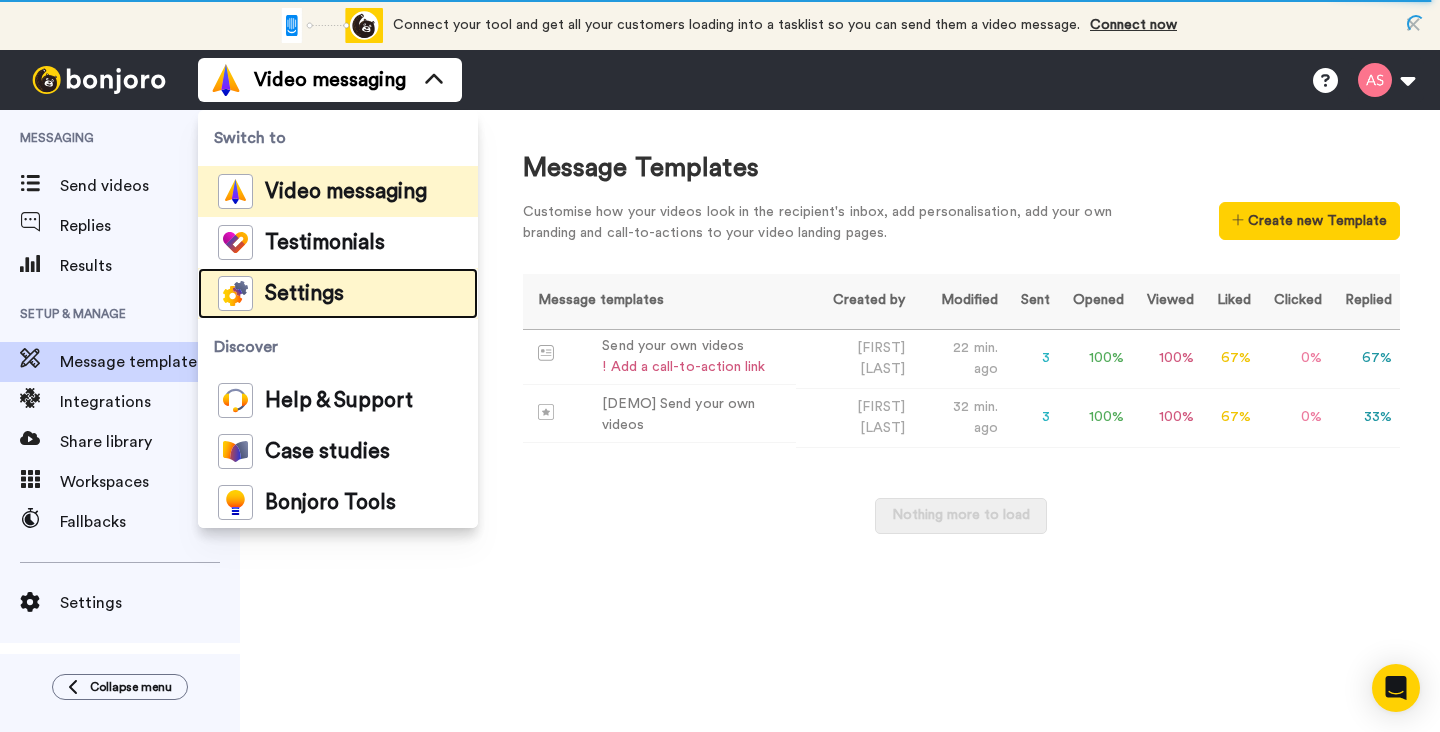 click on "Settings" at bounding box center (304, 294) 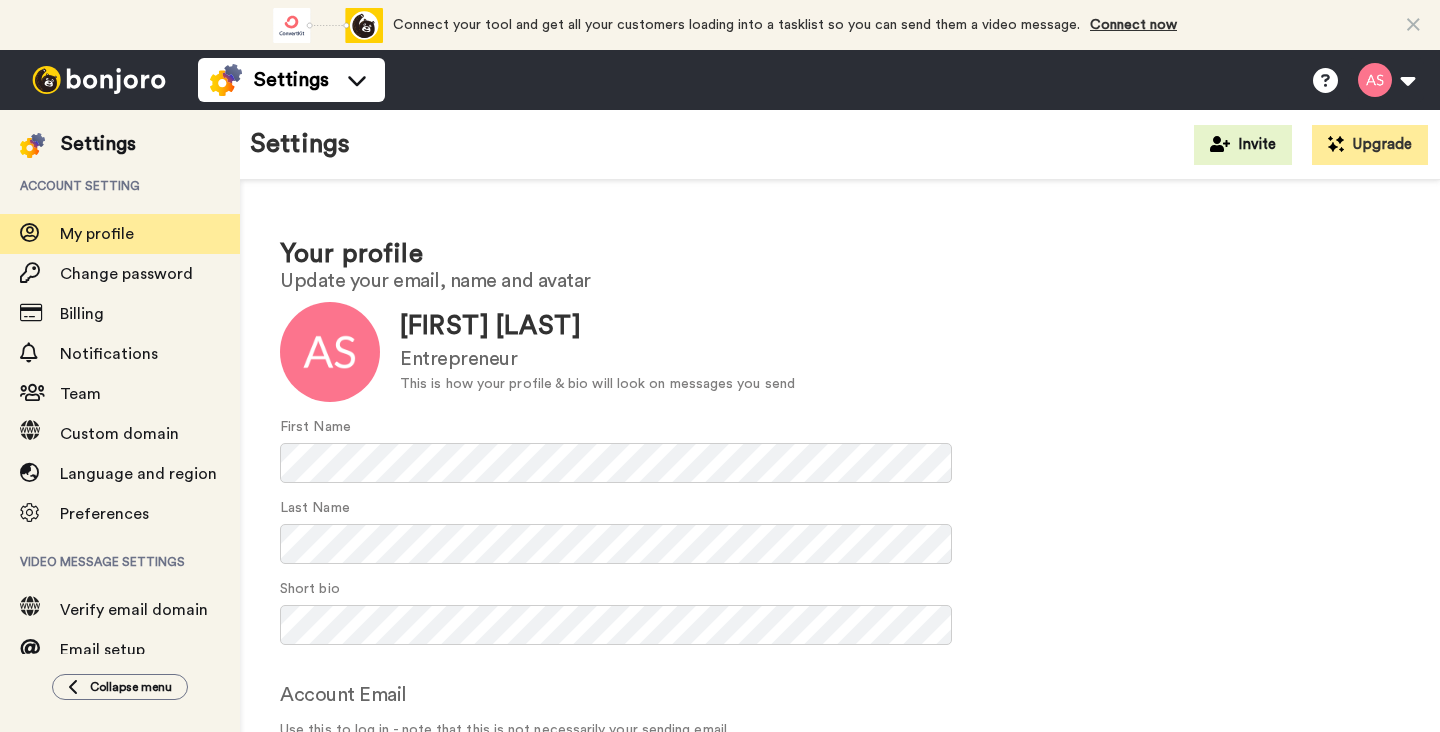 scroll, scrollTop: 0, scrollLeft: 0, axis: both 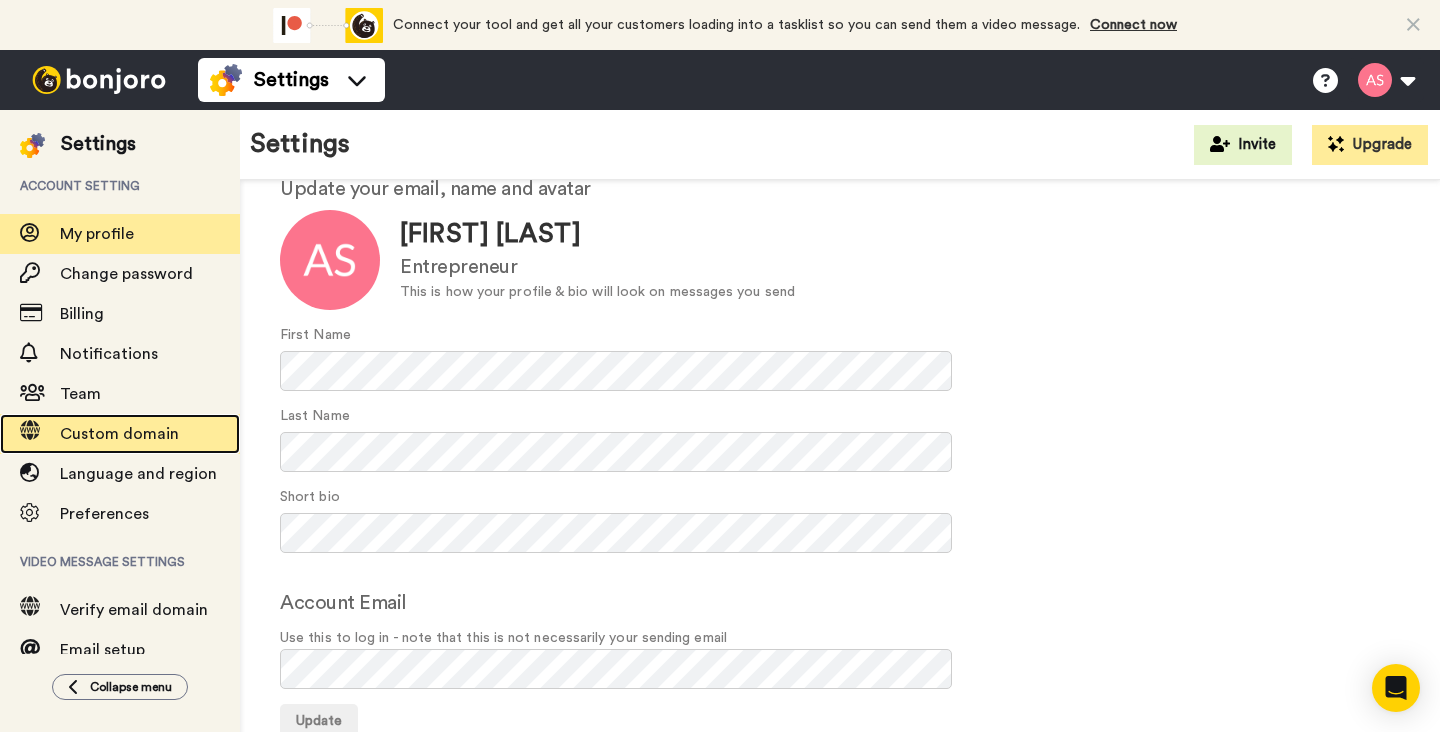 click on "Custom domain" at bounding box center [119, 434] 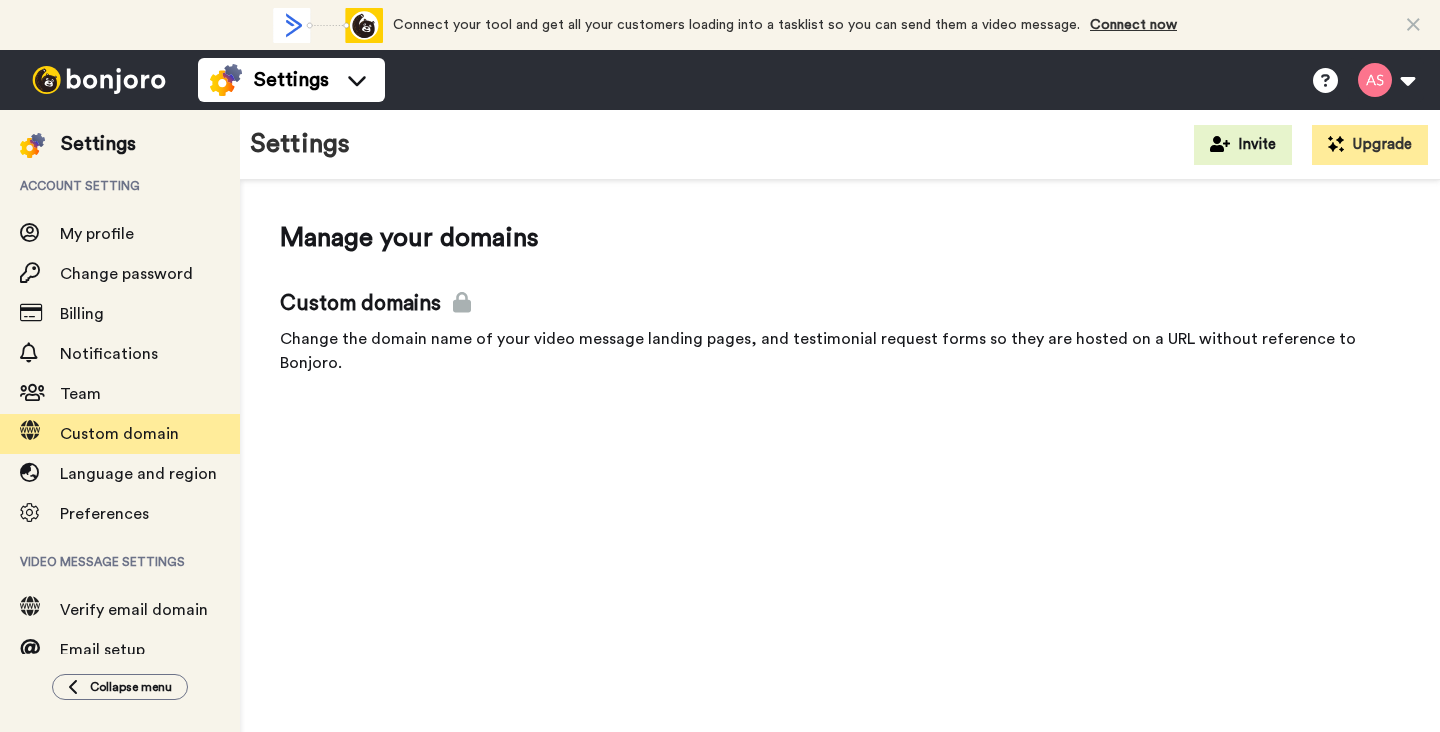 scroll, scrollTop: 0, scrollLeft: 0, axis: both 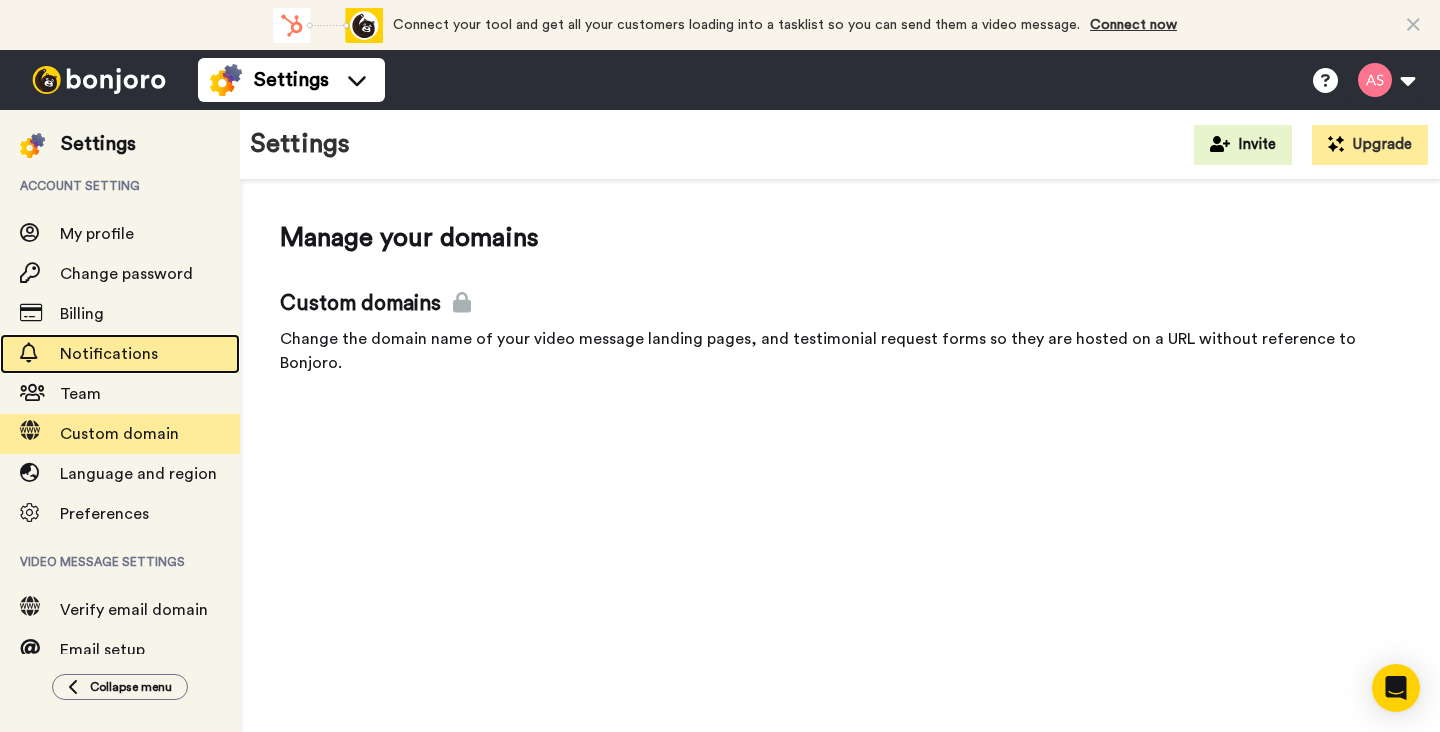 click on "Notifications" at bounding box center (109, 354) 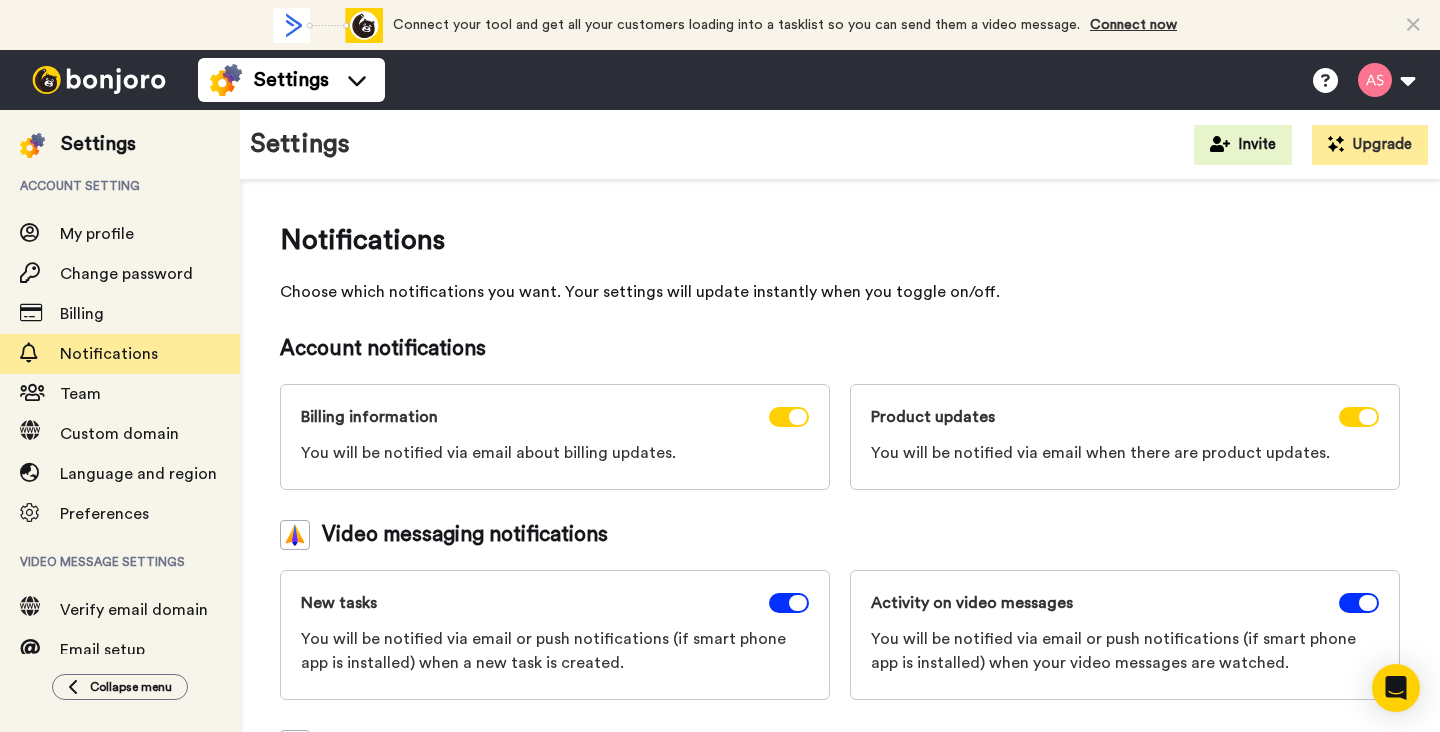 scroll, scrollTop: 0, scrollLeft: 0, axis: both 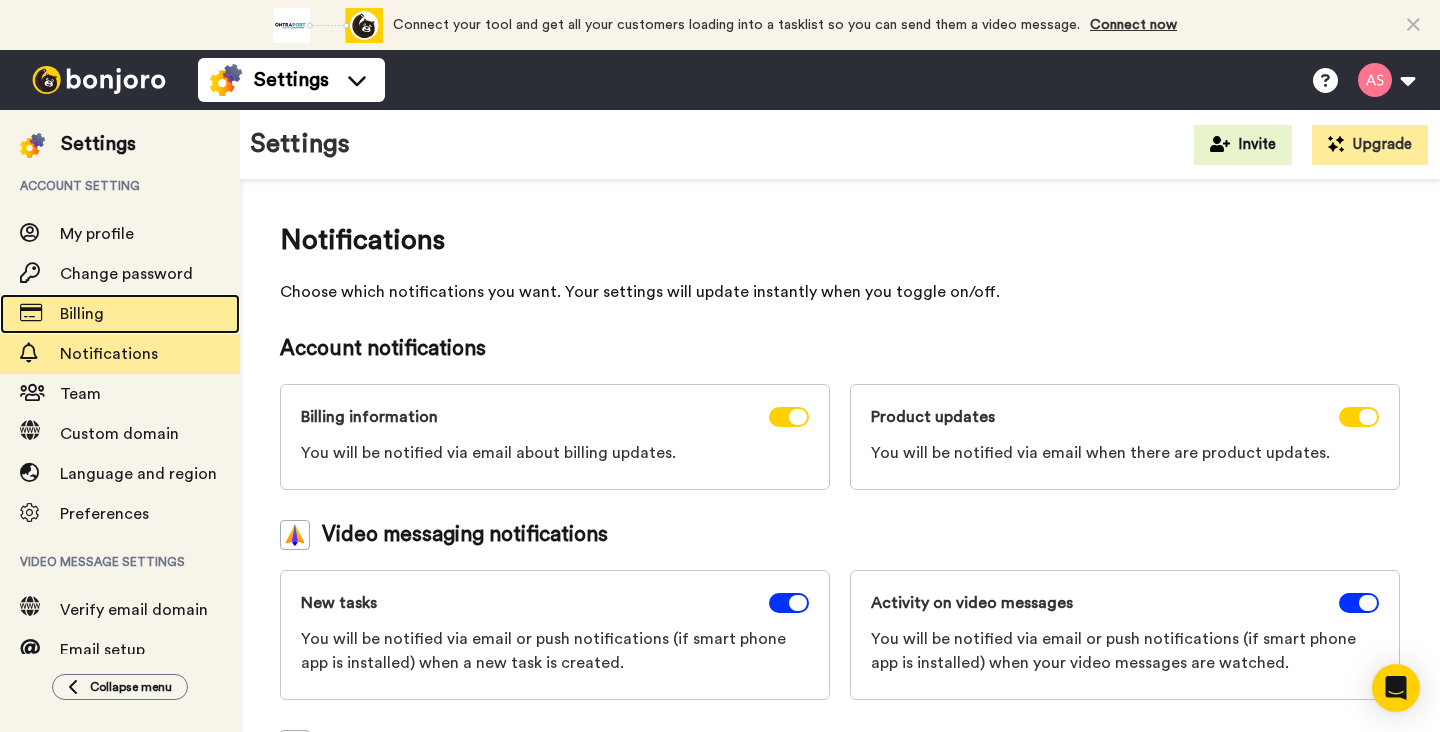 click on "Billing" at bounding box center (82, 314) 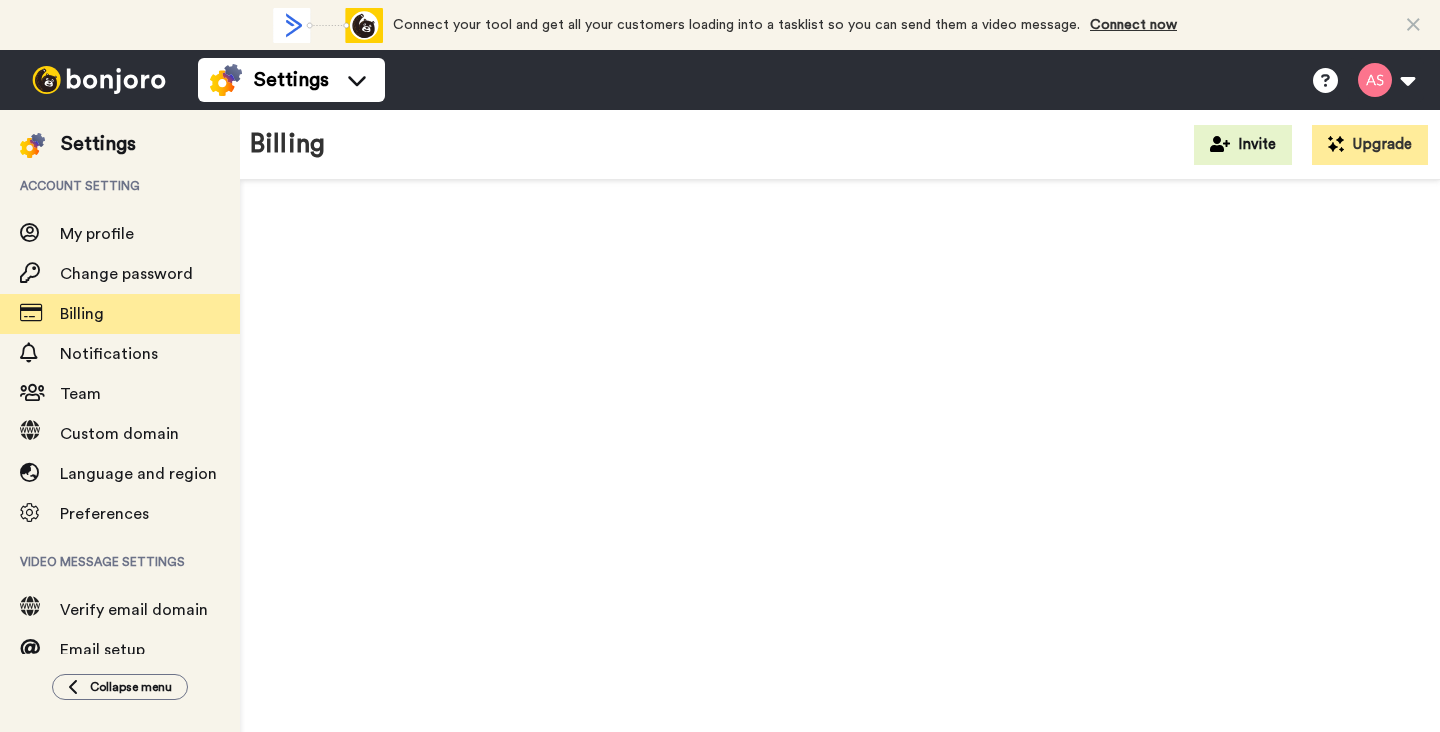 scroll, scrollTop: 0, scrollLeft: 0, axis: both 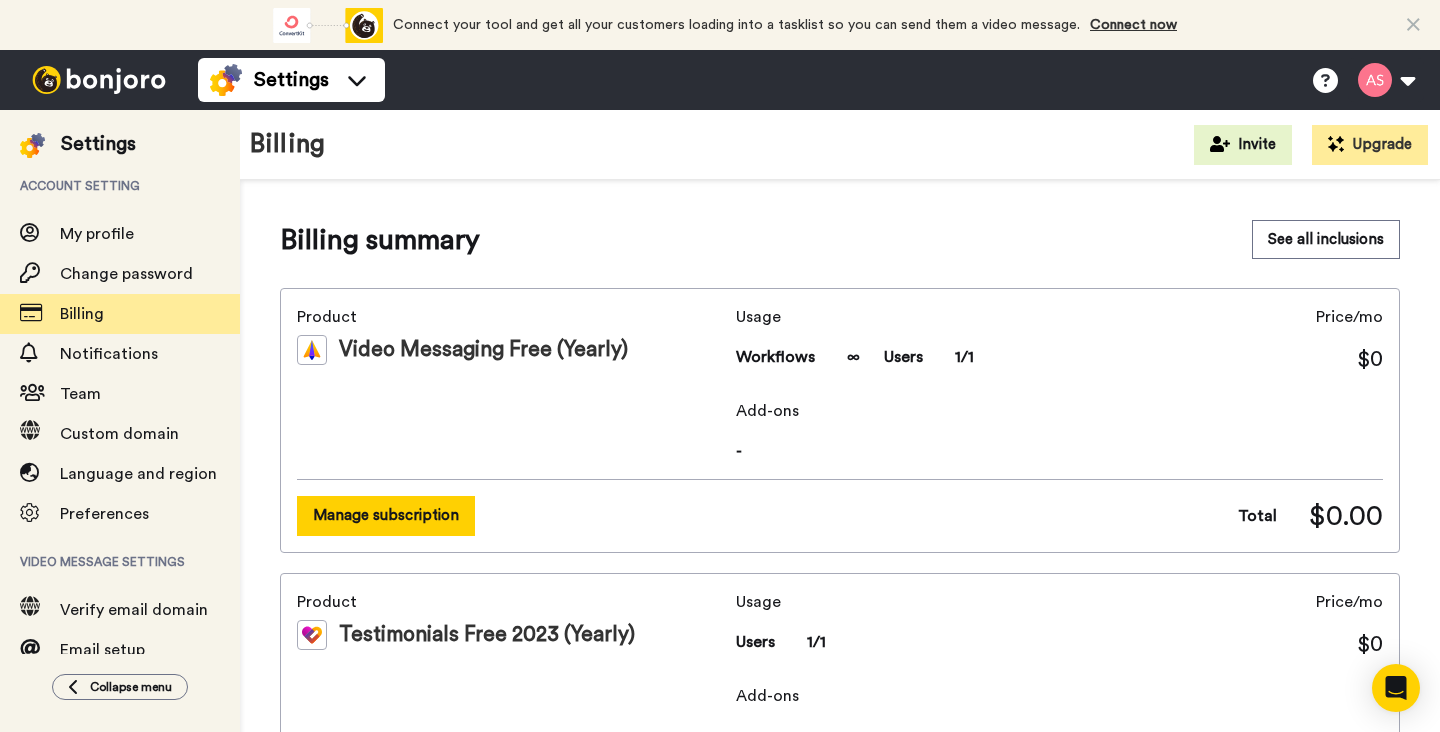 click on "Manage subscription" at bounding box center [386, 515] 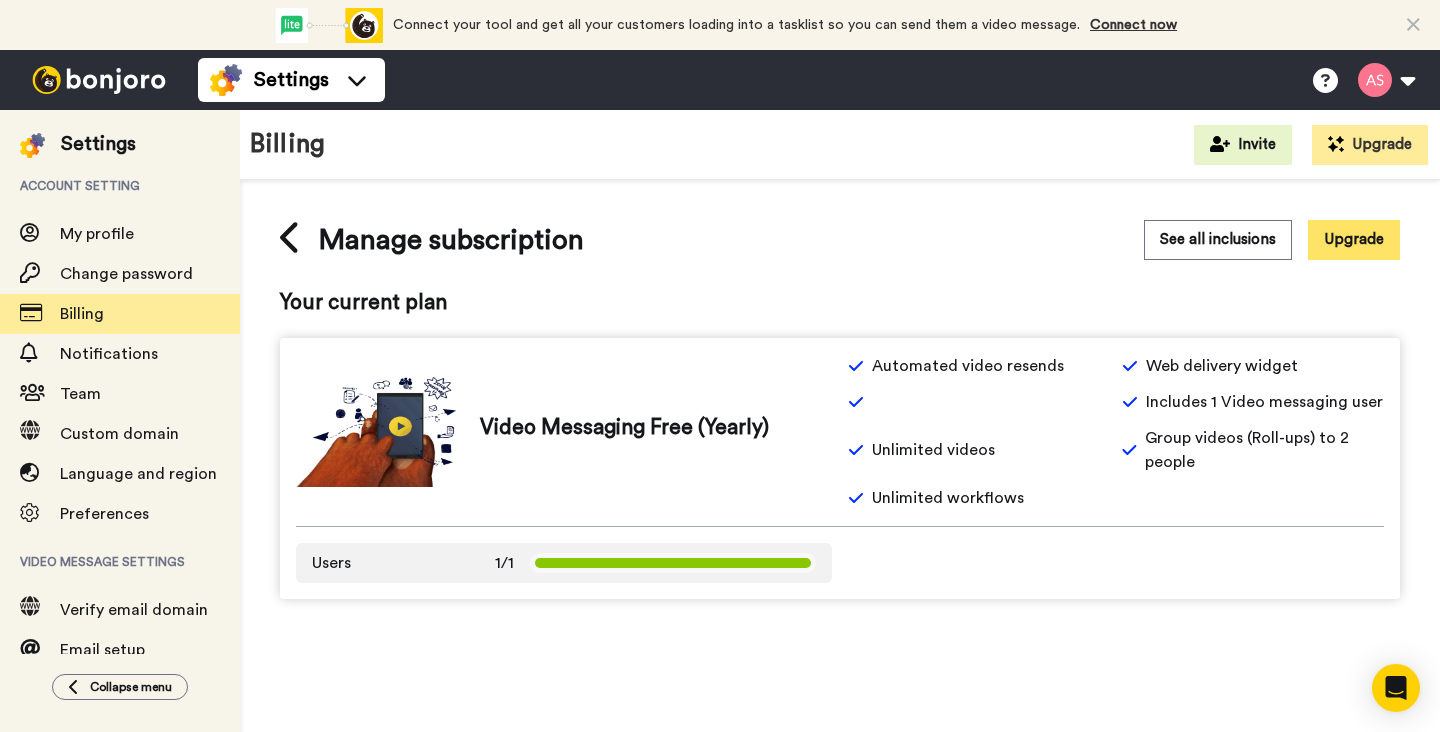 click on "Upgrade" at bounding box center (1354, 239) 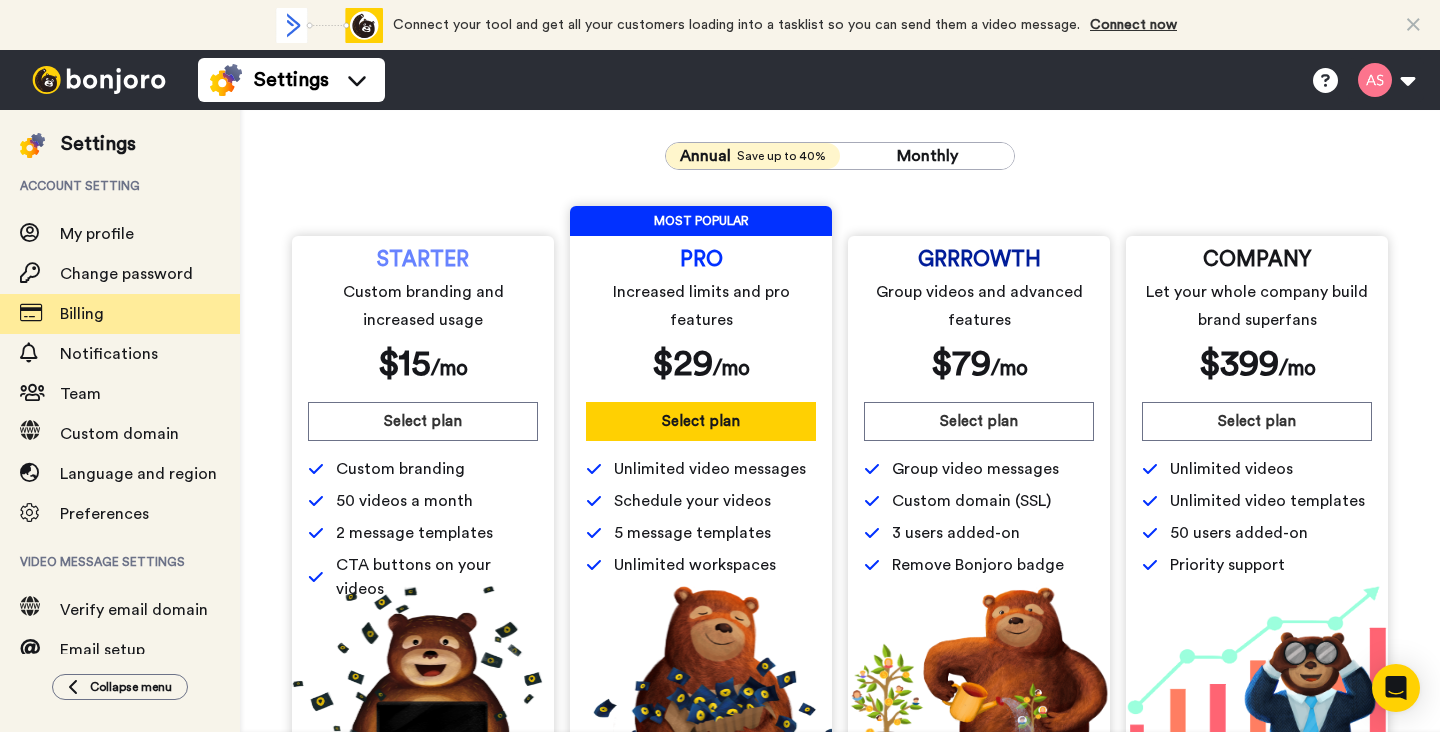 scroll, scrollTop: 0, scrollLeft: 0, axis: both 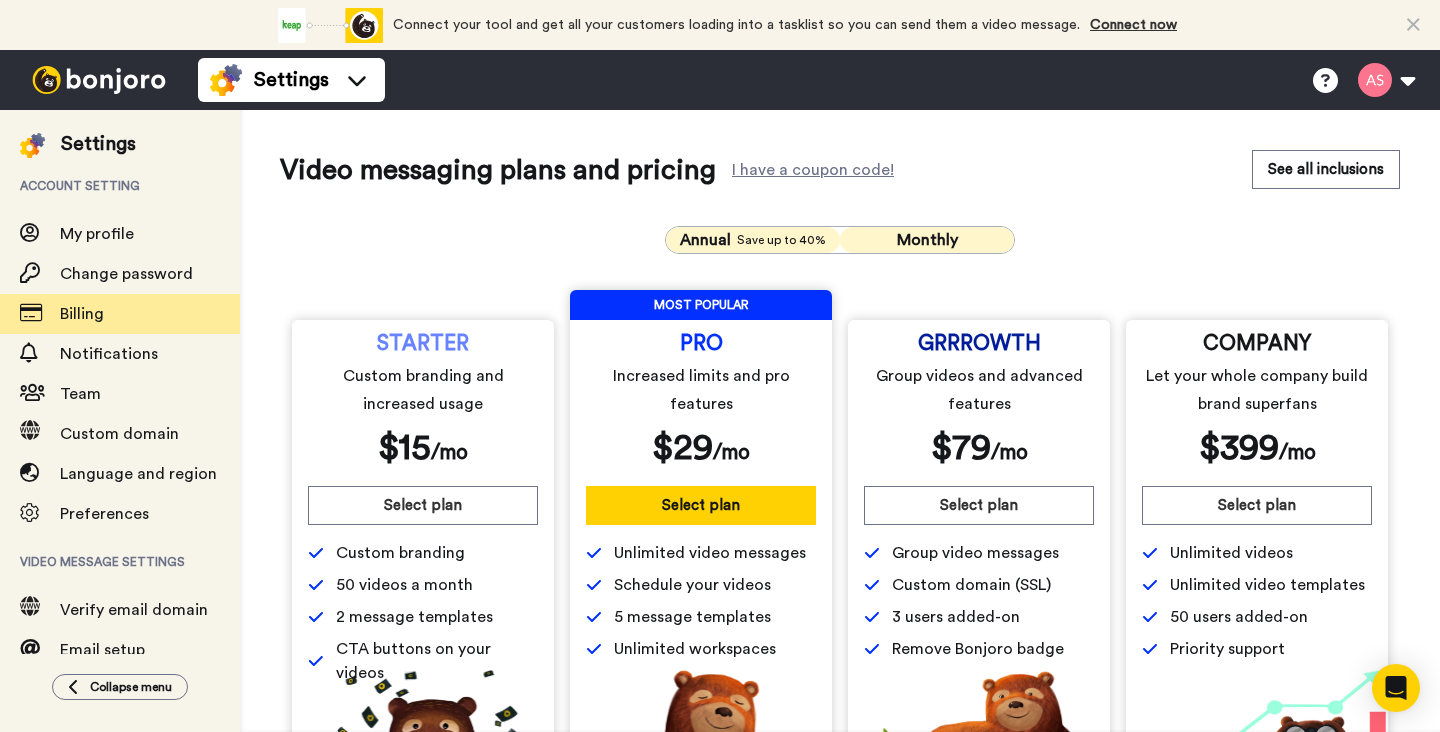 click on "Monthly" at bounding box center [927, 240] 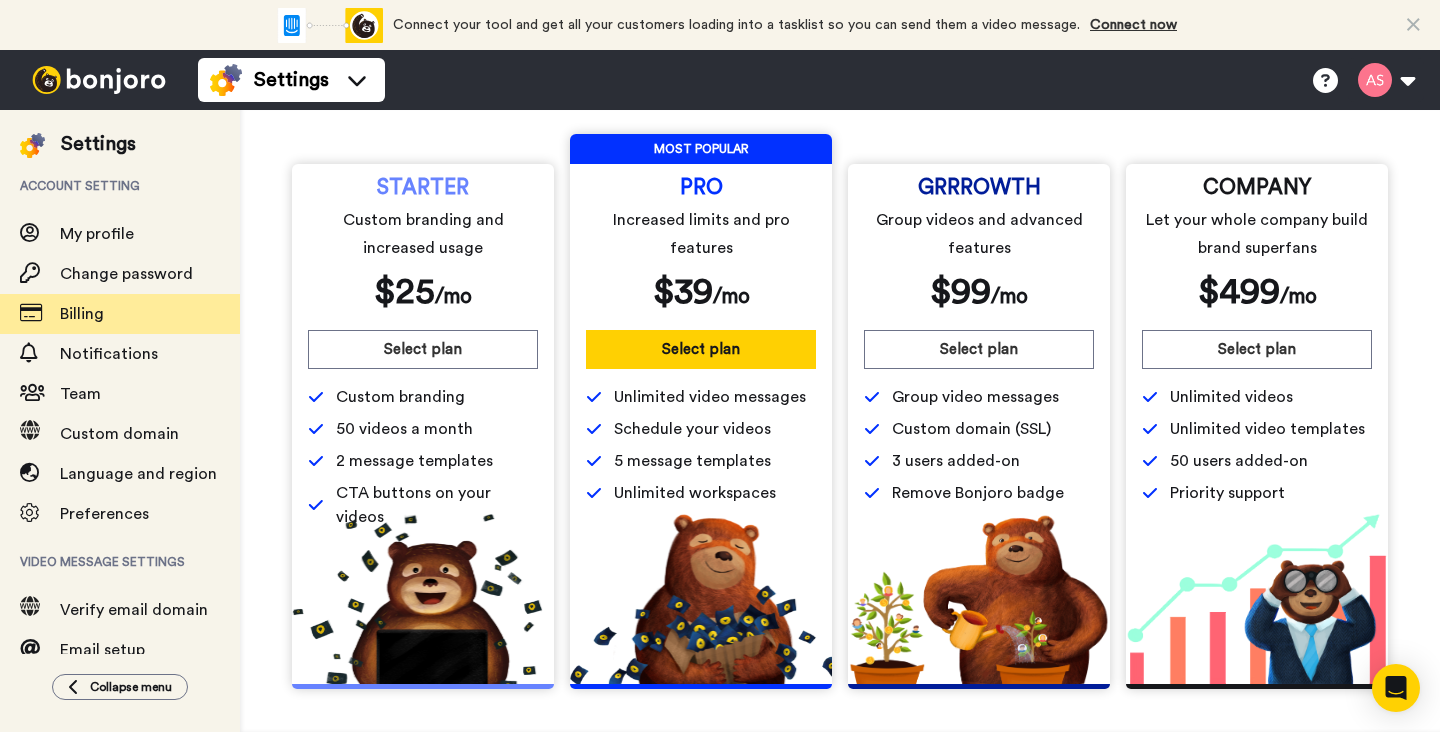 scroll, scrollTop: 167, scrollLeft: 0, axis: vertical 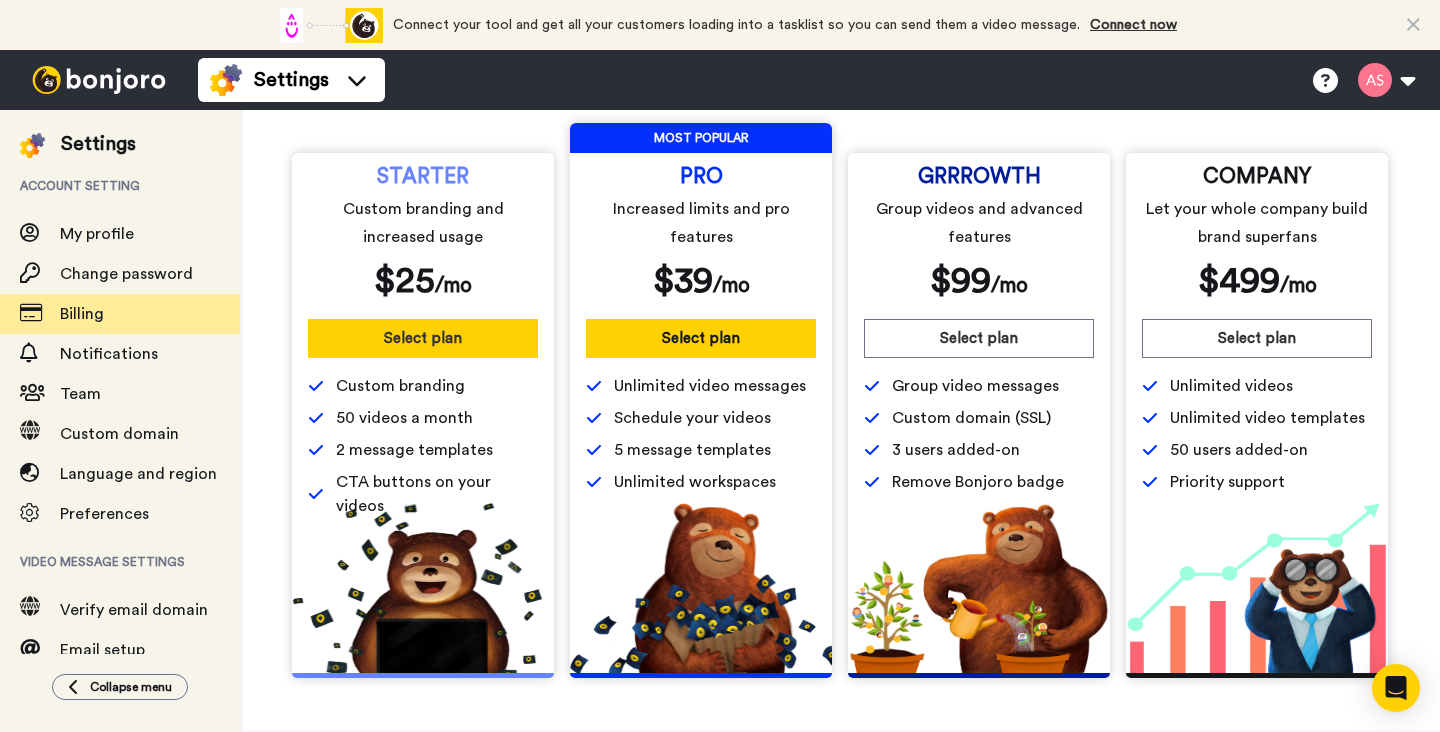 click on "Select plan" at bounding box center (423, 338) 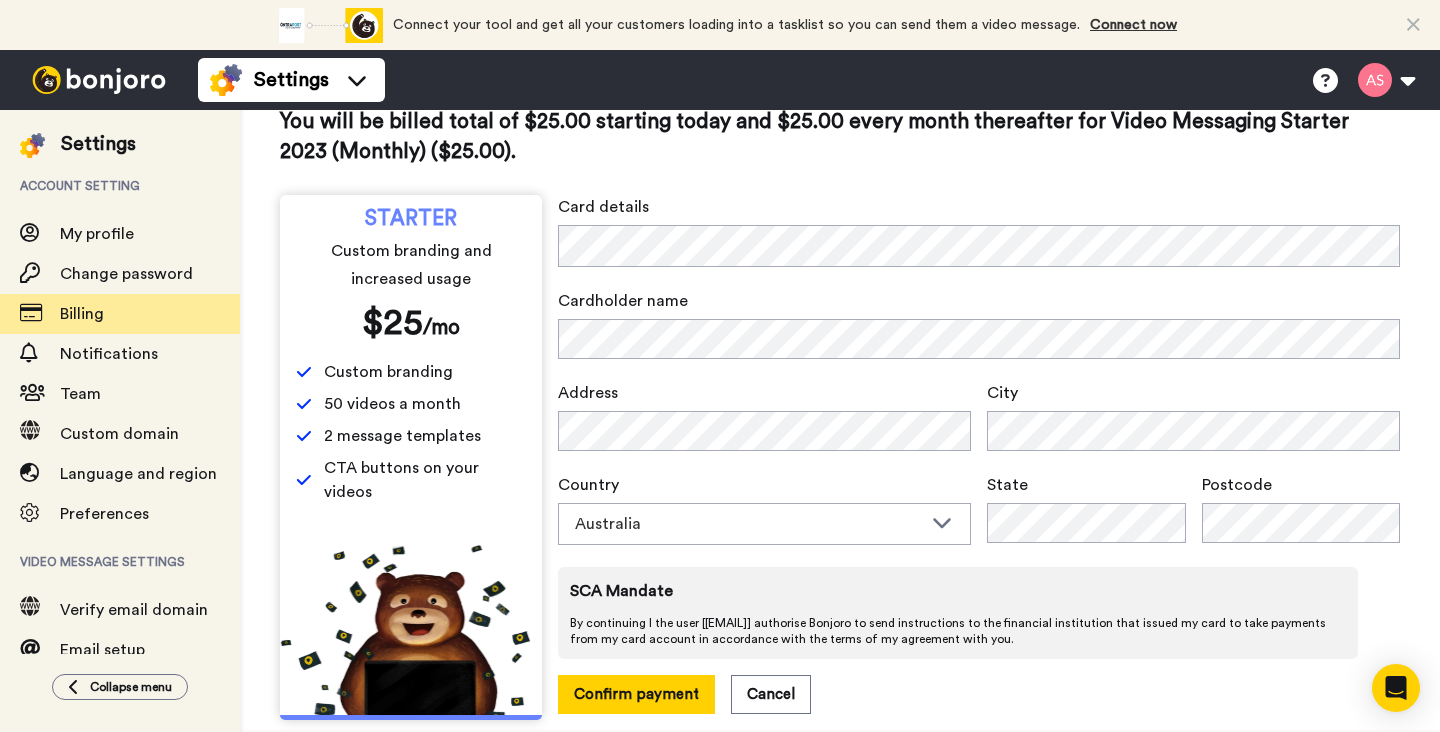 scroll, scrollTop: 0, scrollLeft: 0, axis: both 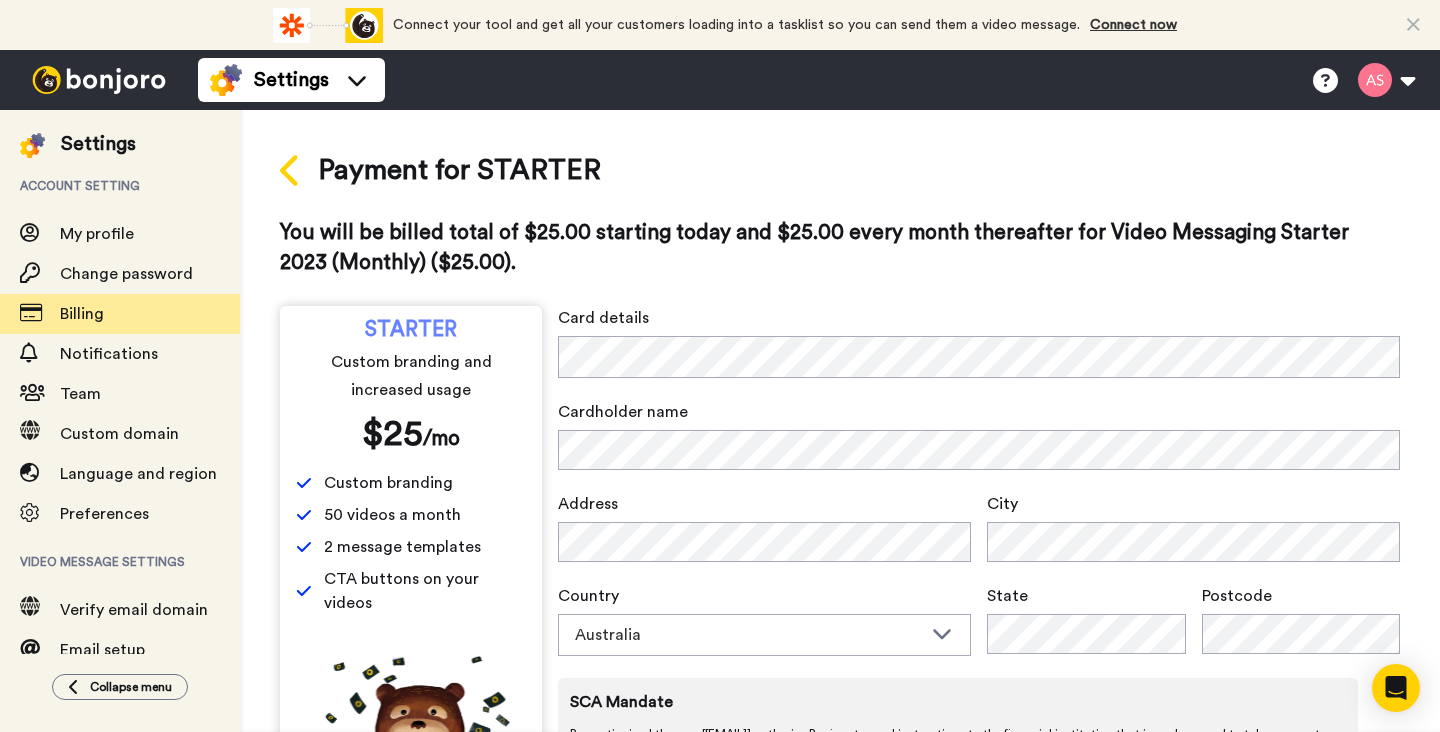 click 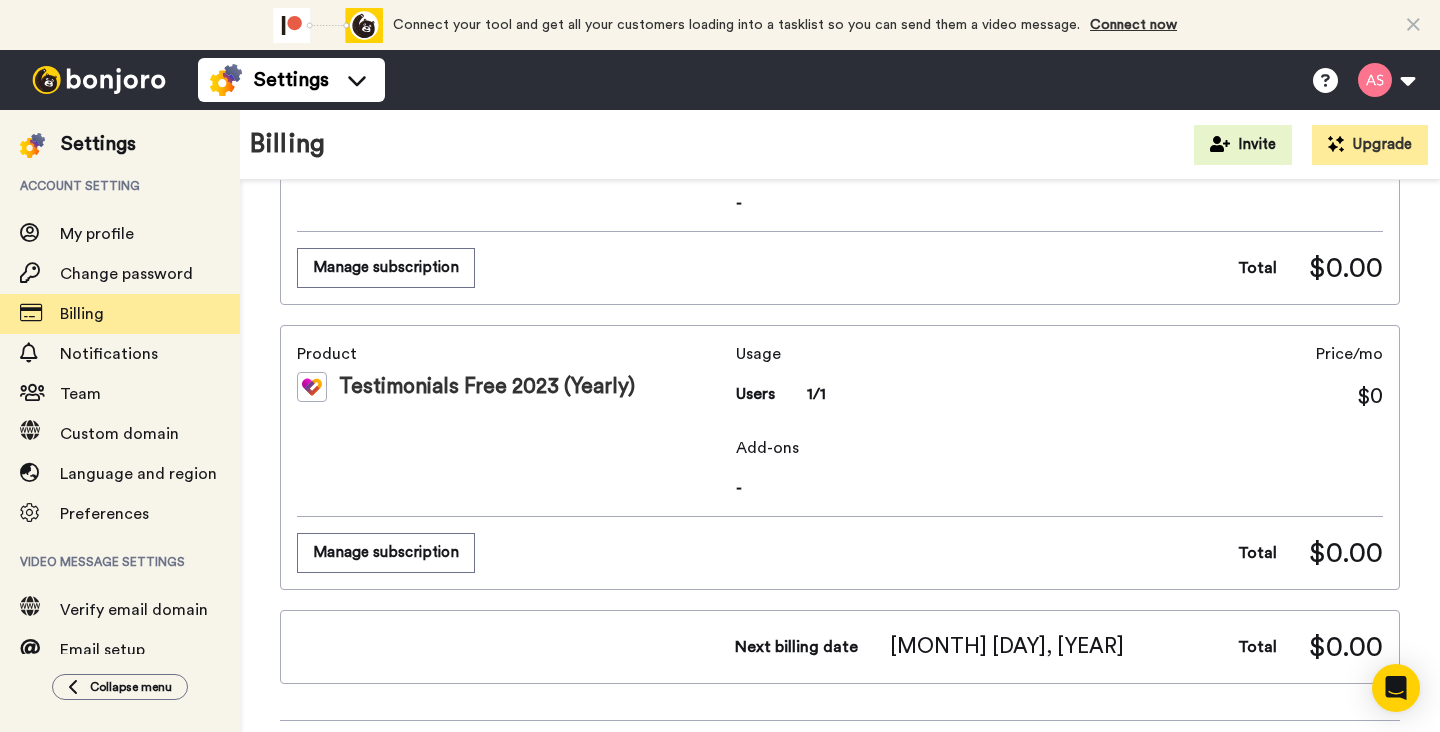 scroll, scrollTop: 249, scrollLeft: 0, axis: vertical 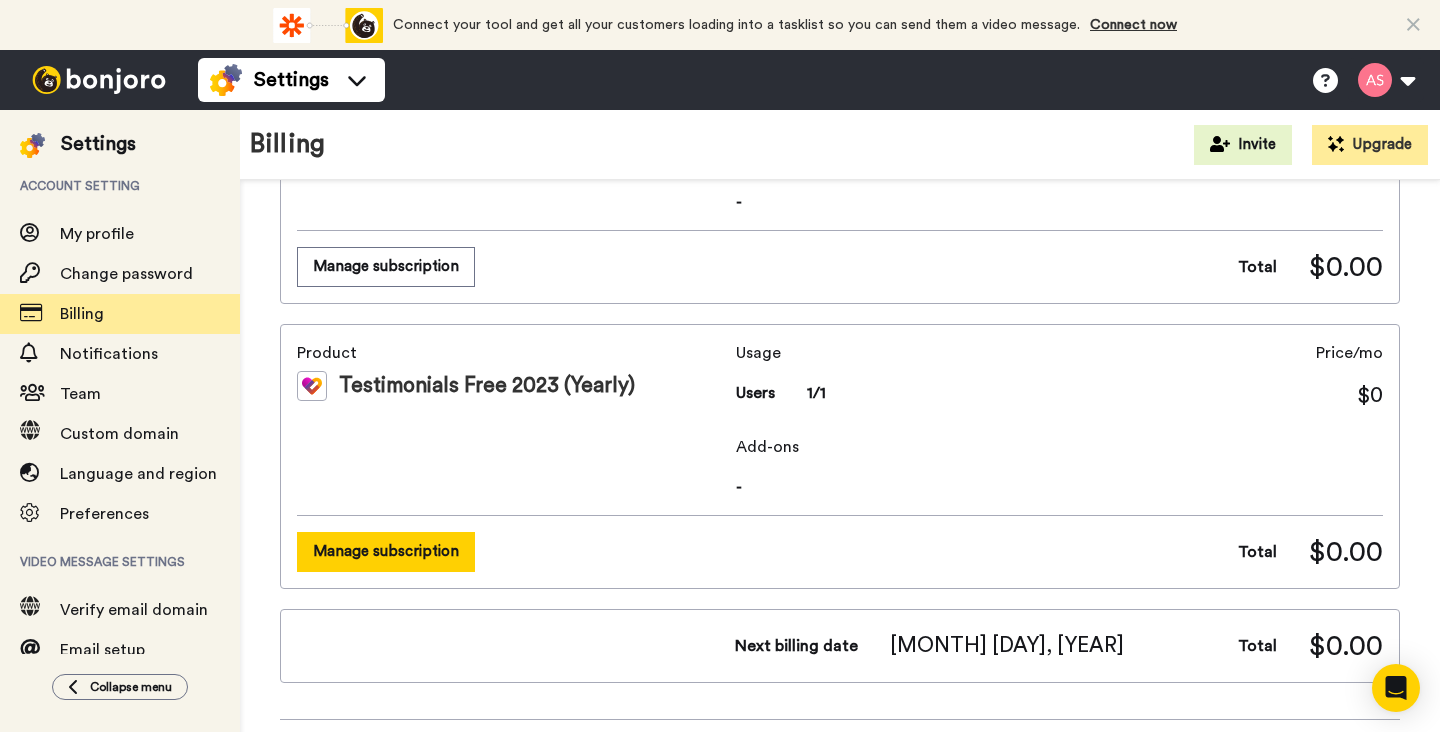click on "Manage subscription" at bounding box center [386, 551] 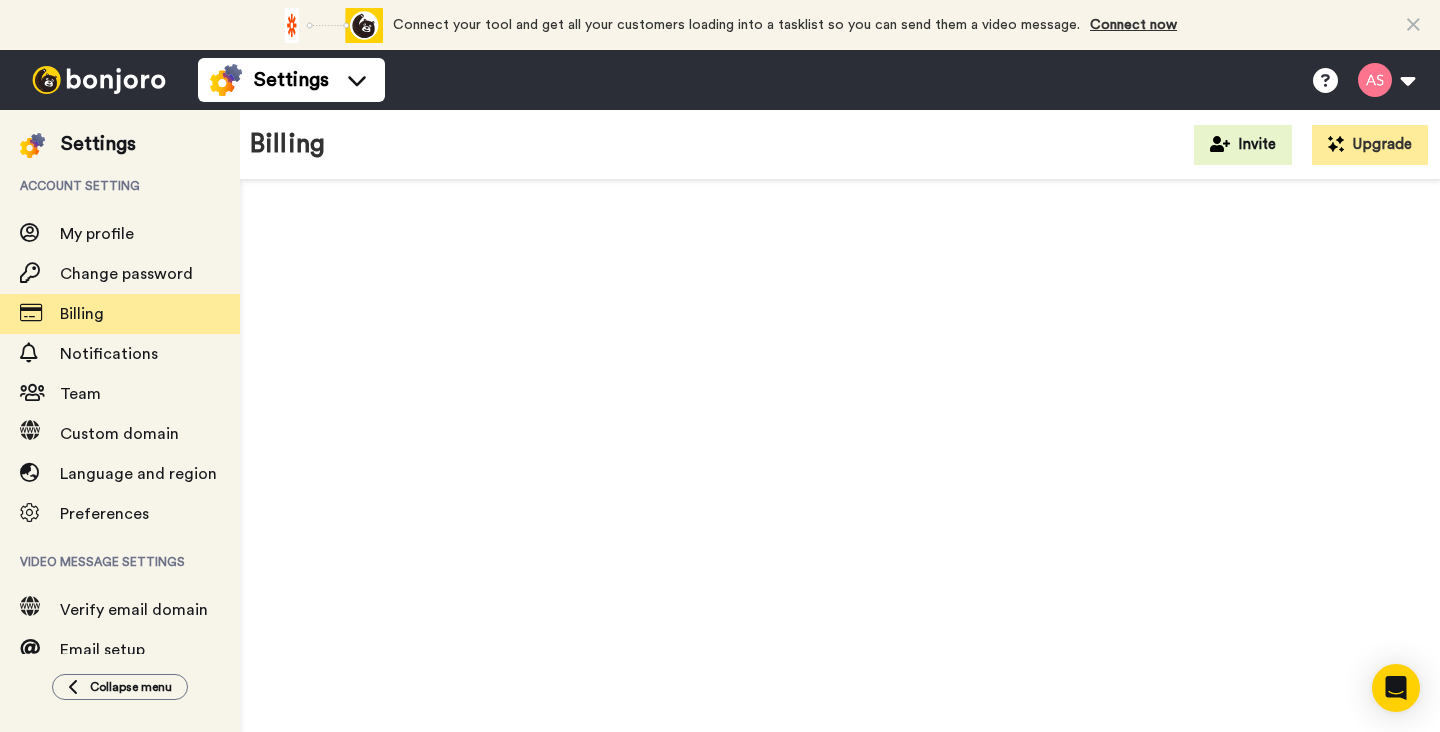 scroll, scrollTop: 0, scrollLeft: 0, axis: both 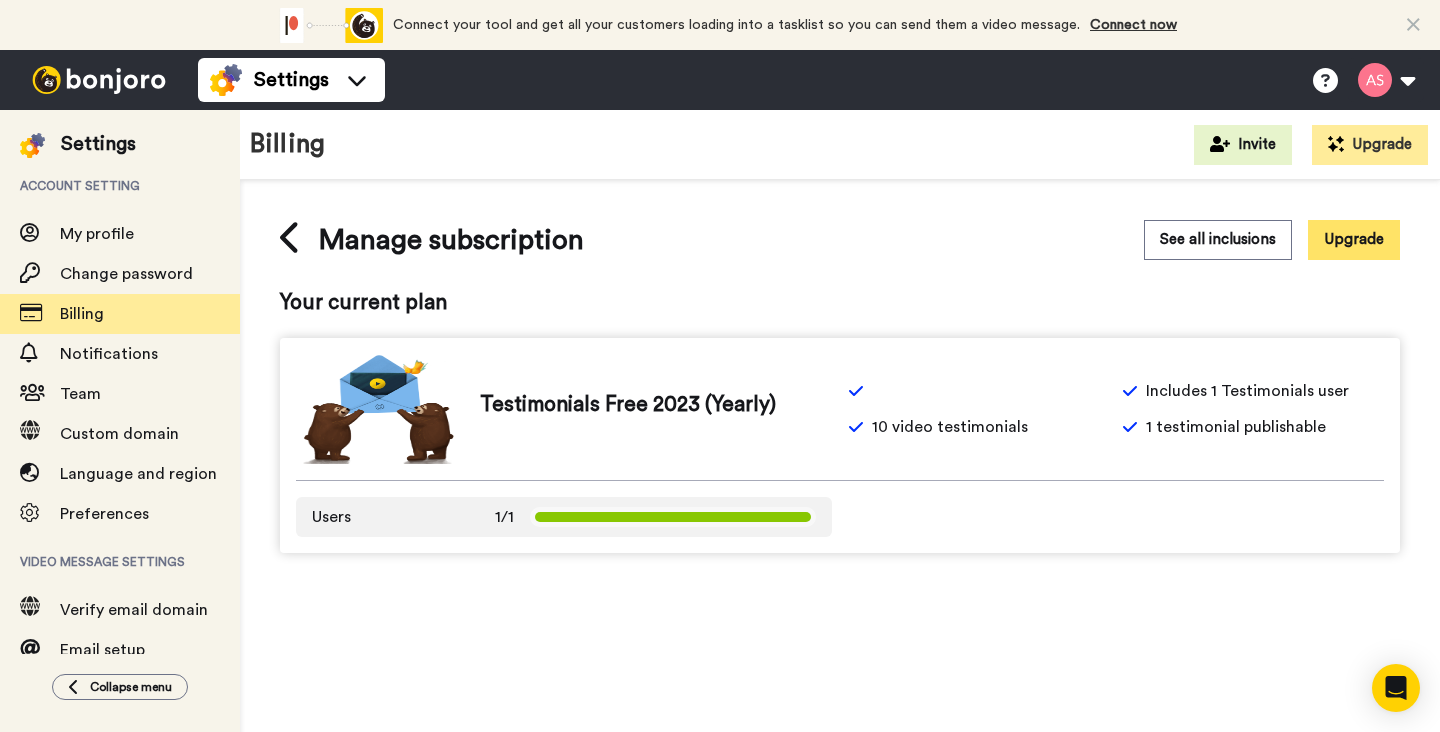 click on "Upgrade" at bounding box center (1354, 239) 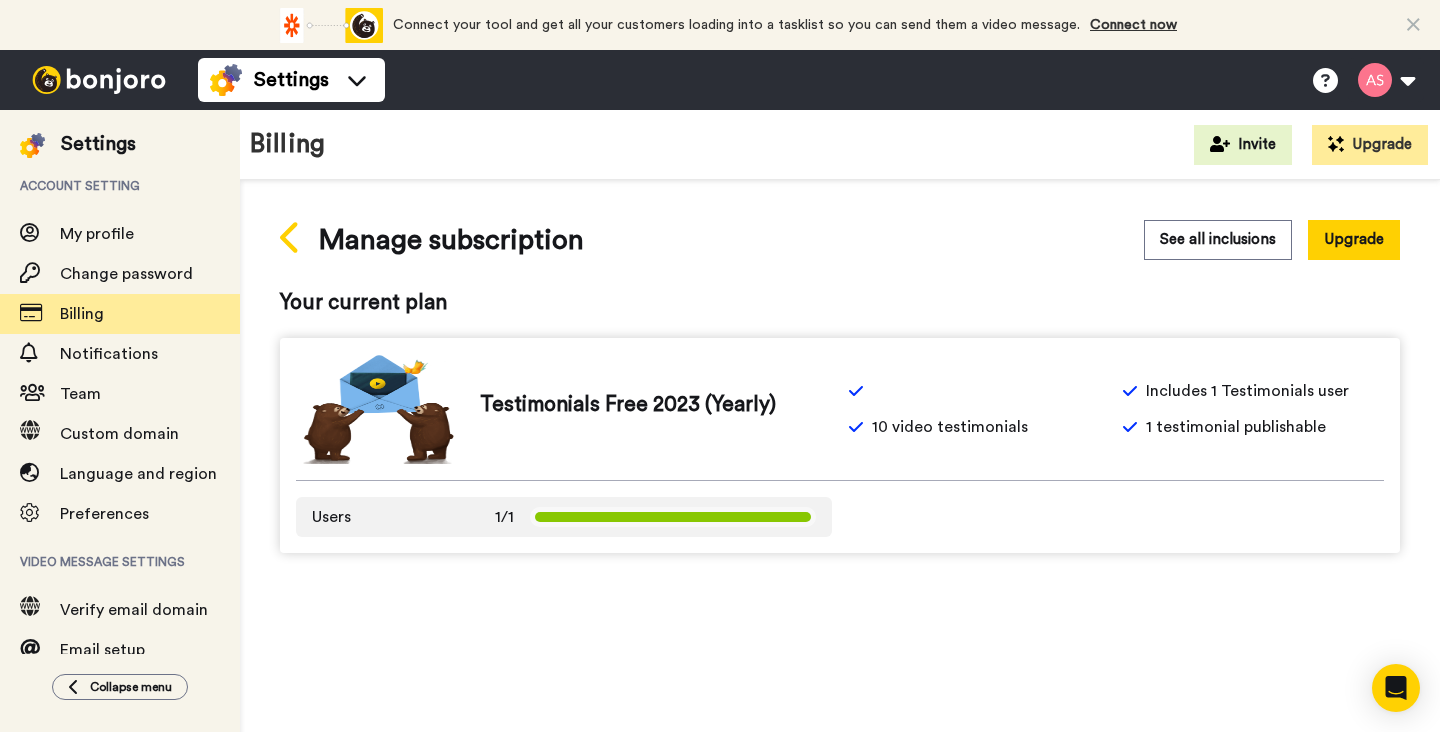 click 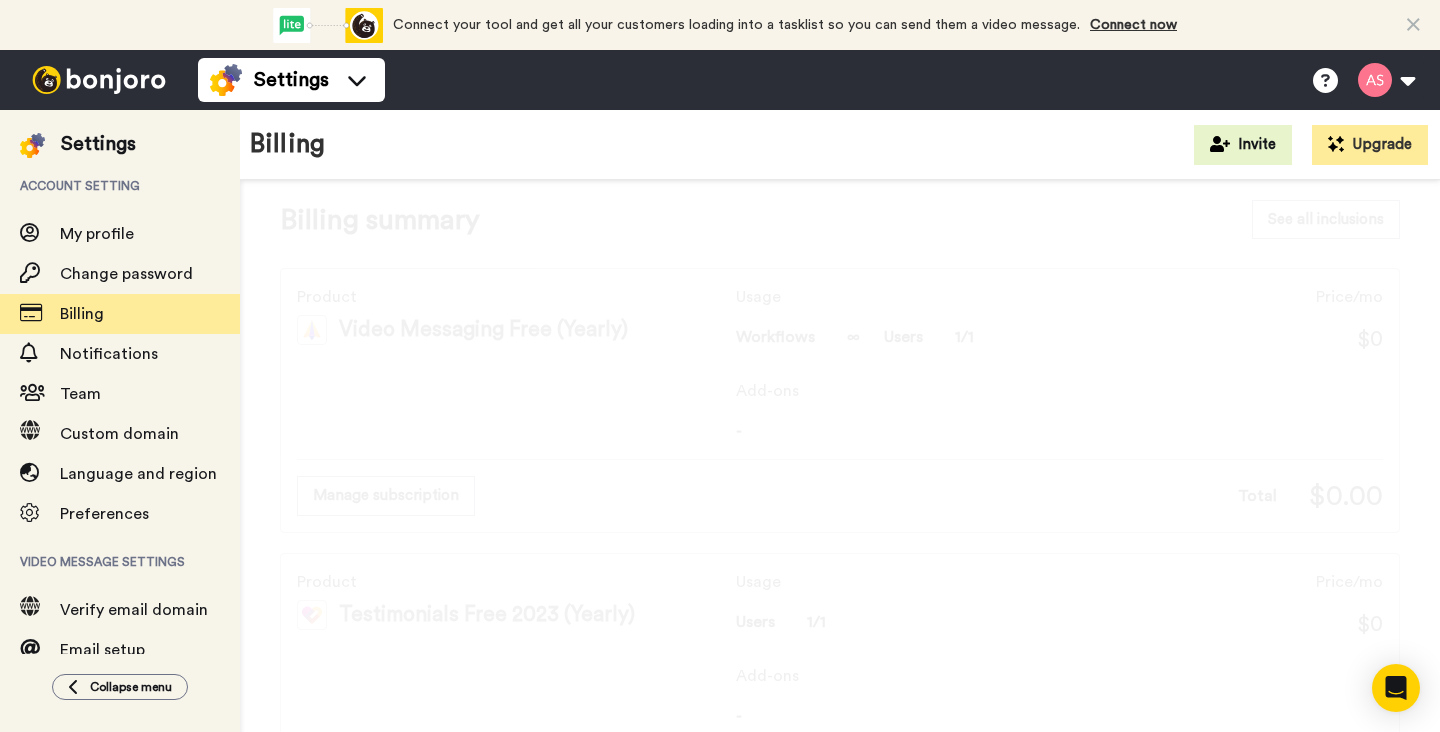 scroll, scrollTop: 0, scrollLeft: 0, axis: both 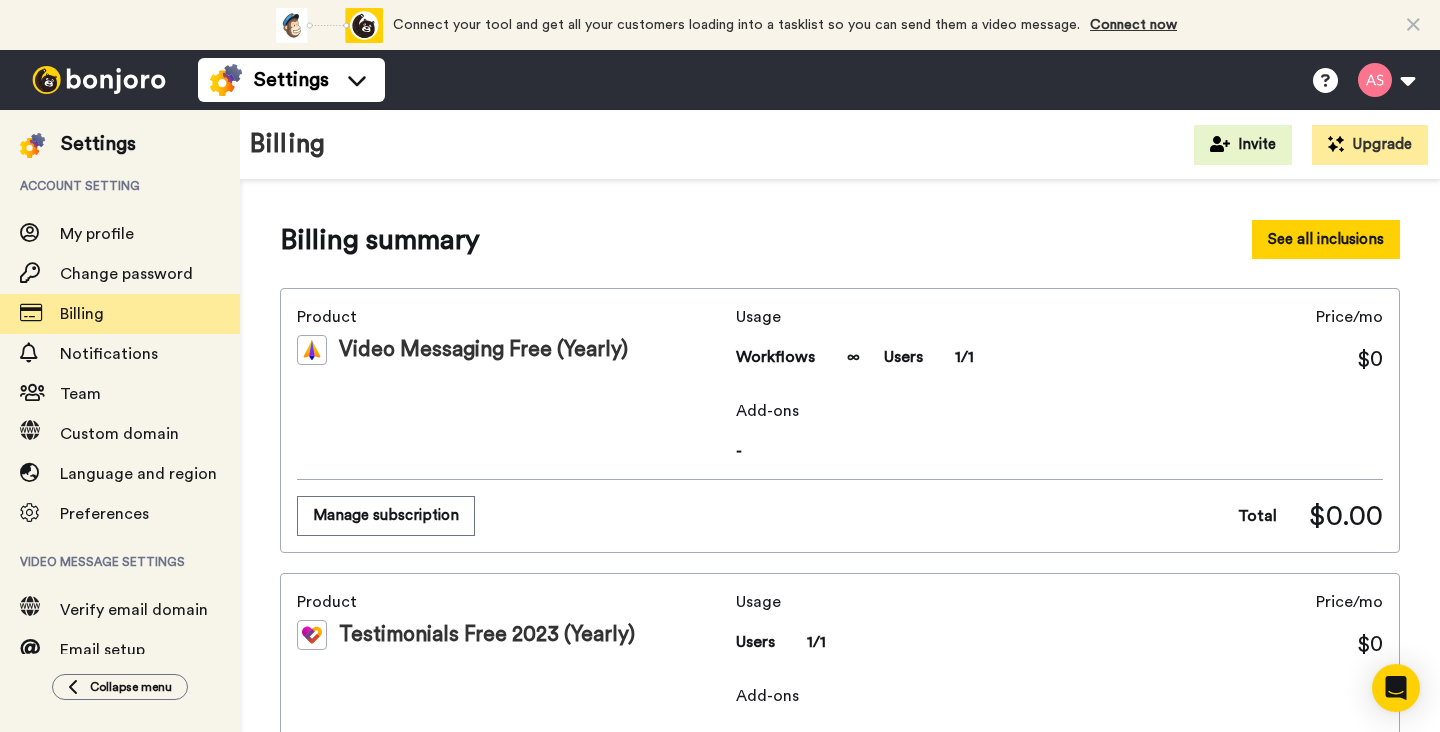 click on "See all inclusions" at bounding box center (1326, 239) 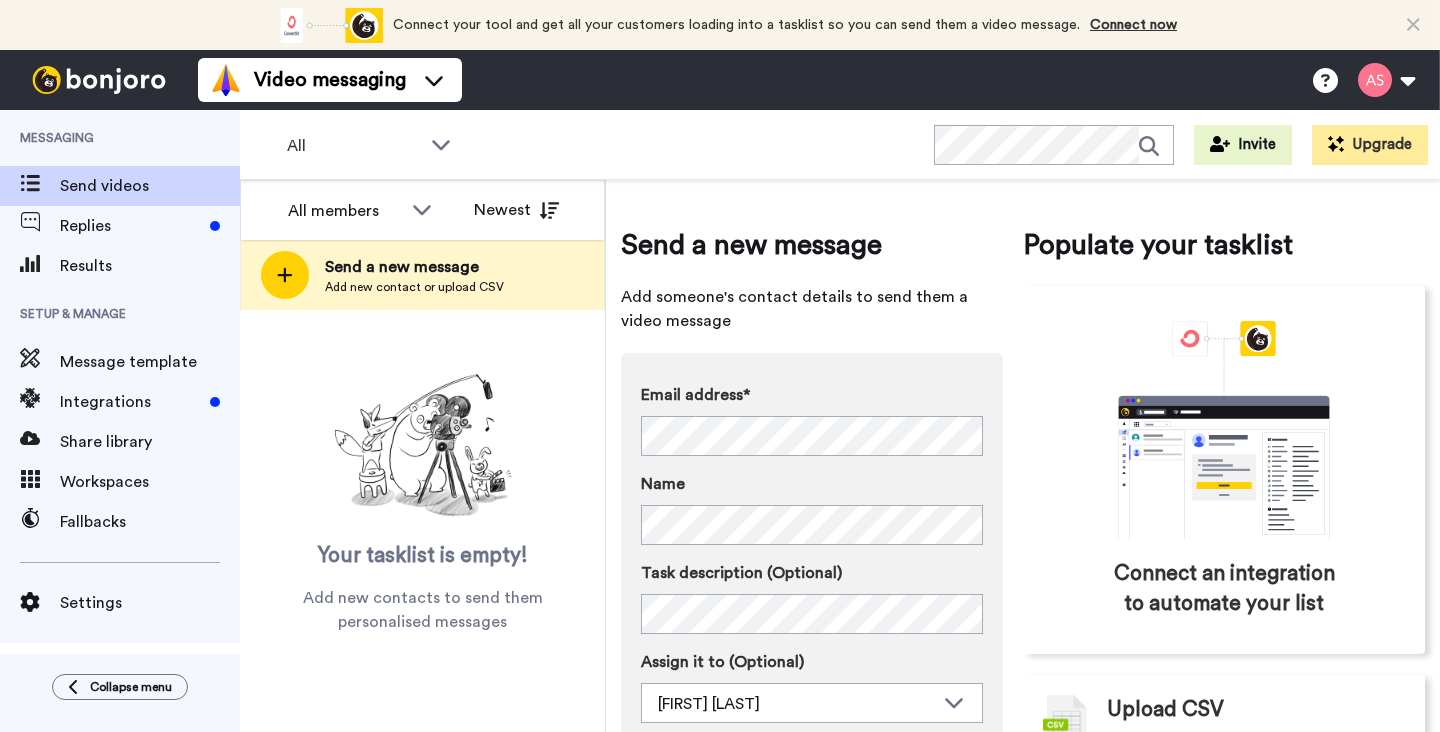 scroll, scrollTop: 0, scrollLeft: 0, axis: both 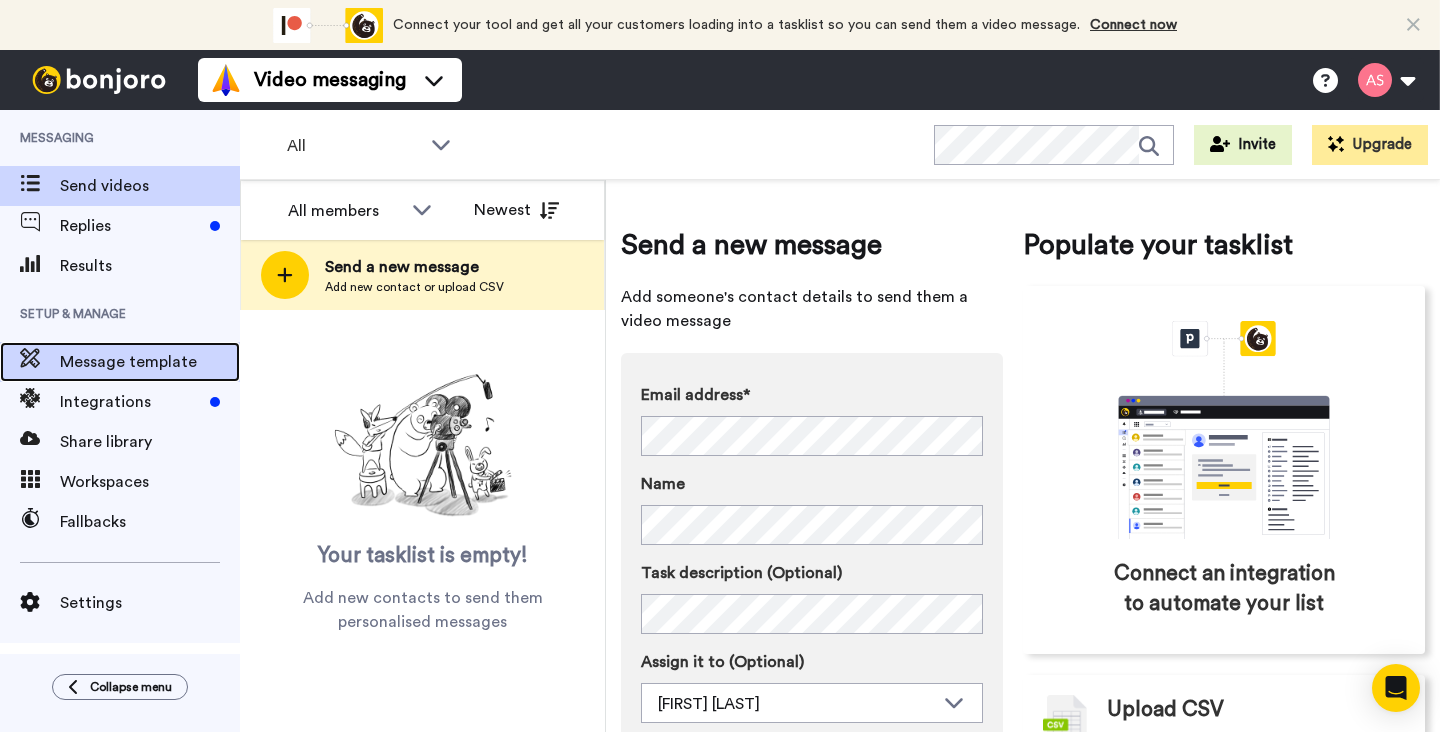 click on "Message template" at bounding box center (150, 362) 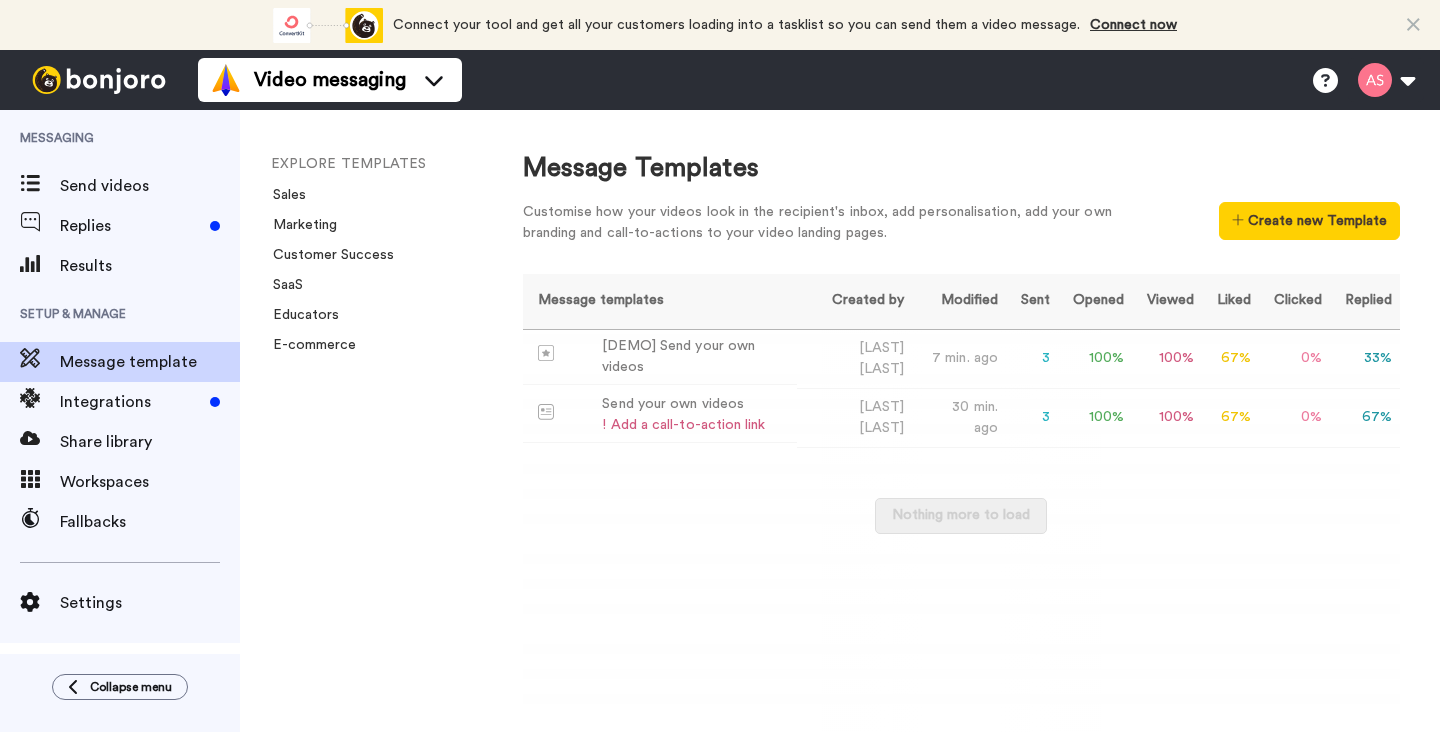 scroll, scrollTop: 0, scrollLeft: 0, axis: both 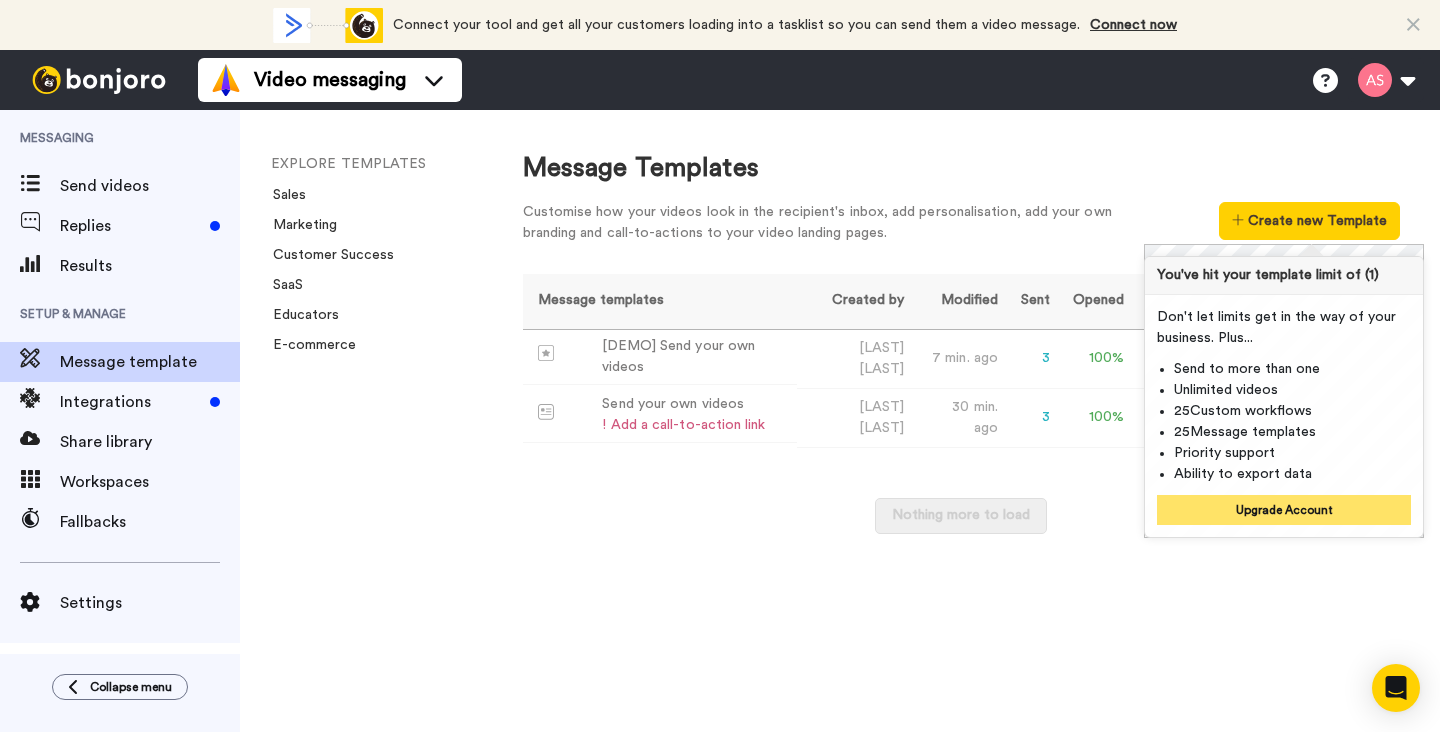 click on "Upgrade Account" at bounding box center (1284, 510) 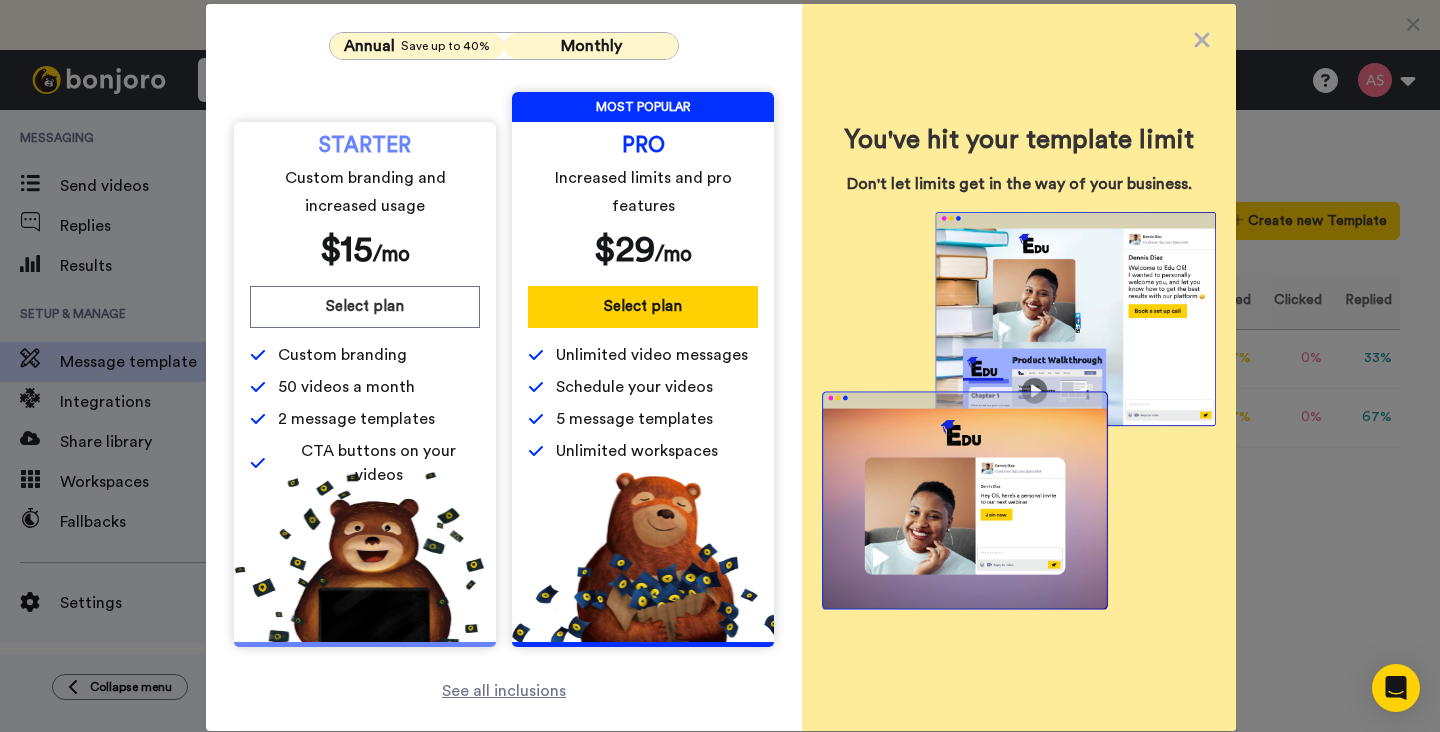 click on "Monthly" at bounding box center (591, 46) 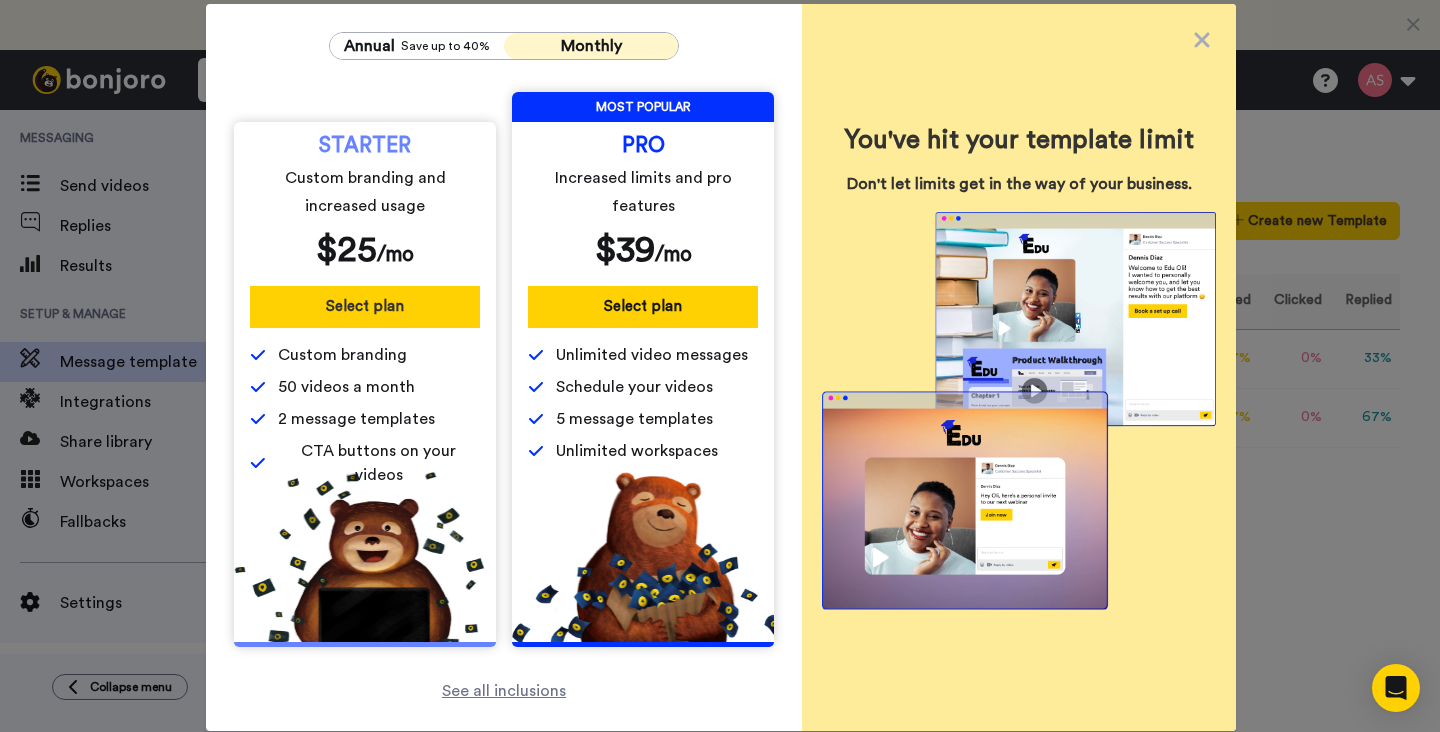 click on "Select plan" at bounding box center (365, 307) 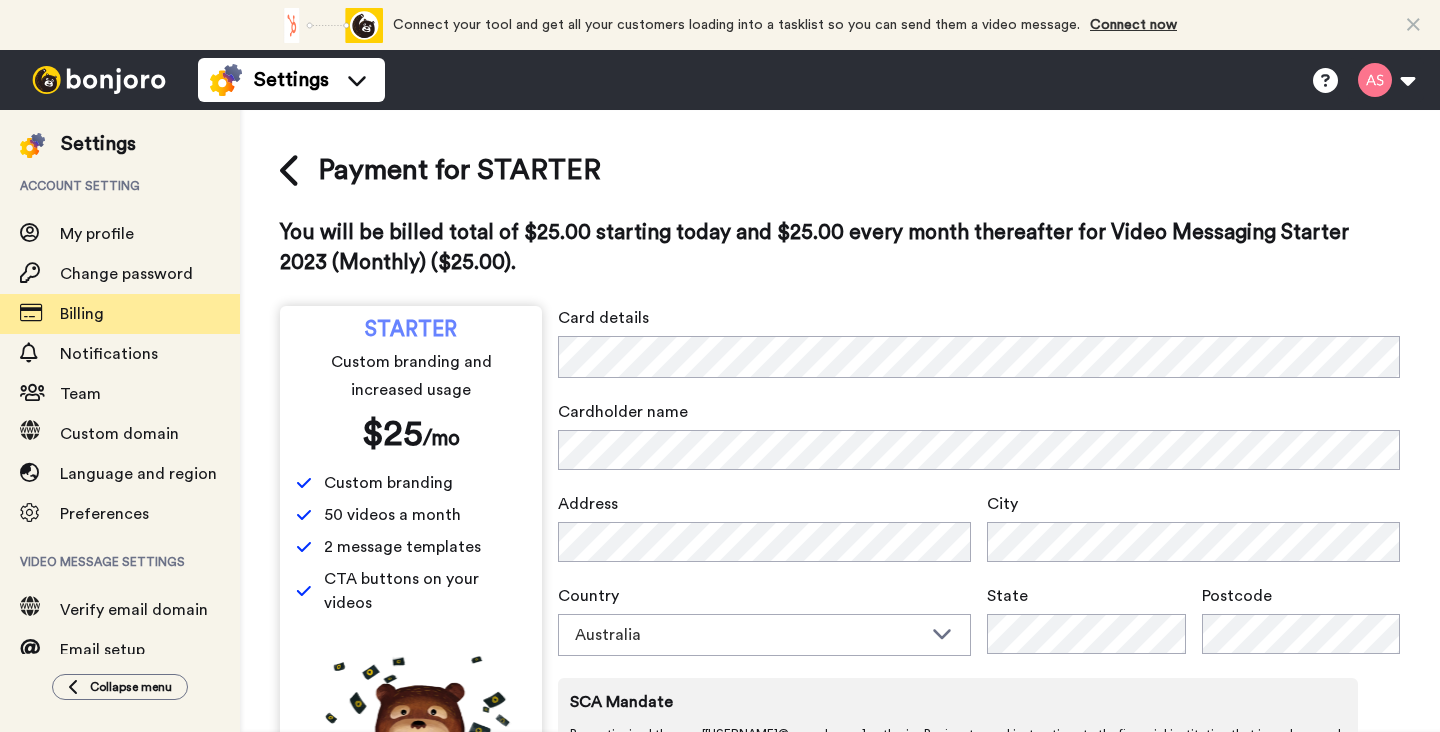 scroll, scrollTop: 0, scrollLeft: 0, axis: both 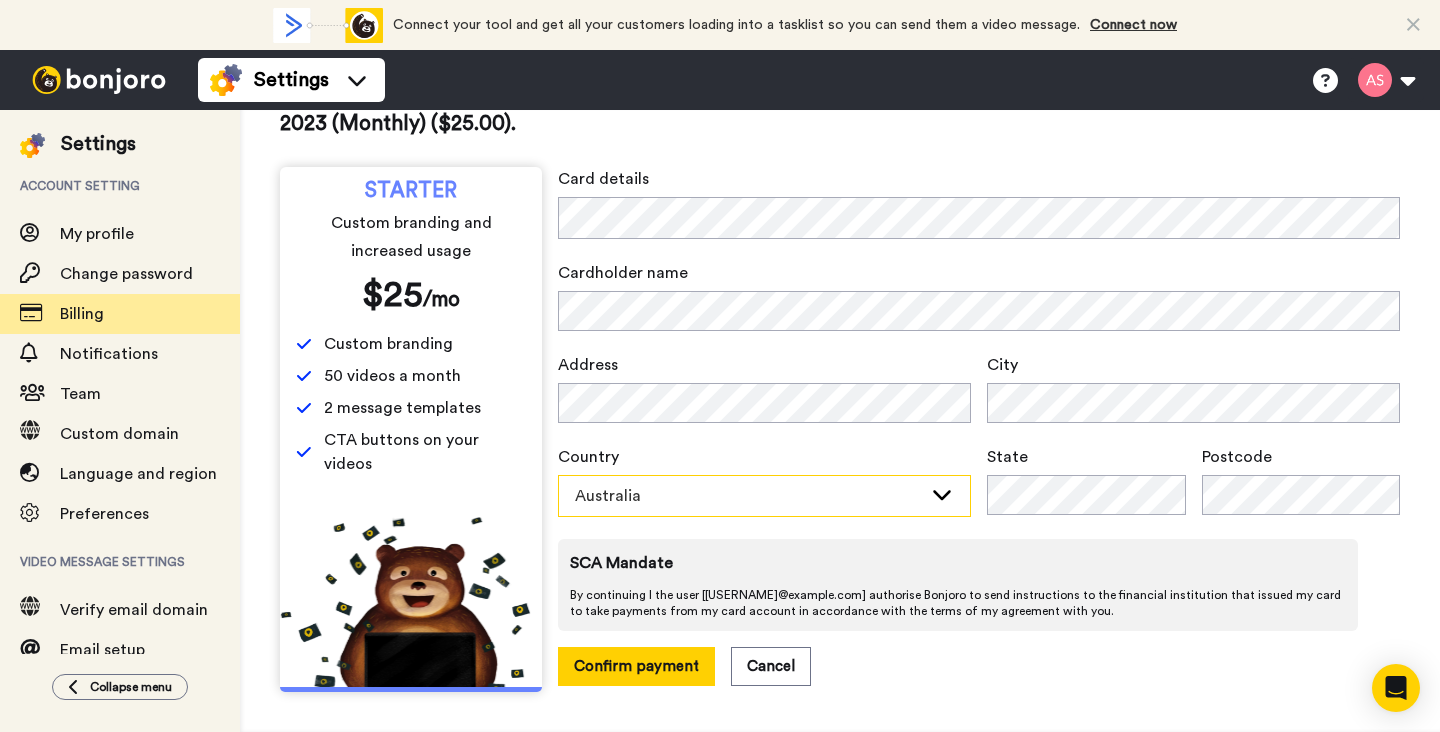 click 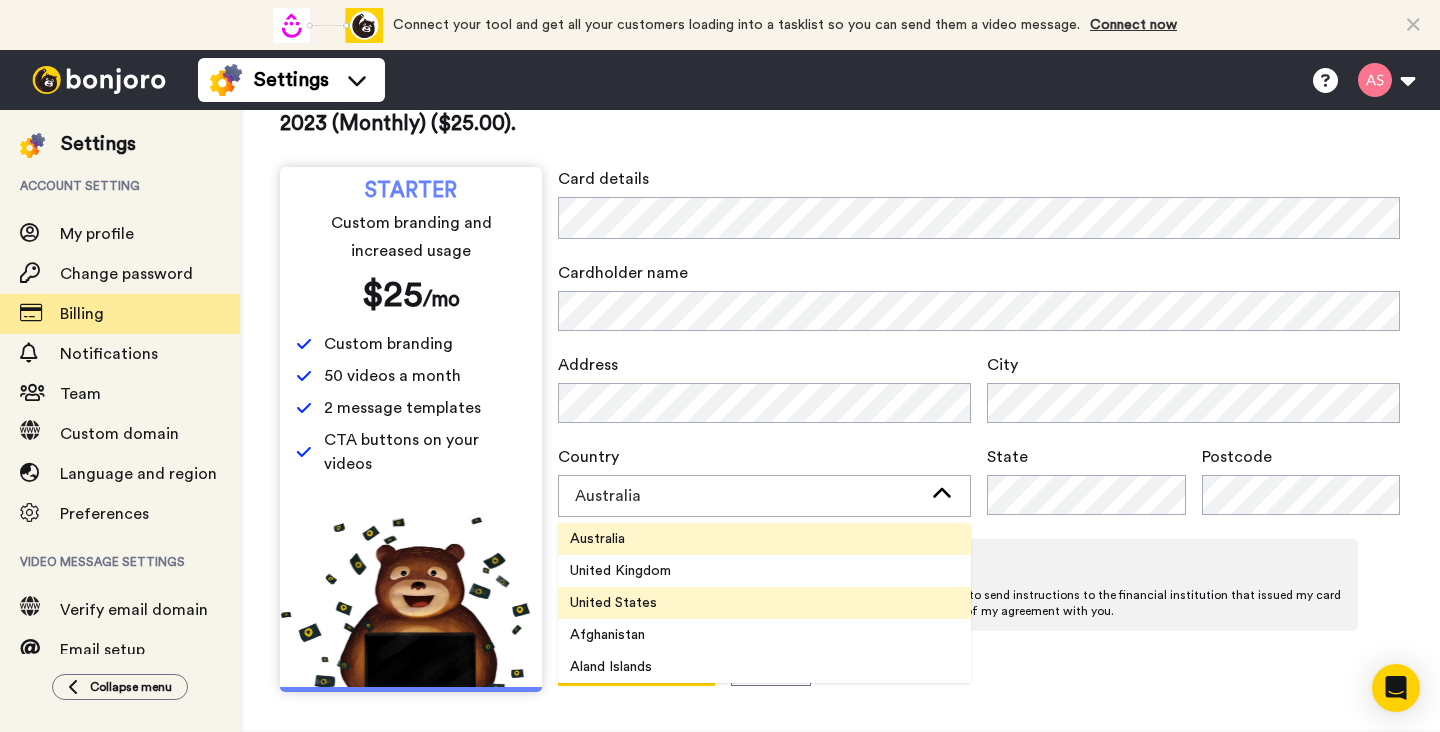click on "United States" at bounding box center [764, 603] 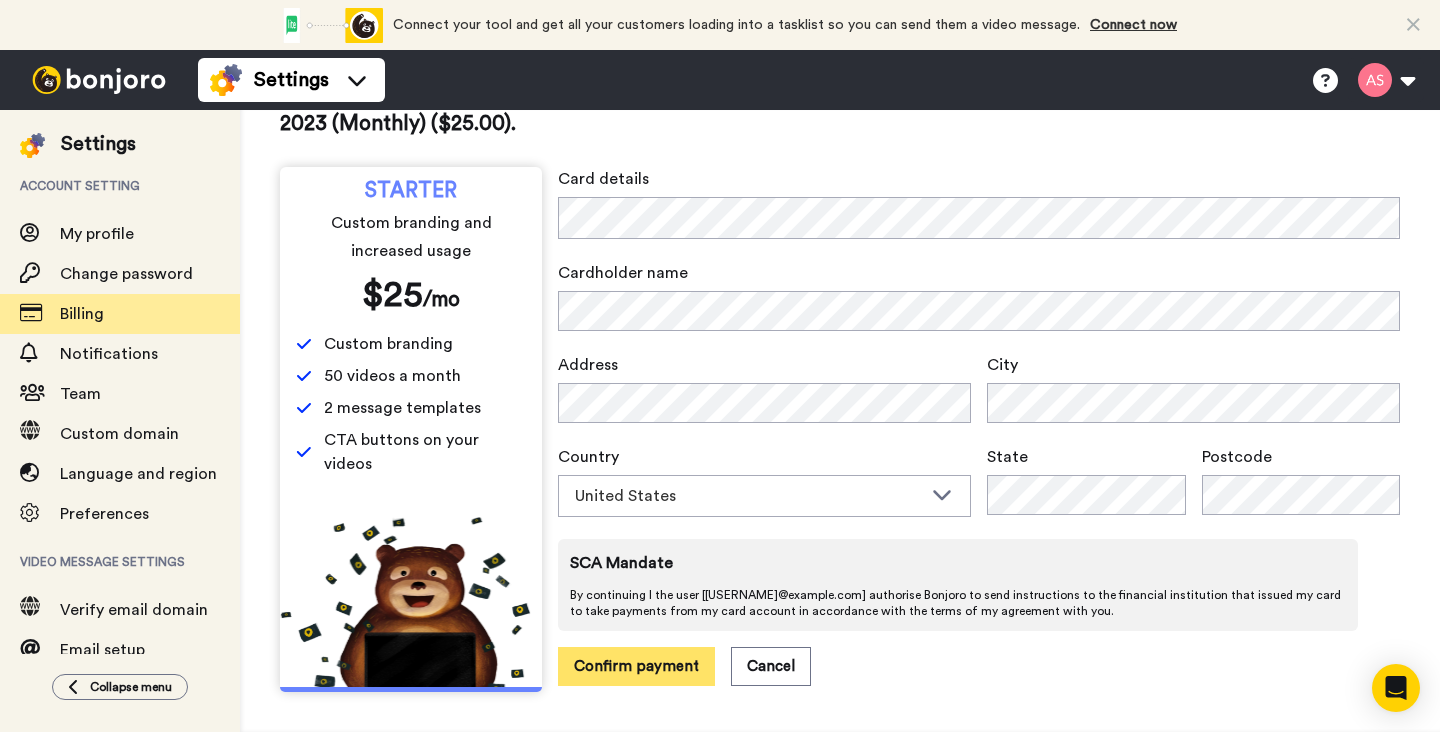 click on "Confirm payment" at bounding box center [636, 666] 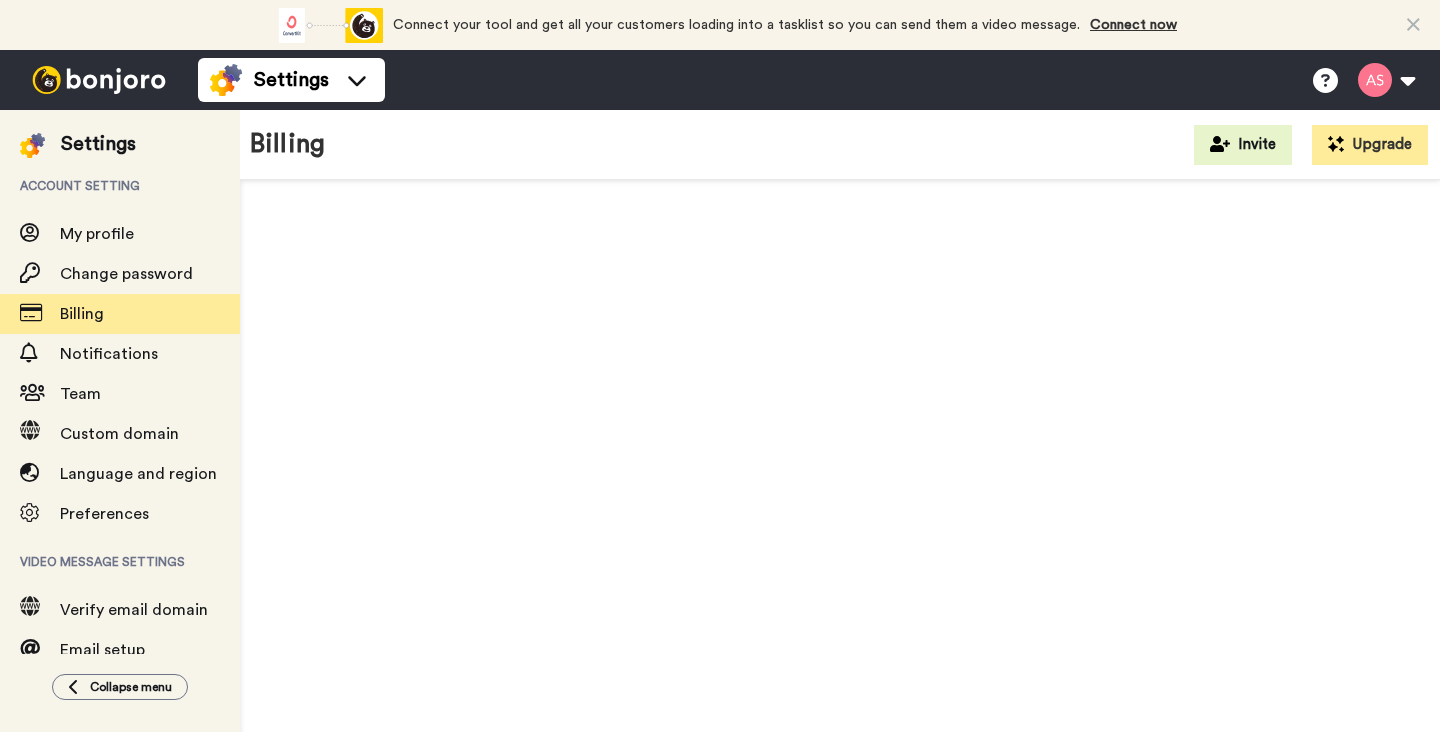 scroll, scrollTop: 0, scrollLeft: 0, axis: both 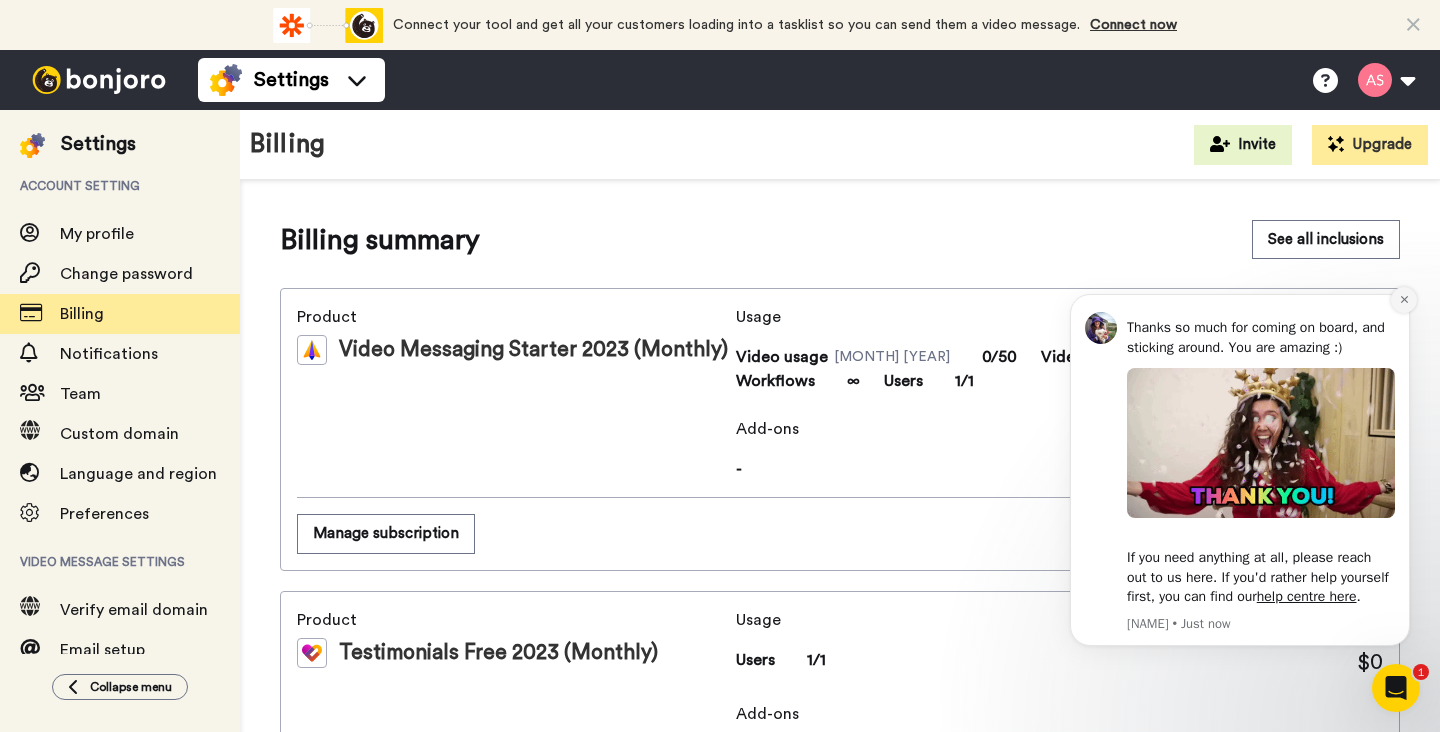 click 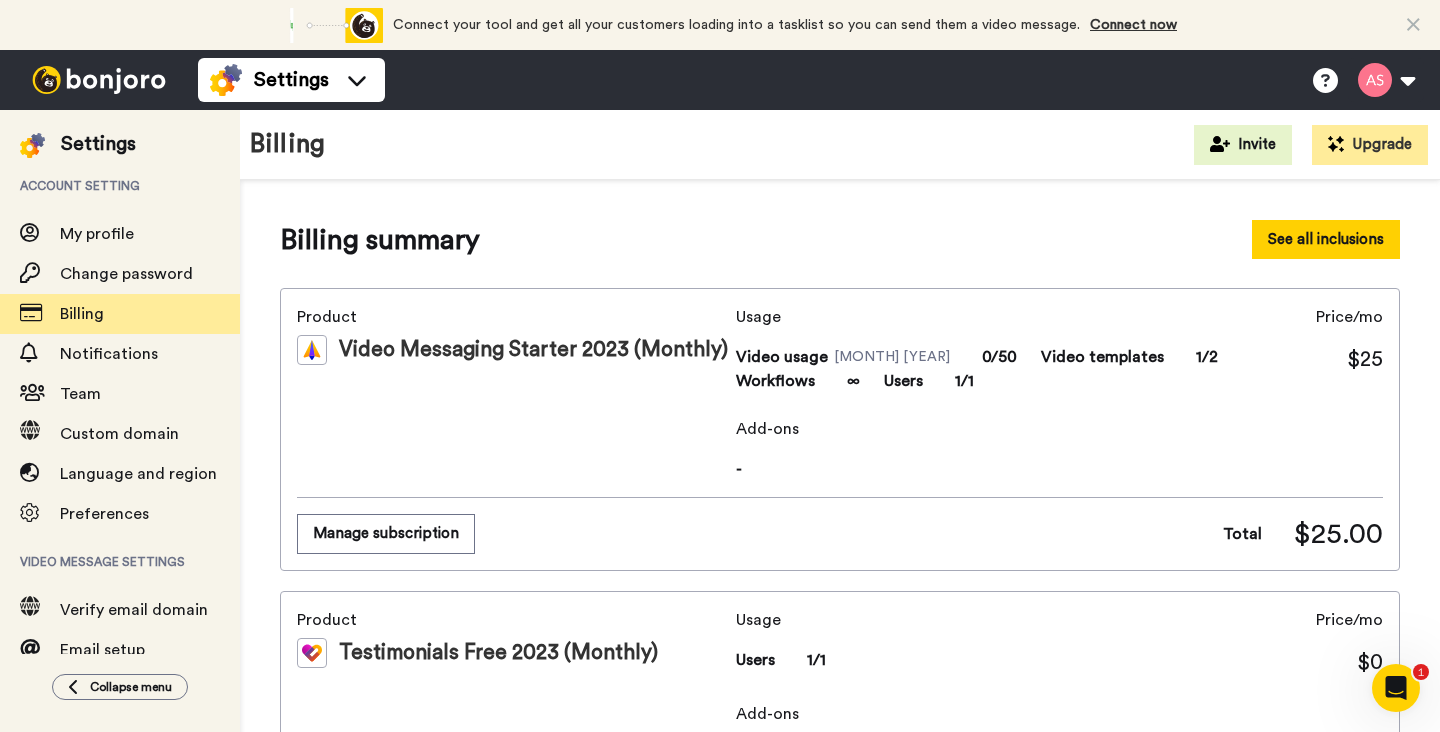 click on "See all inclusions" at bounding box center [1326, 239] 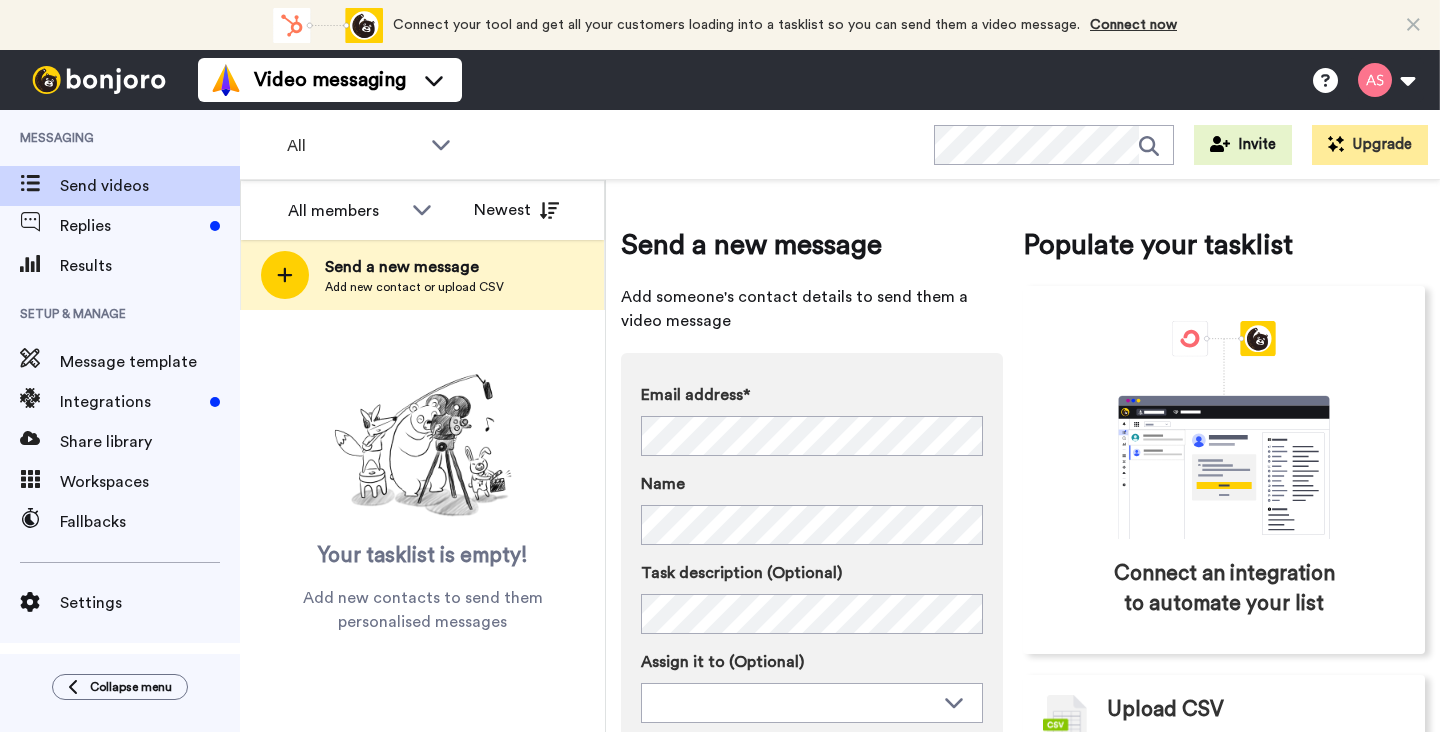 scroll, scrollTop: 0, scrollLeft: 0, axis: both 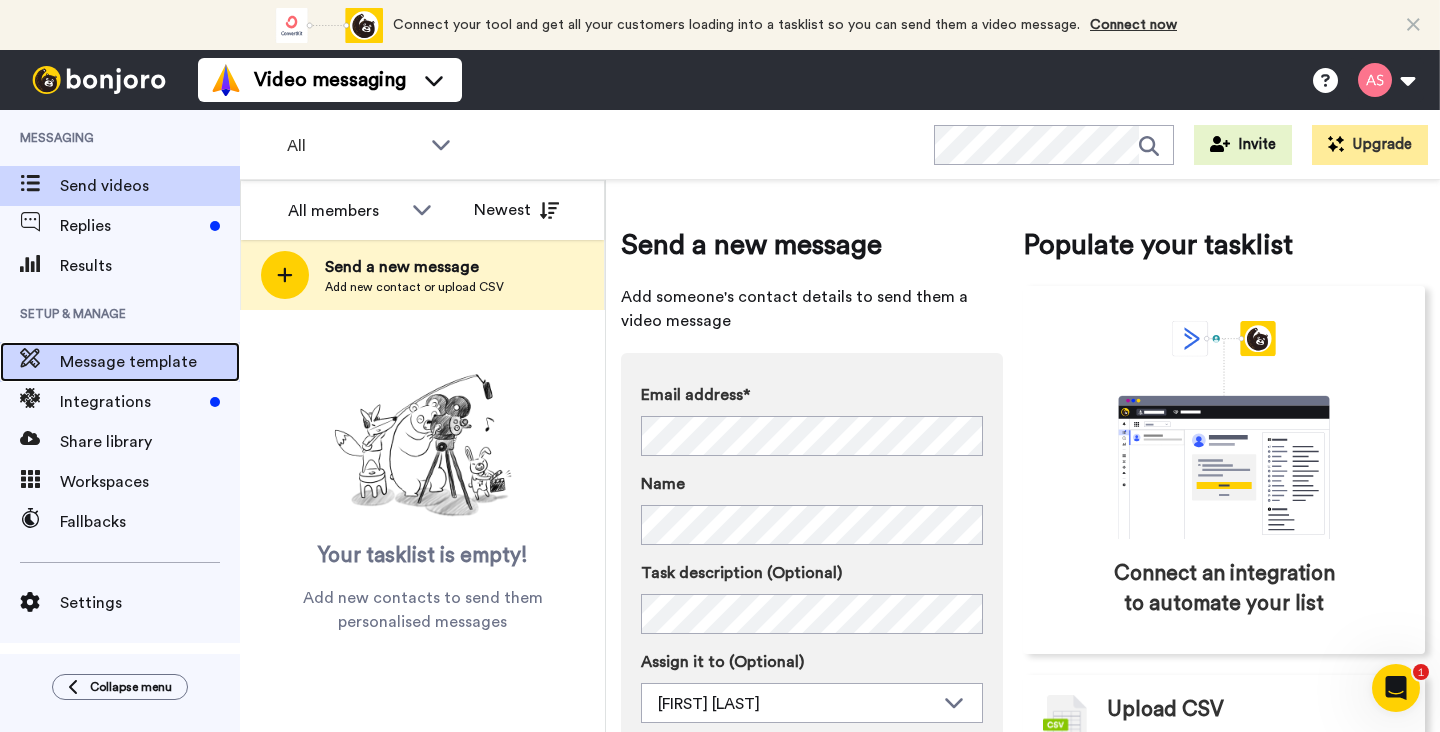 click on "Message template" at bounding box center [150, 362] 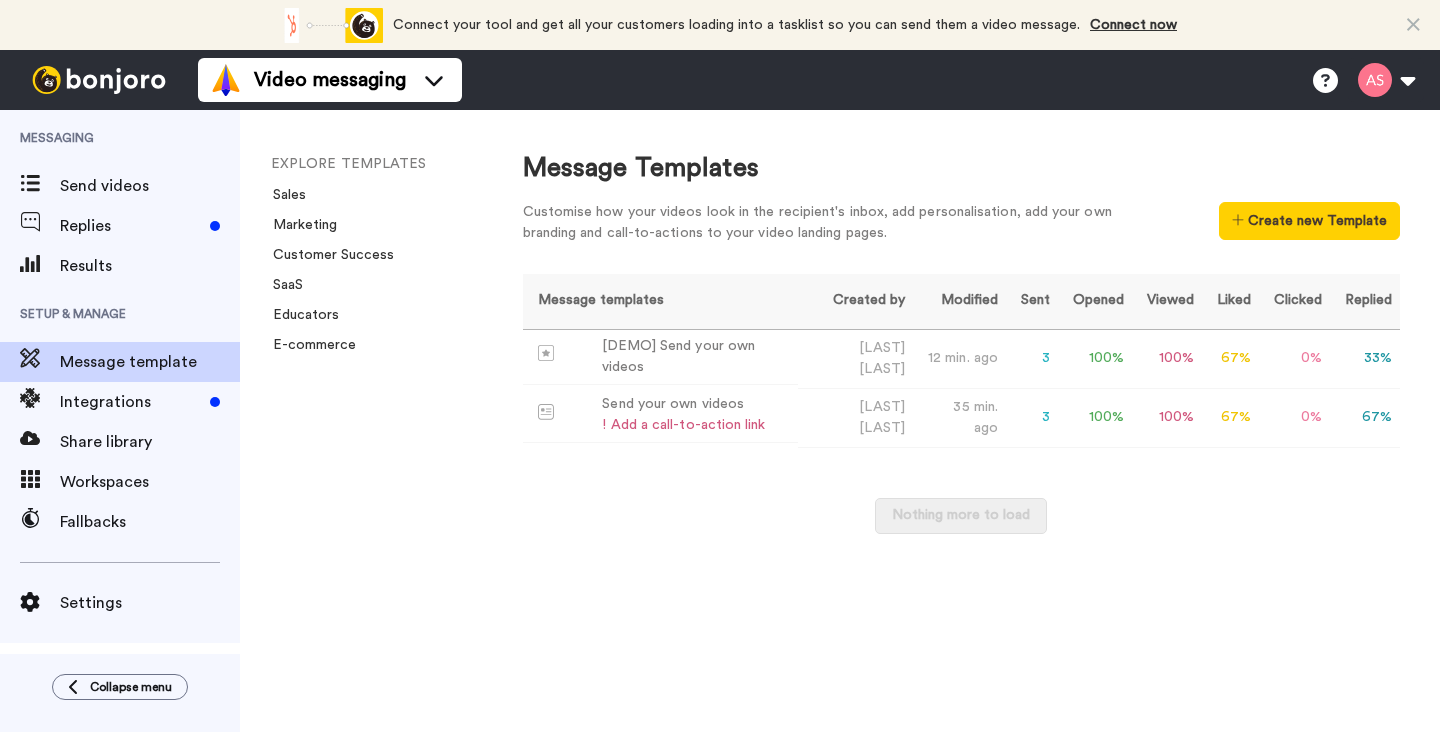 scroll, scrollTop: 0, scrollLeft: 0, axis: both 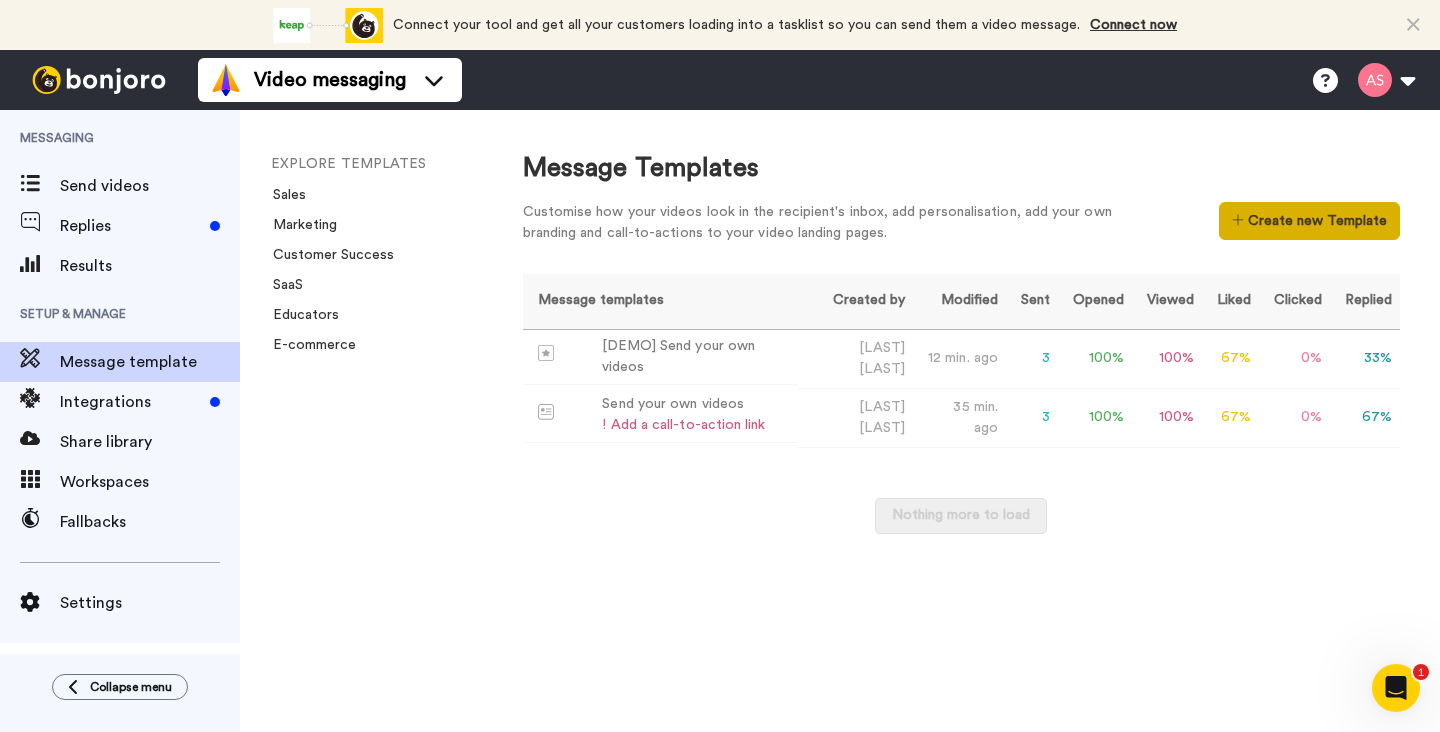 click on "Create new Template" at bounding box center (1309, 221) 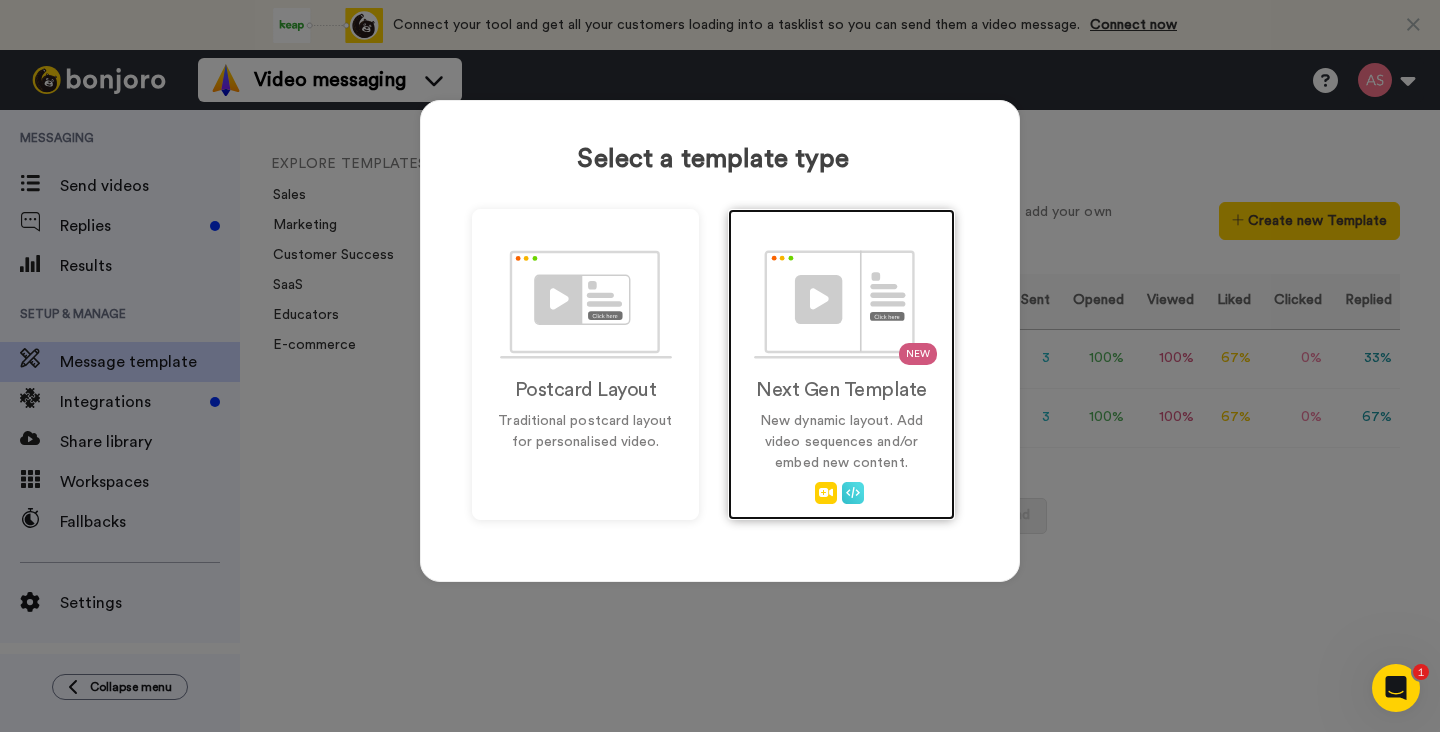 click at bounding box center [842, 304] 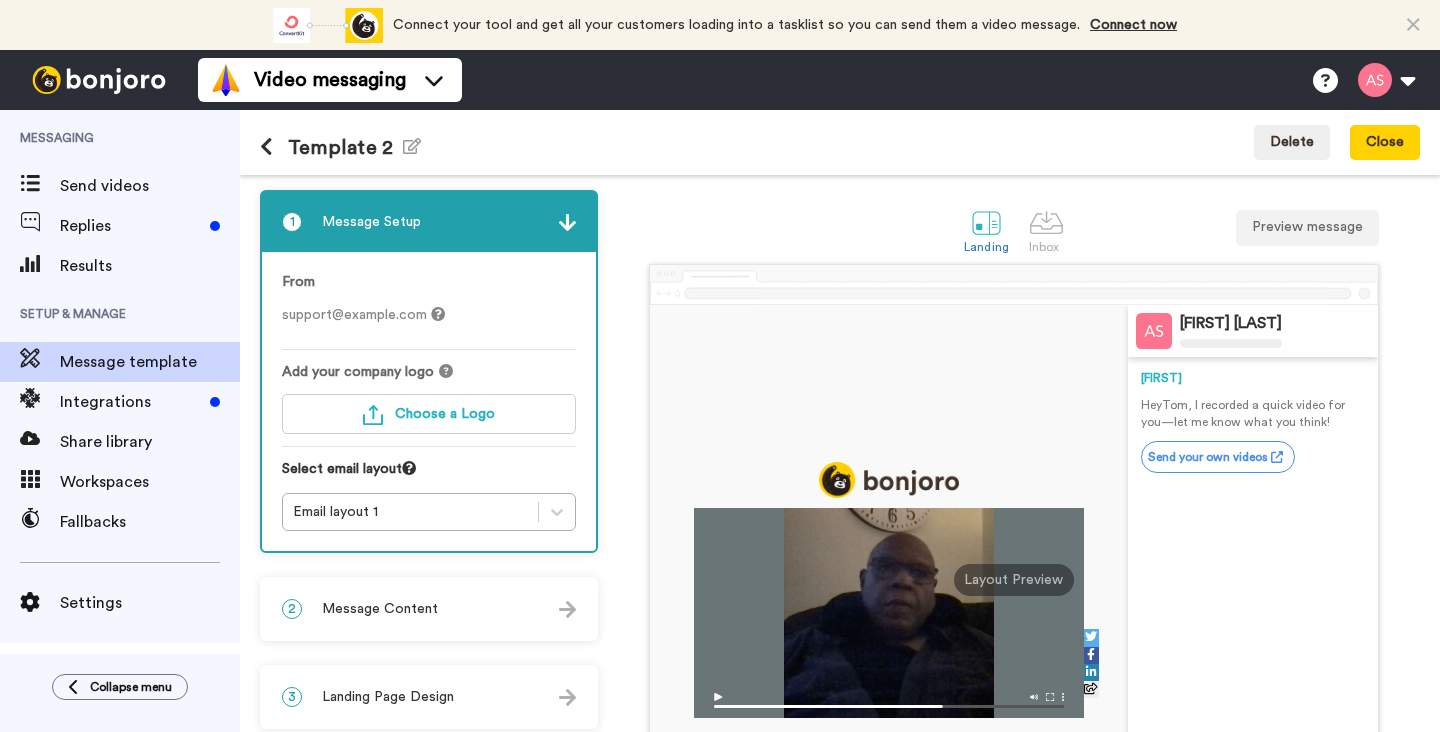 scroll, scrollTop: 0, scrollLeft: 0, axis: both 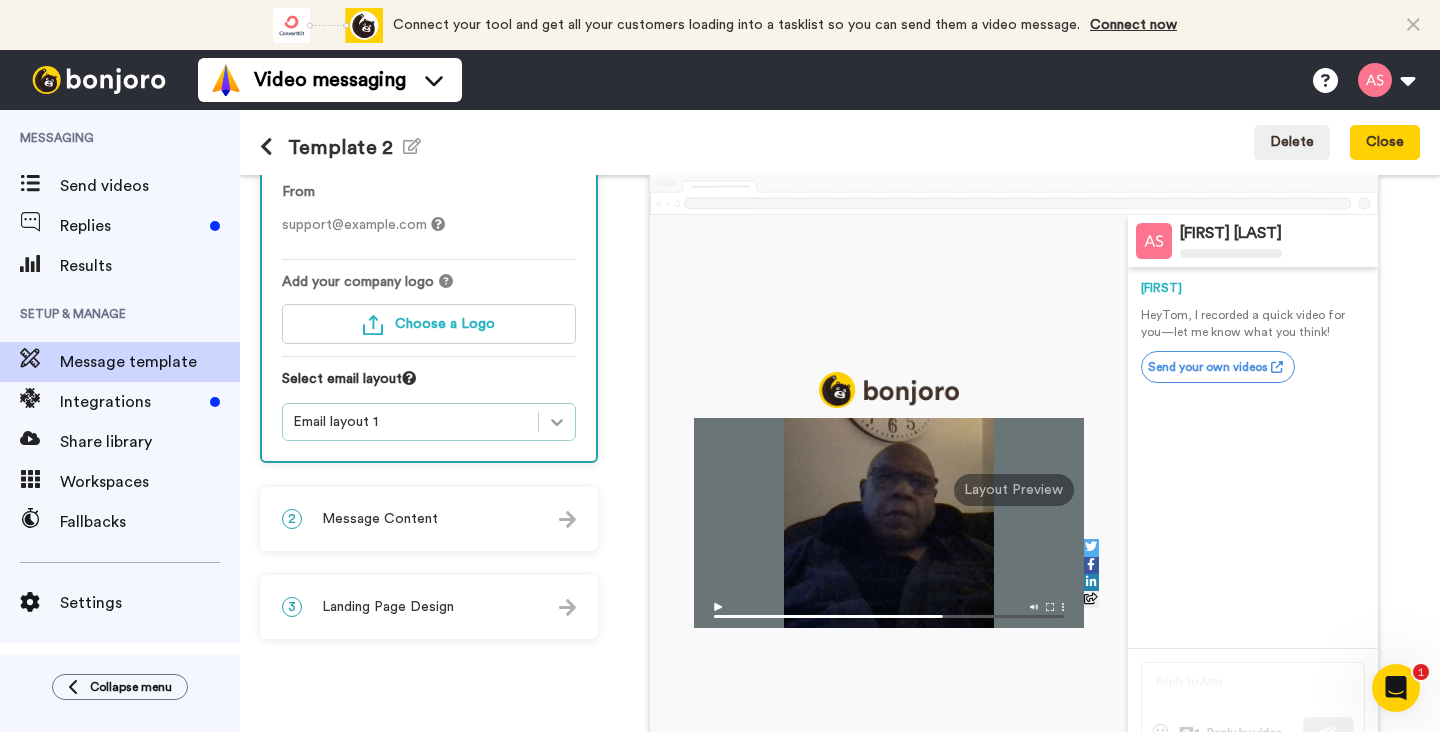 click 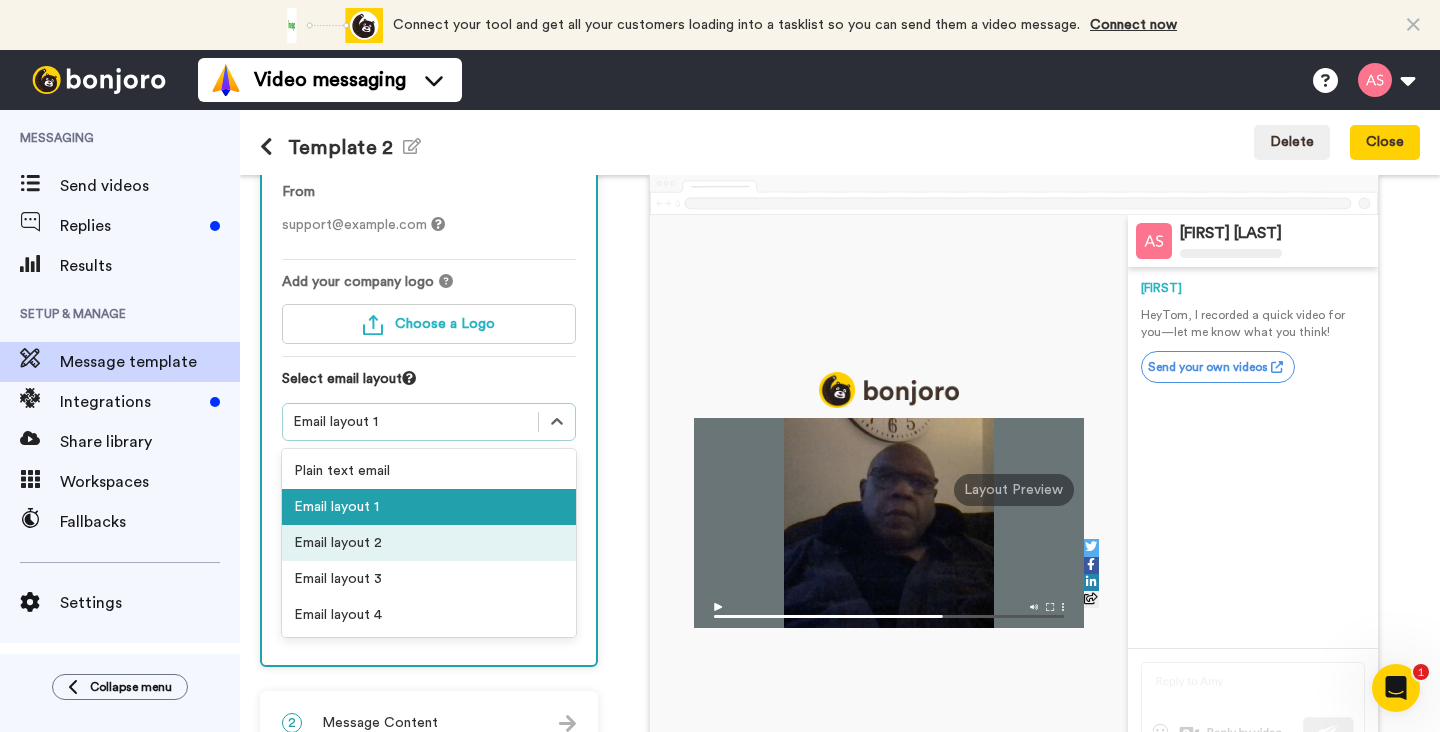click on "Email layout 2" at bounding box center (429, 543) 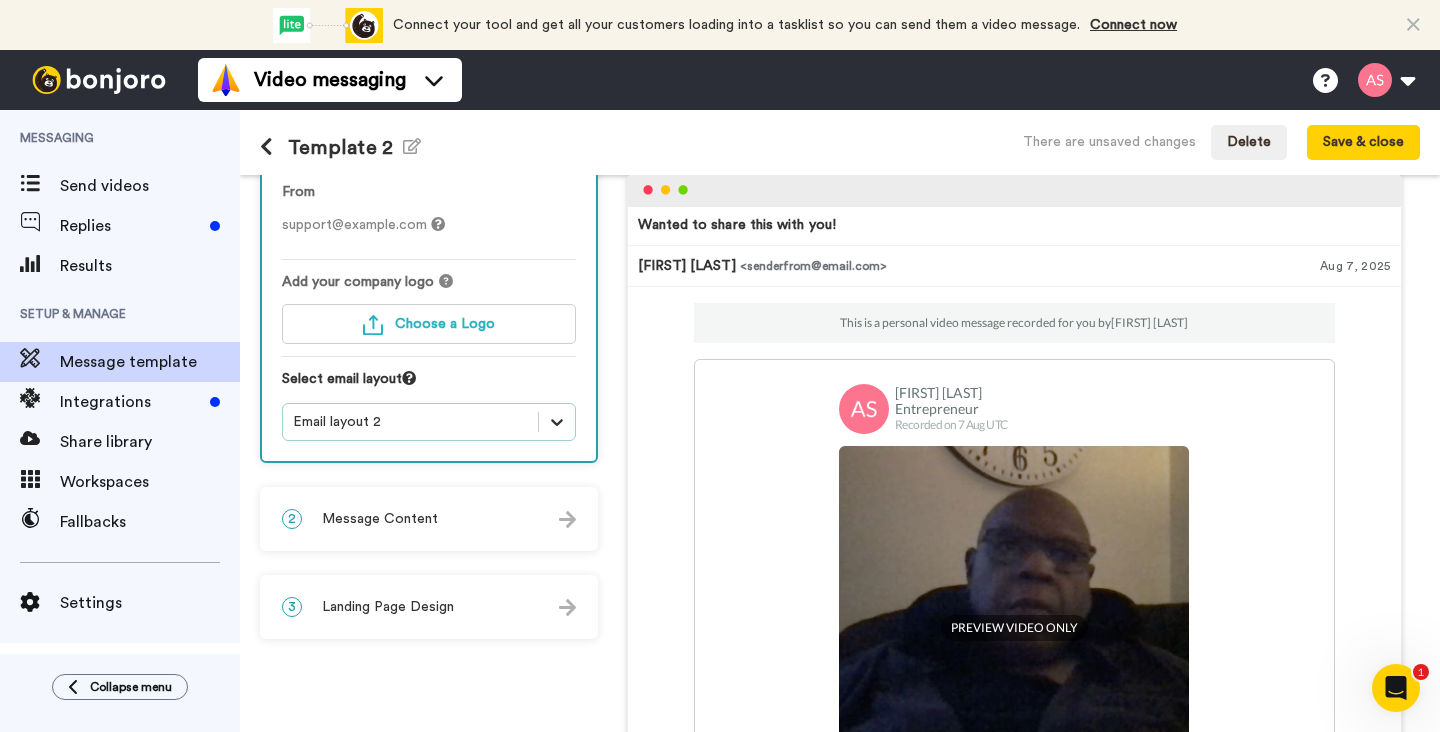 click 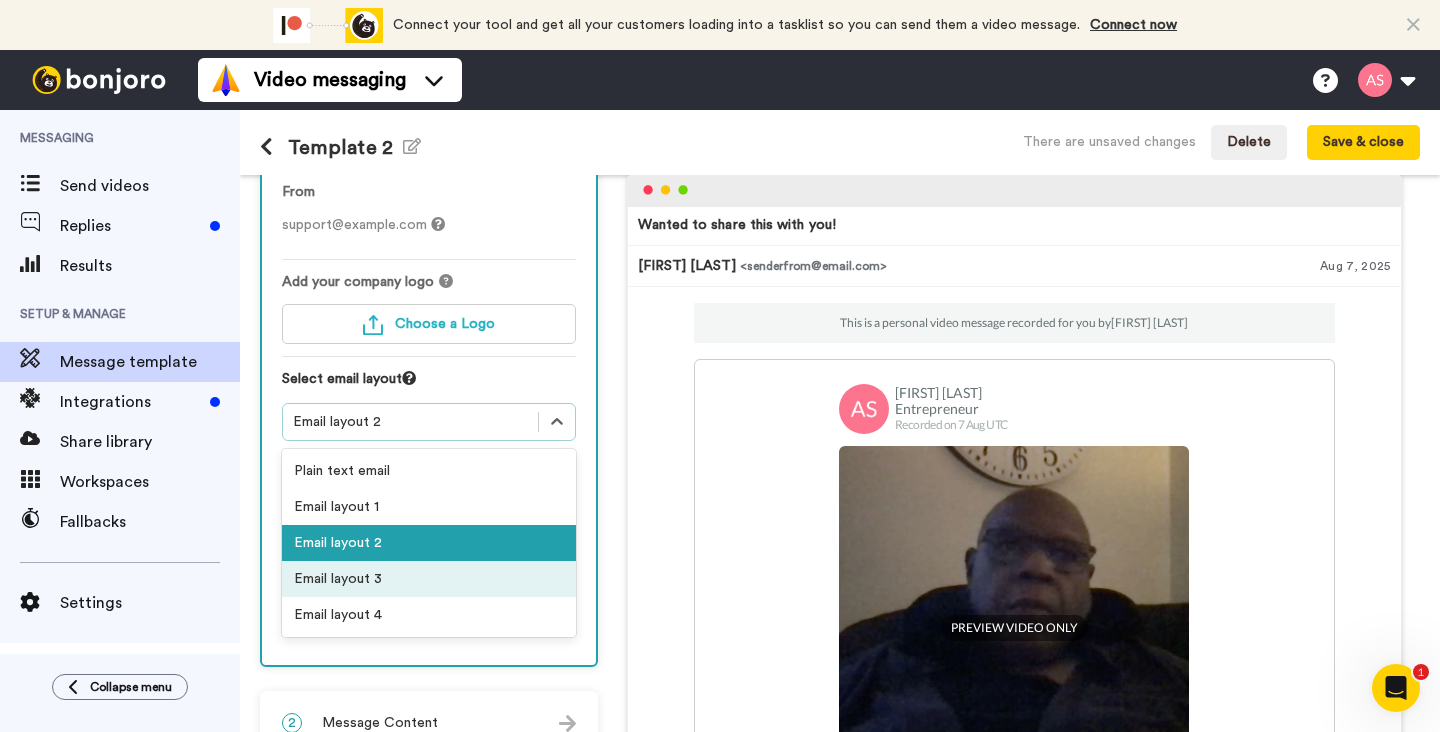 click on "Email layout 3" at bounding box center (429, 579) 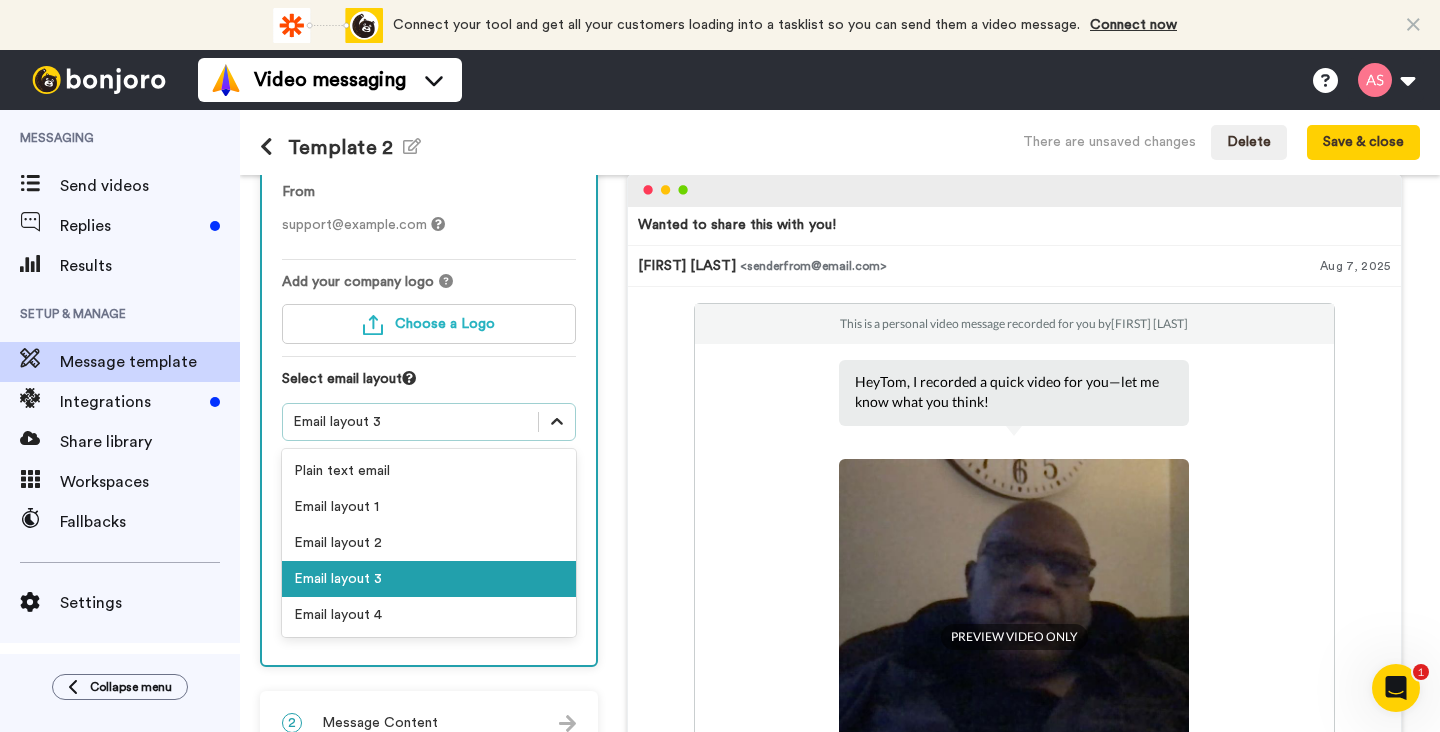 click 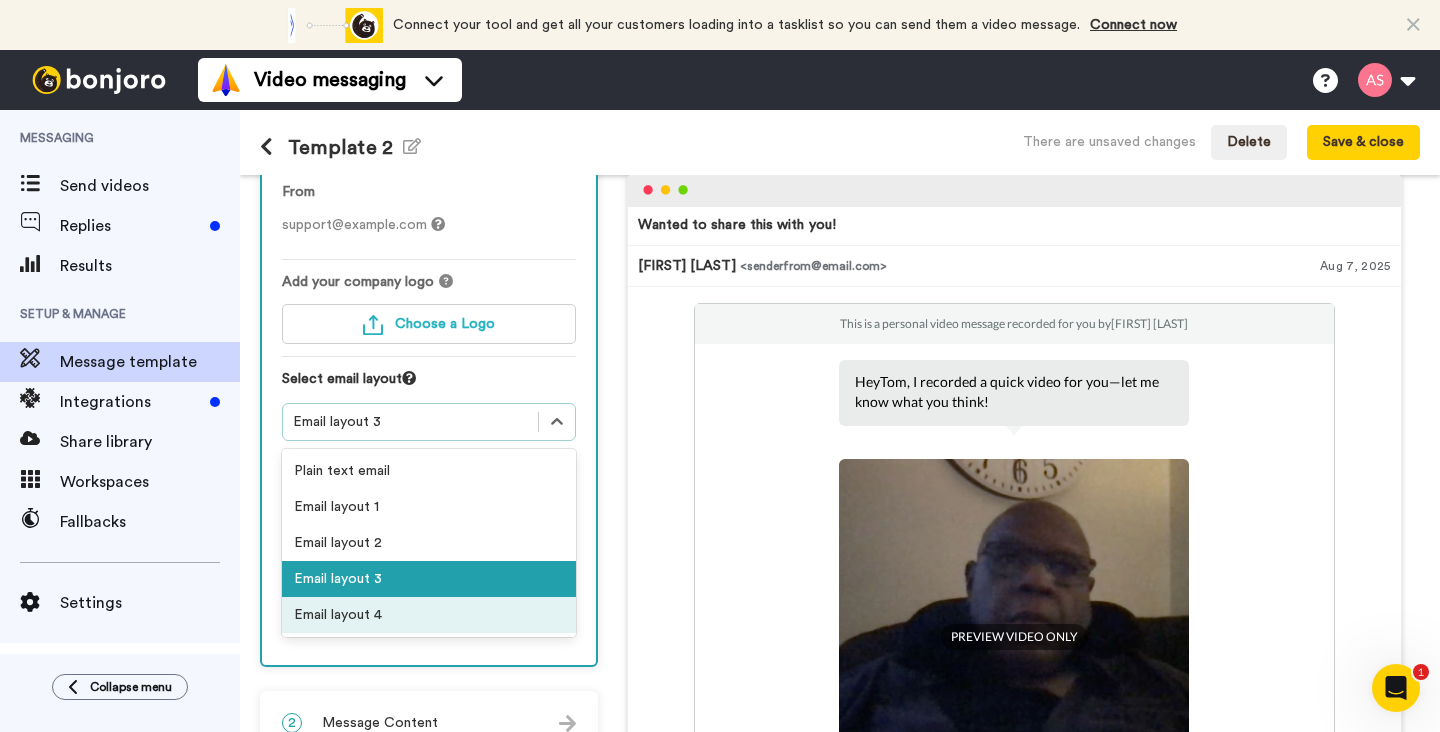 click on "Email layout 4" at bounding box center (429, 615) 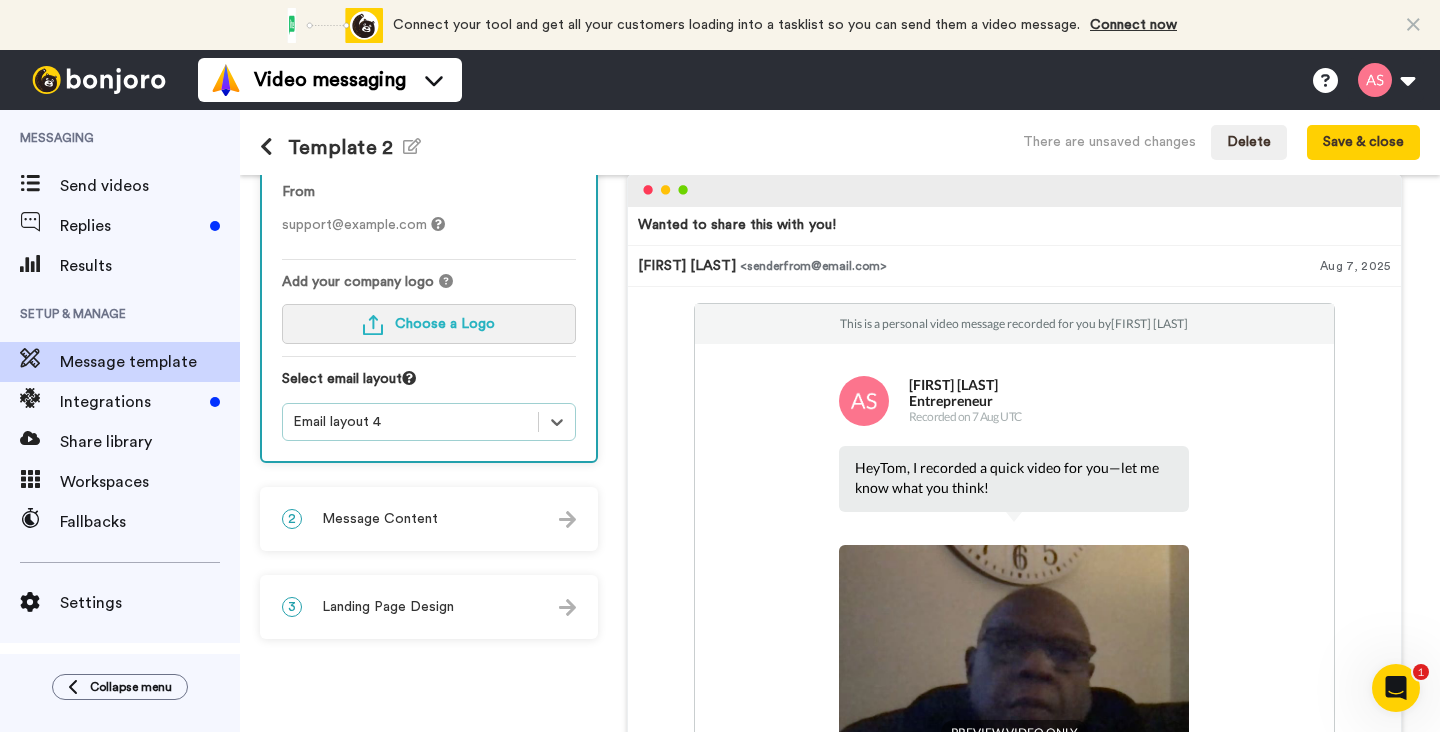 click on "Choose a Logo" at bounding box center (445, 324) 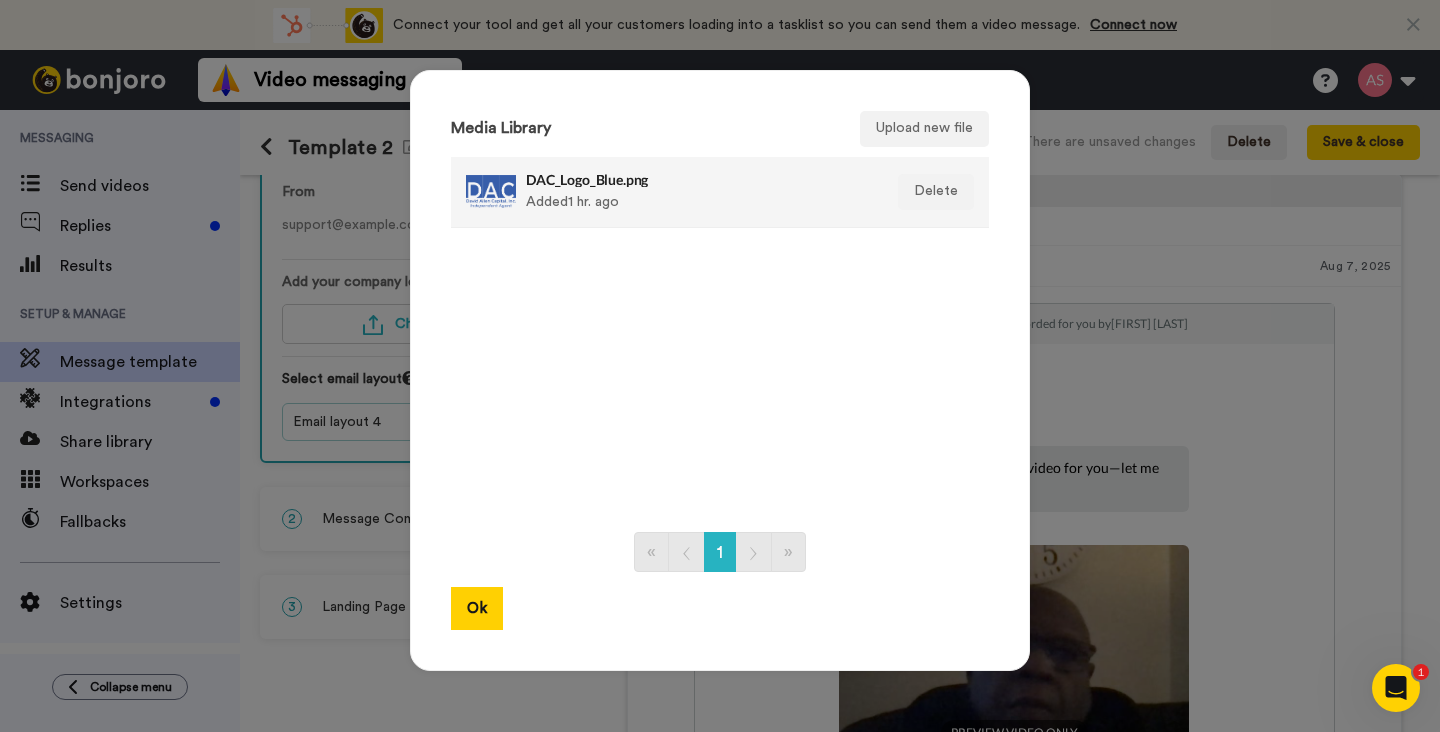 click at bounding box center [491, 192] 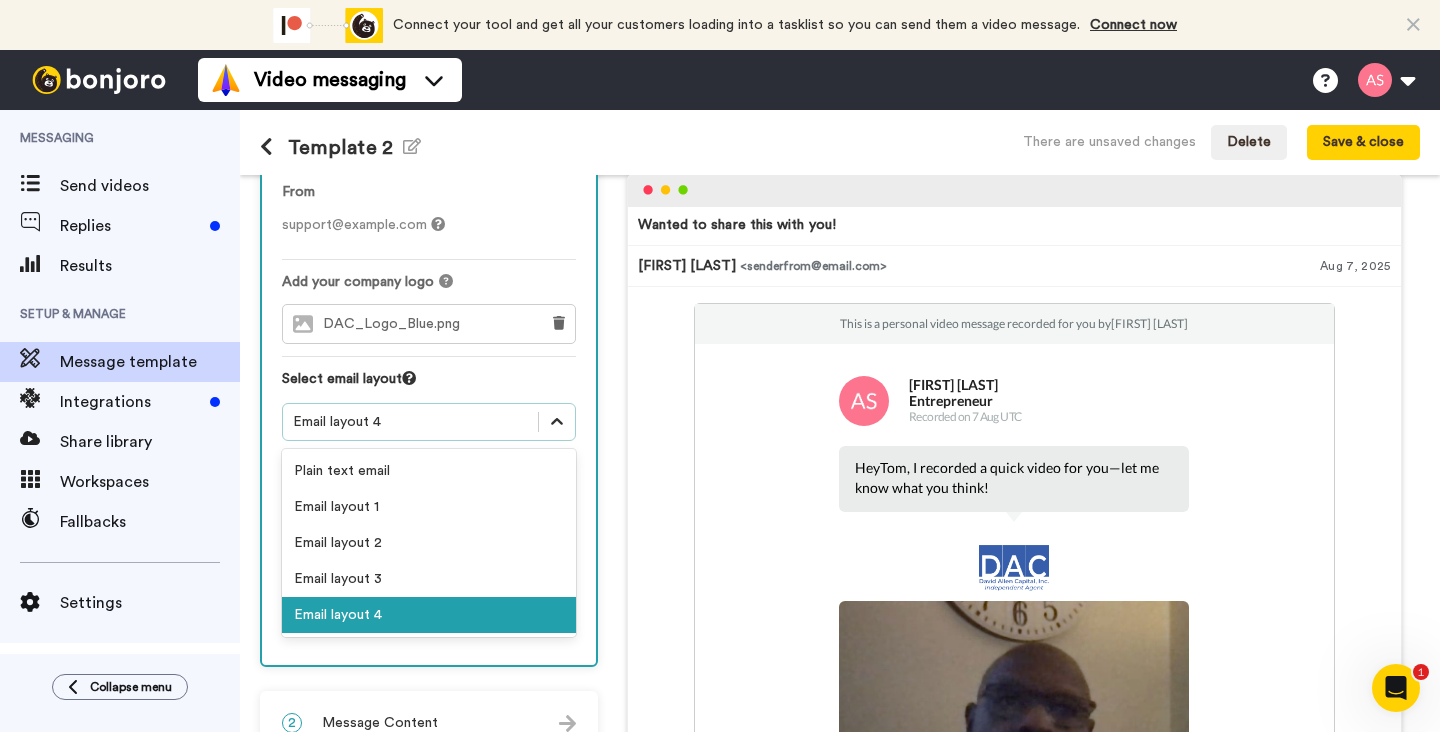 click 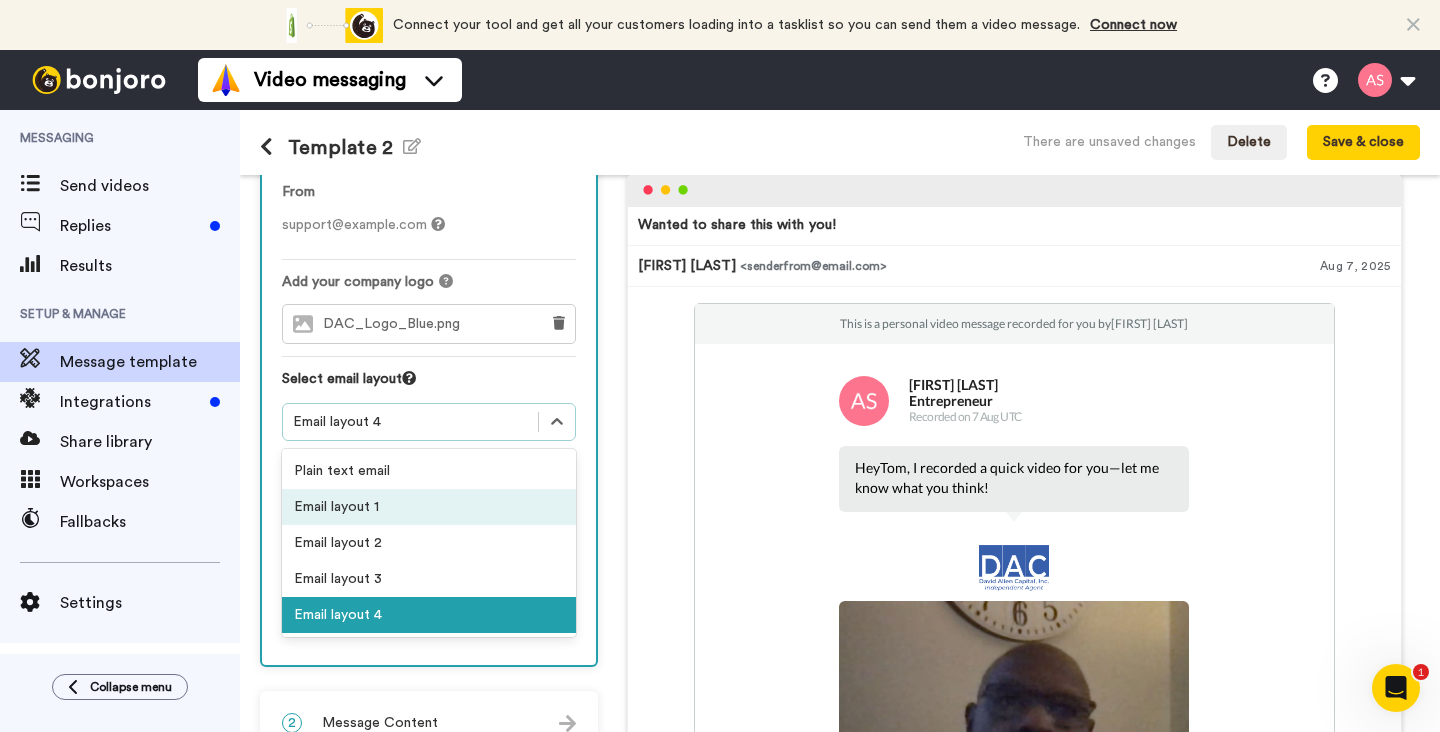 click on "Email layout 1" at bounding box center [429, 507] 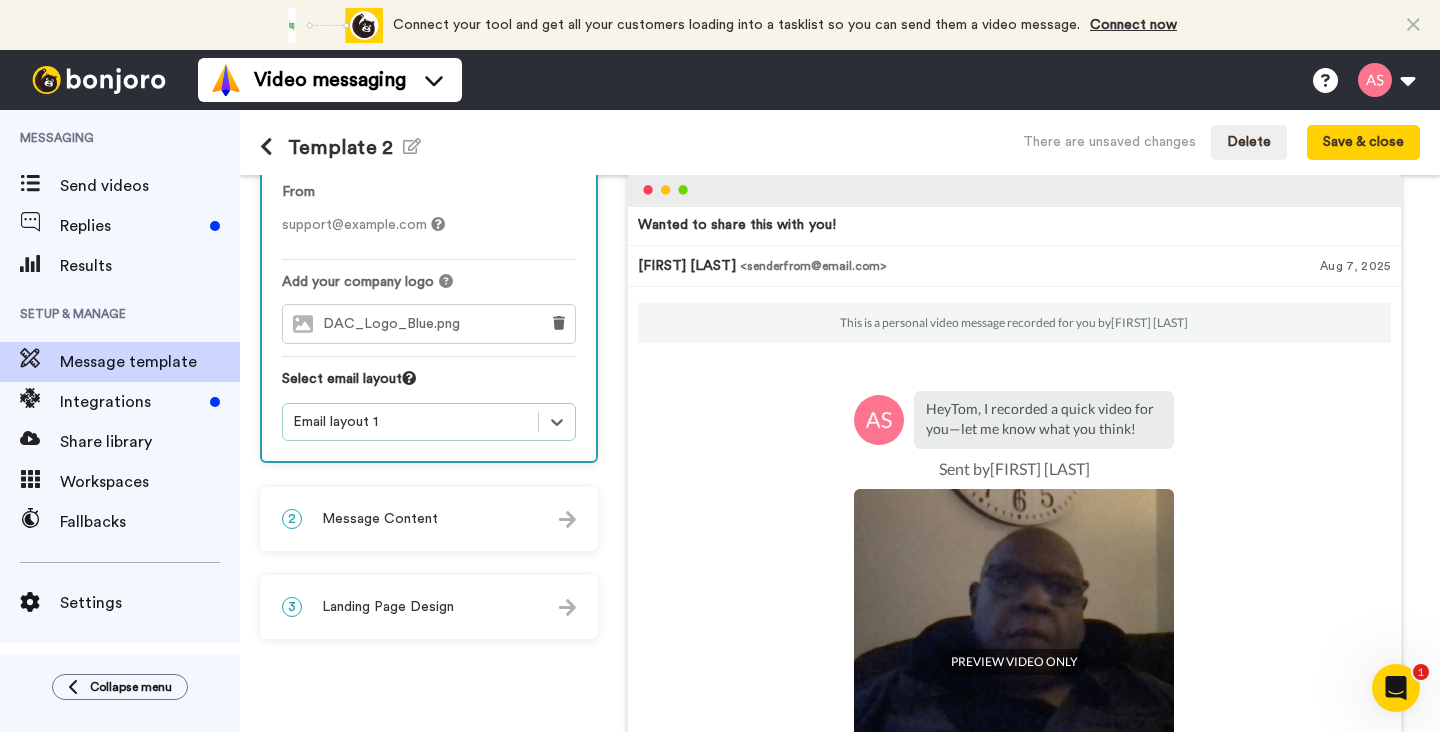 click on "DAC_Logo_Blue.png" at bounding box center [396, 324] 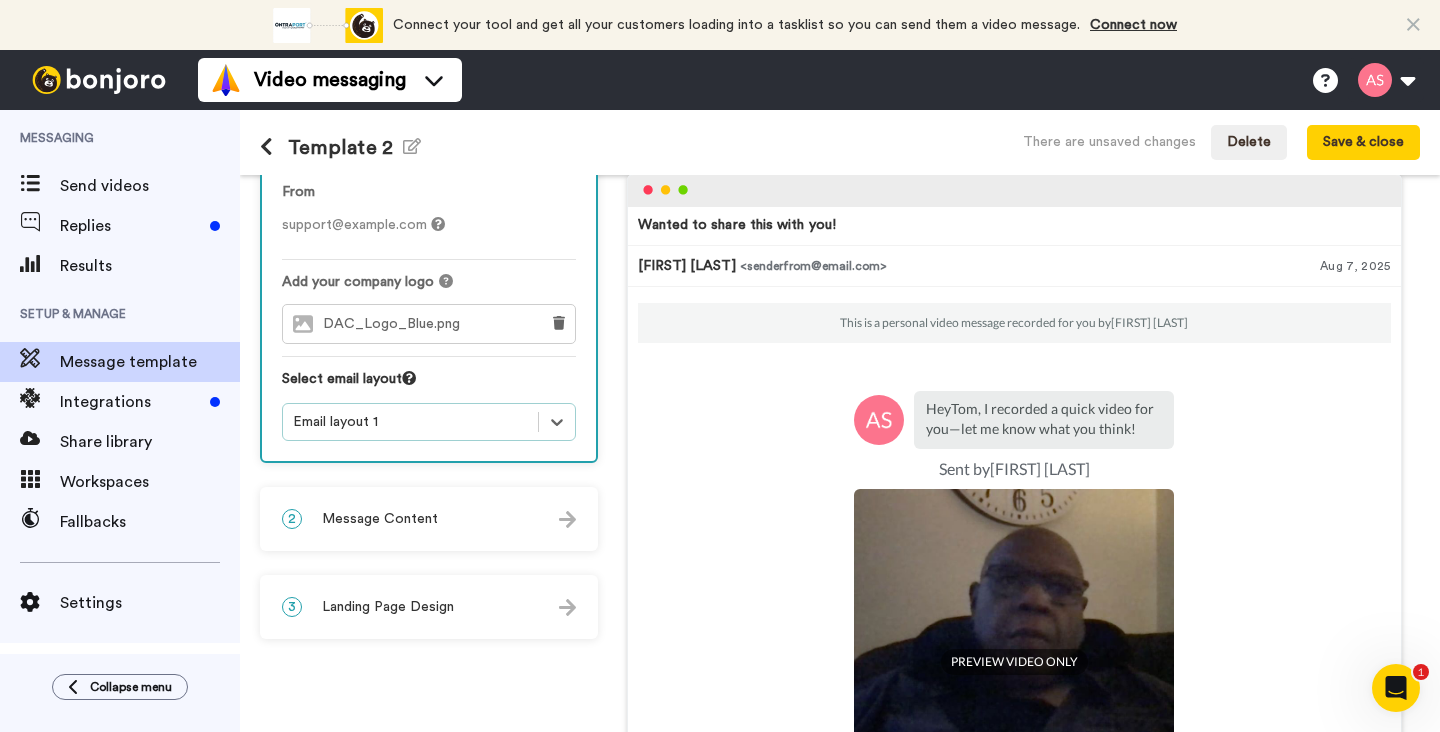 click on "Add your company logo" at bounding box center [358, 282] 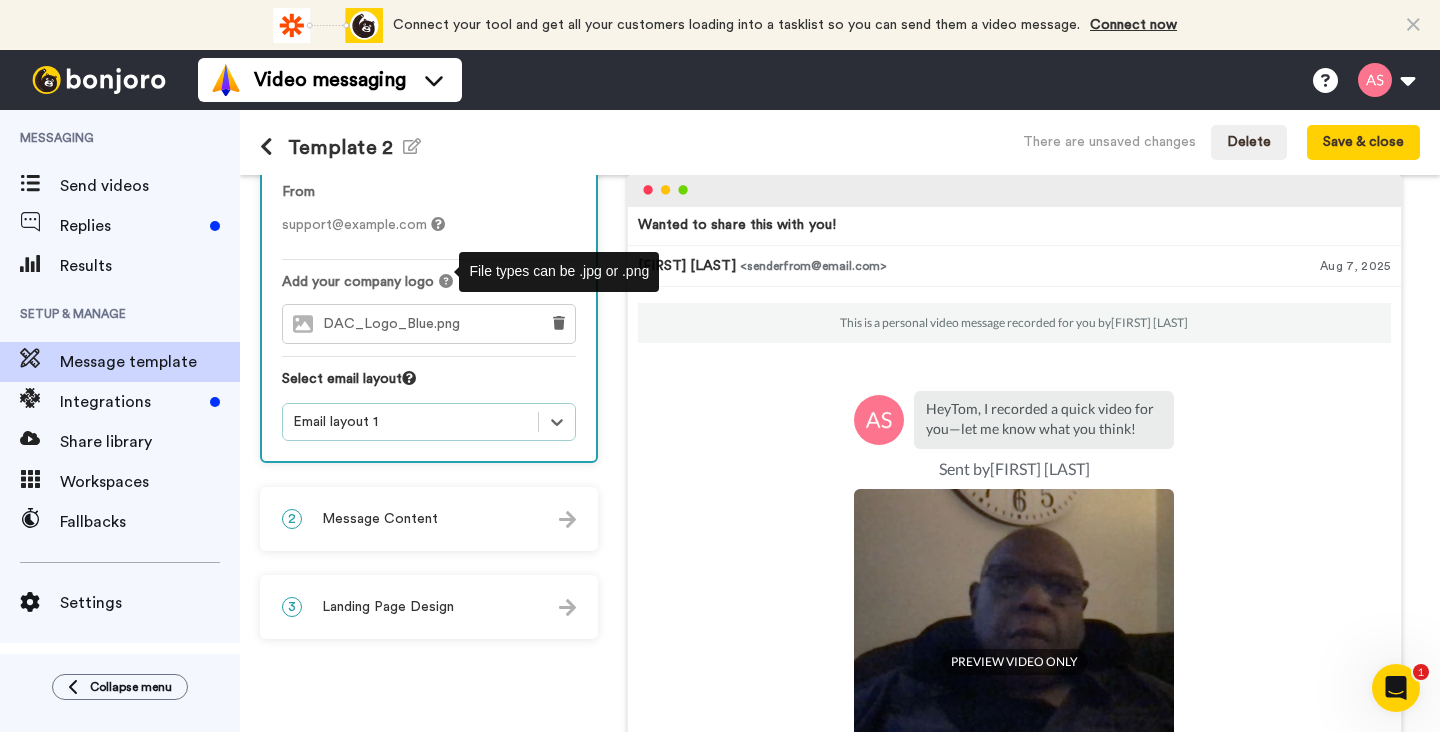 click 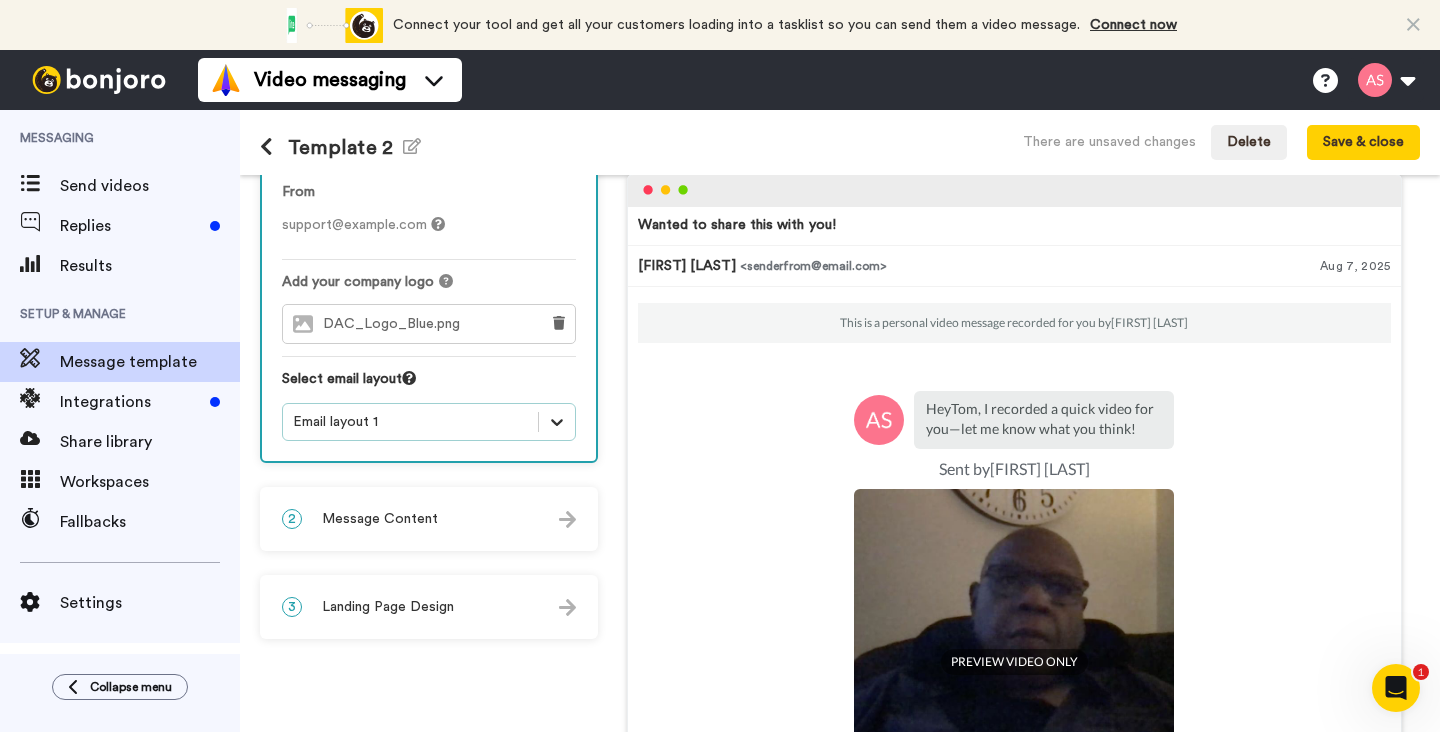 click 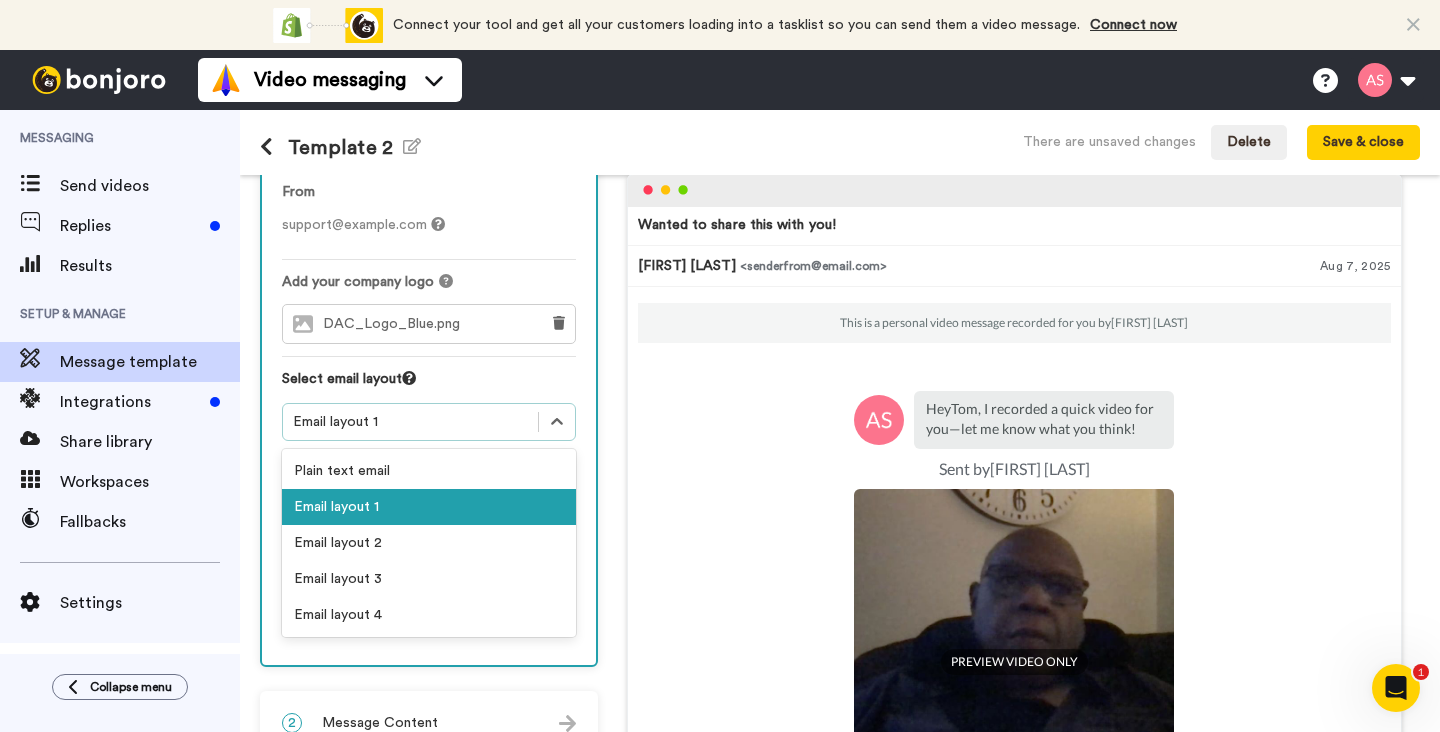 click on "Email layout 1" at bounding box center (429, 507) 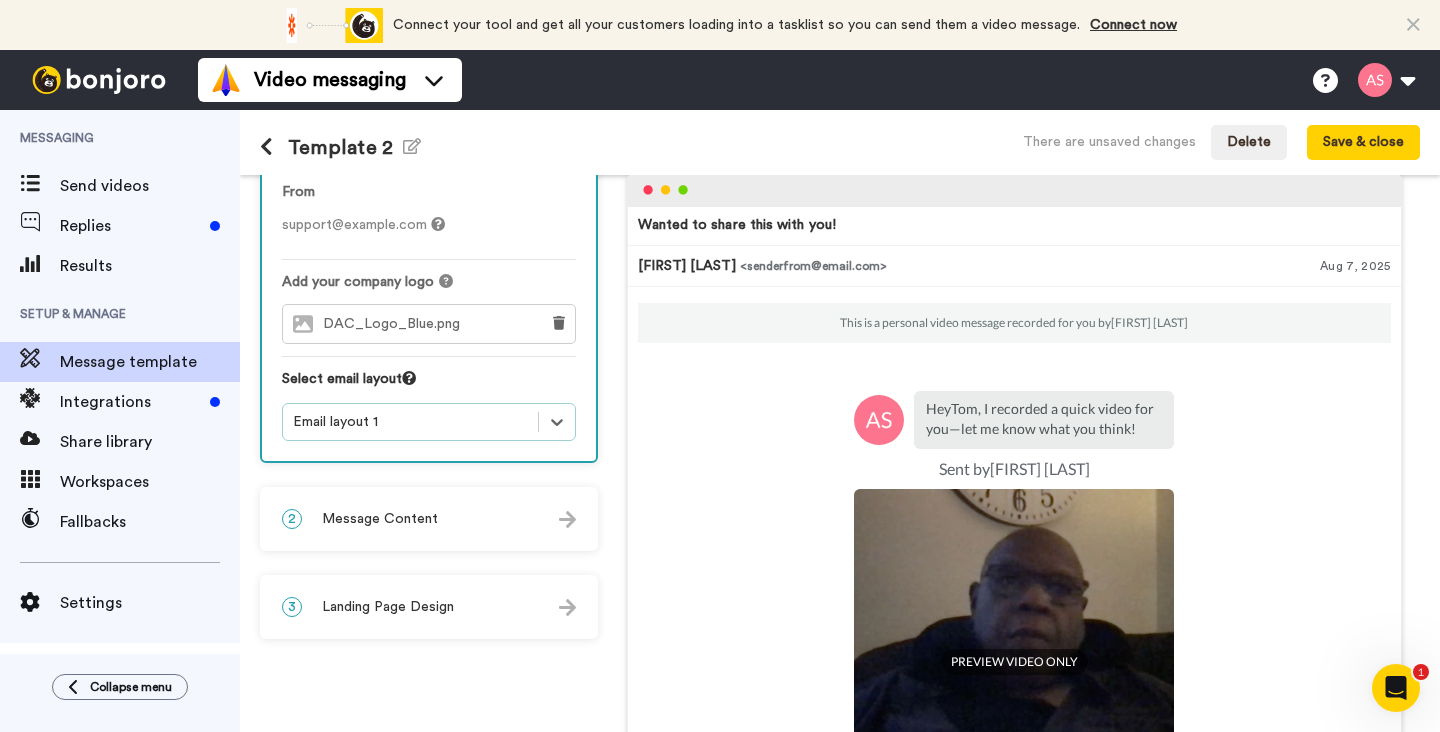 click on "DAC_Logo_Blue.png" at bounding box center [396, 324] 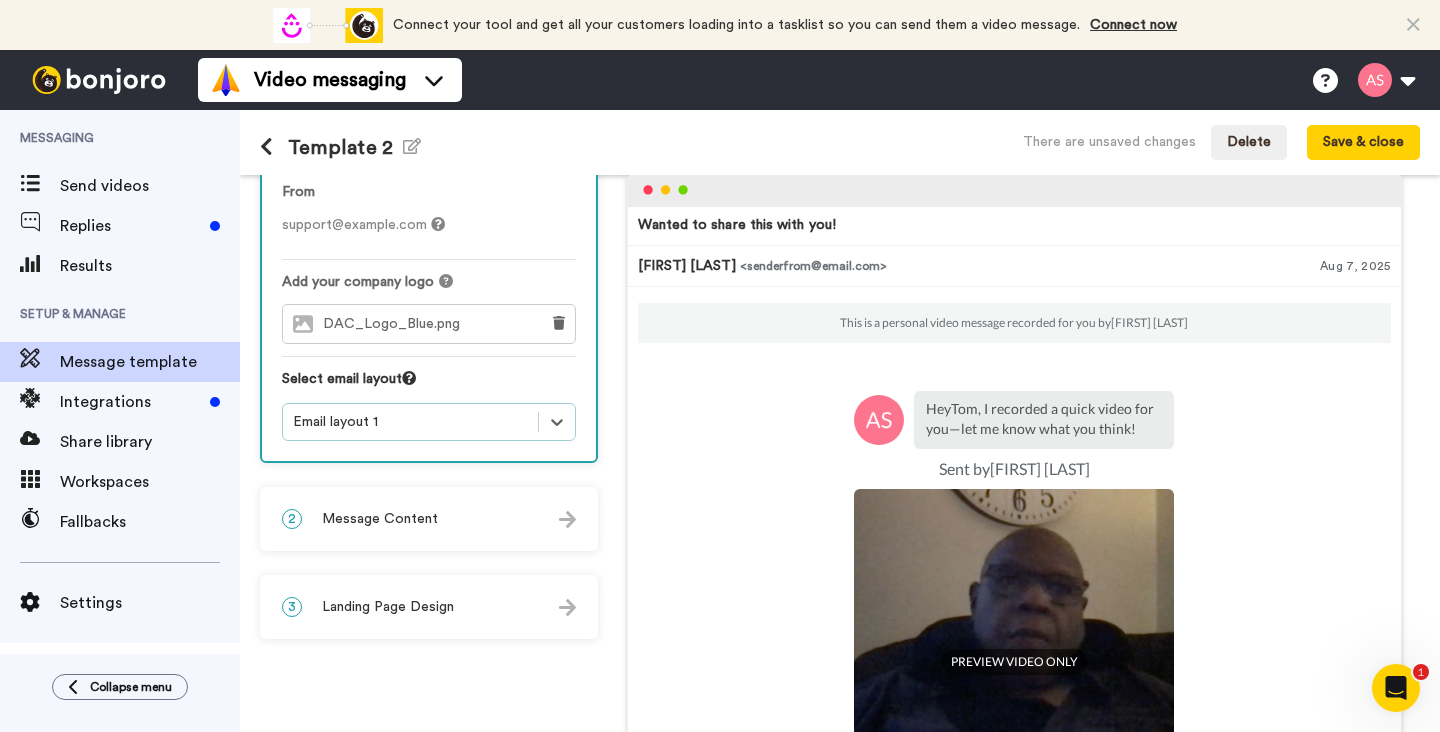 click on "DAC_Logo_Blue.png" at bounding box center [396, 324] 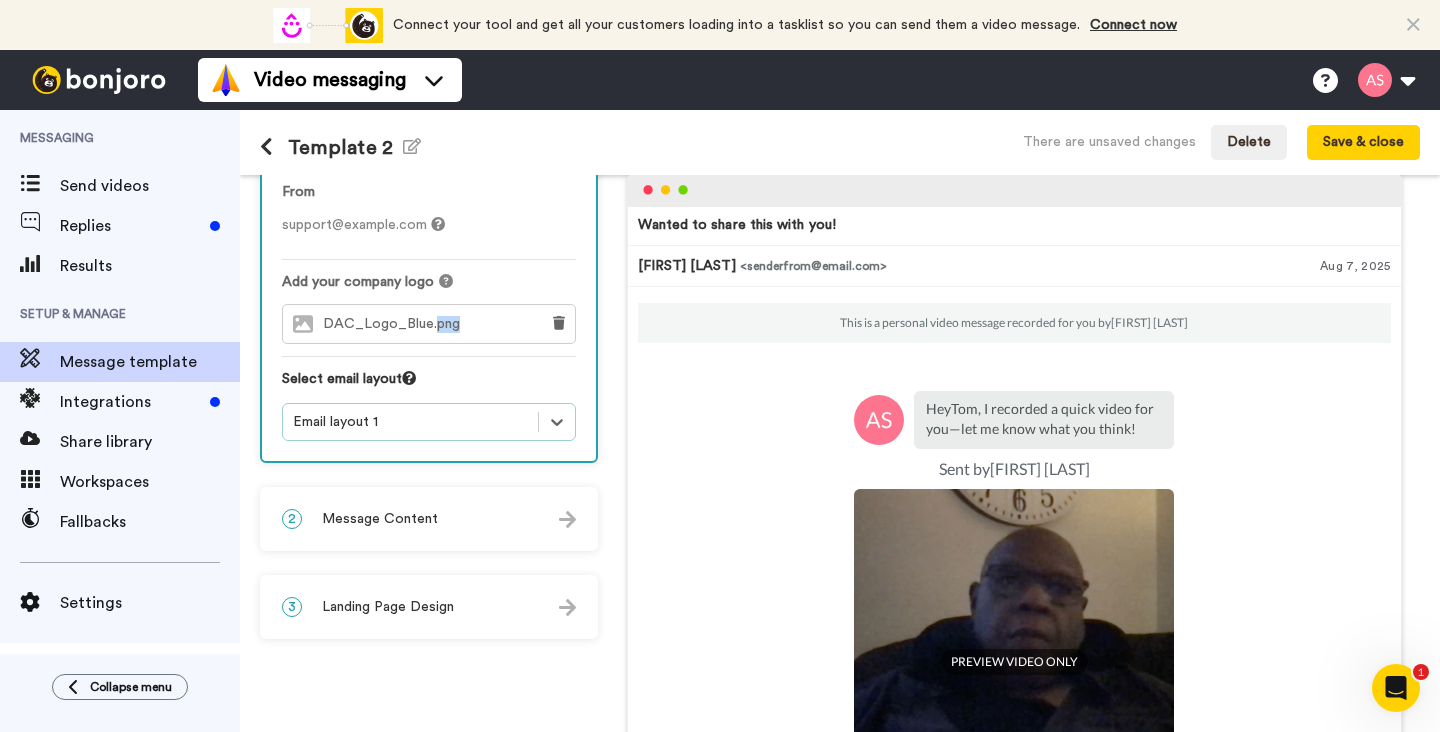 click on "DAC_Logo_Blue.png" at bounding box center [396, 324] 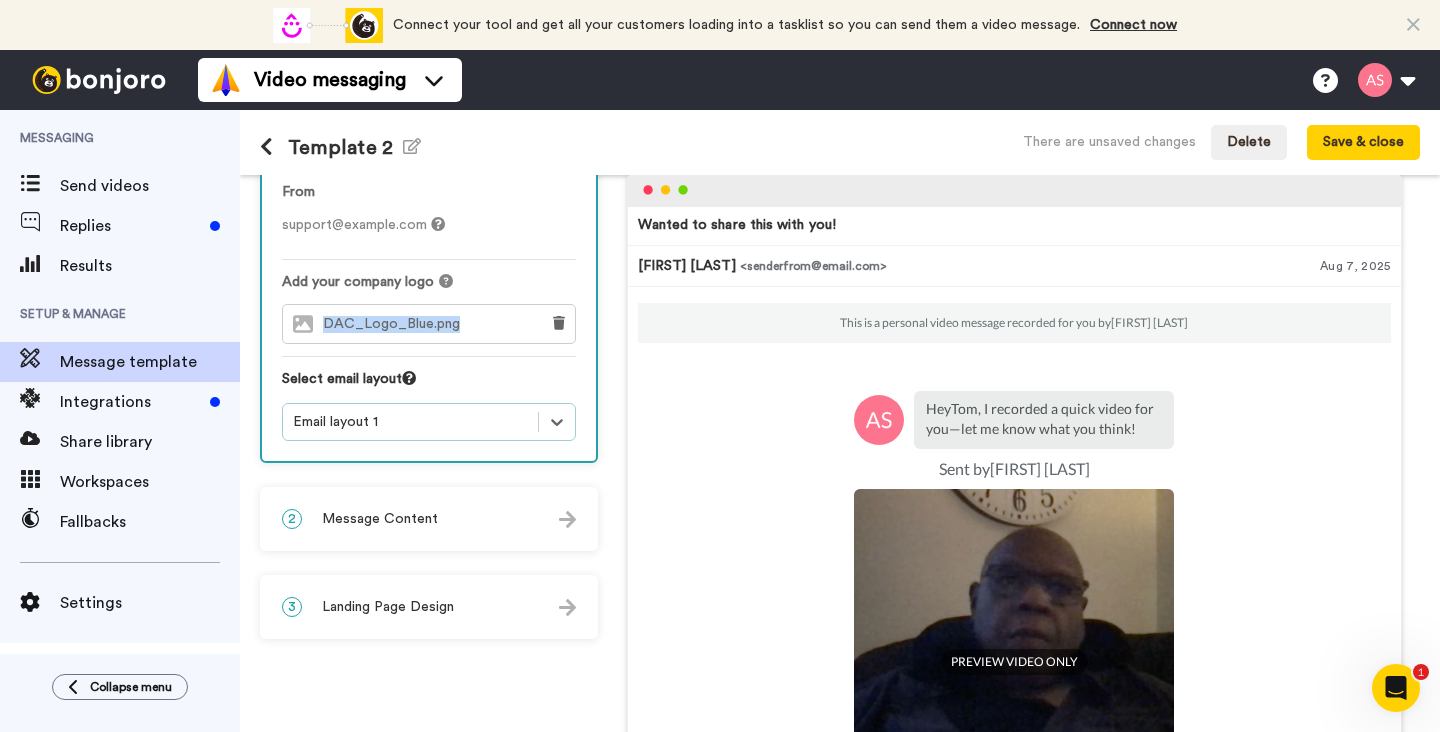 click on "DAC_Logo_Blue.png" at bounding box center [396, 324] 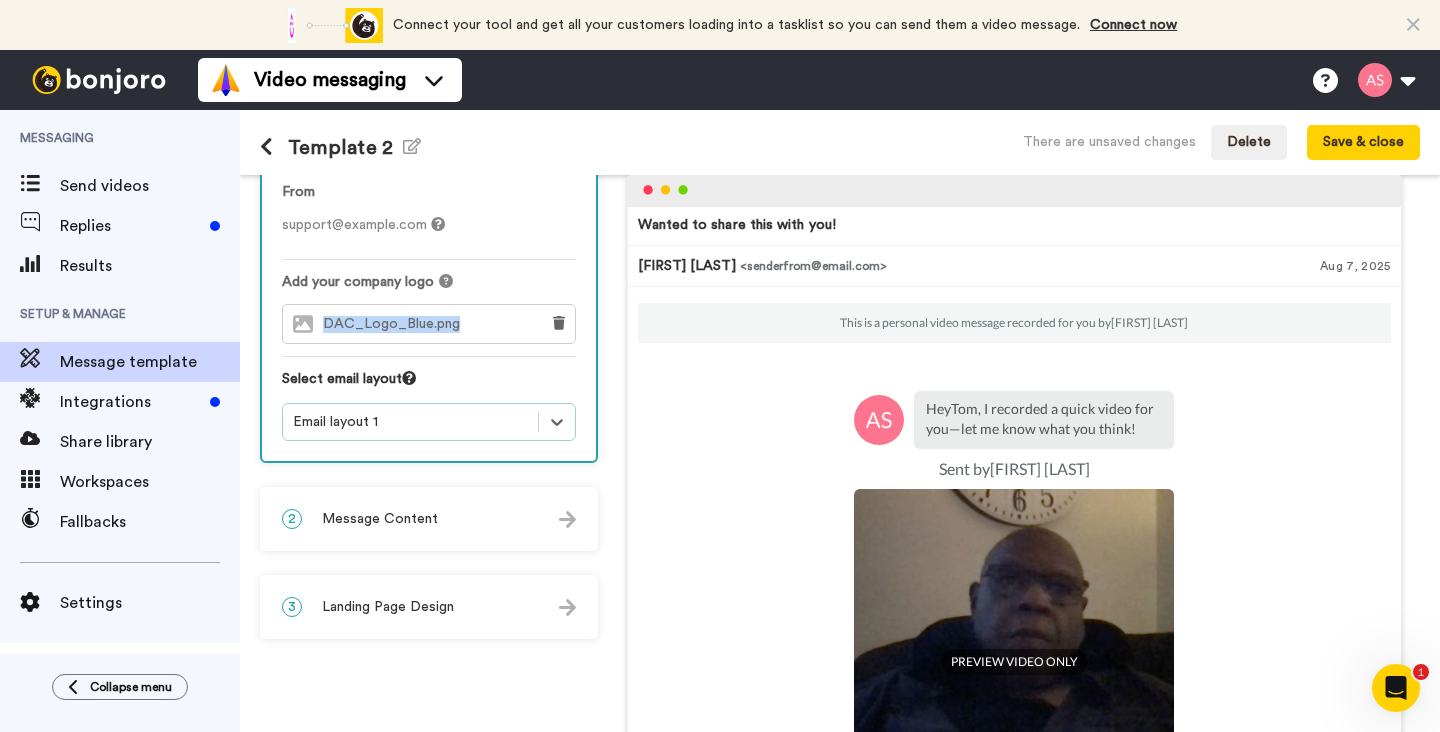 click on "DAC_Logo_Blue.png" at bounding box center [396, 324] 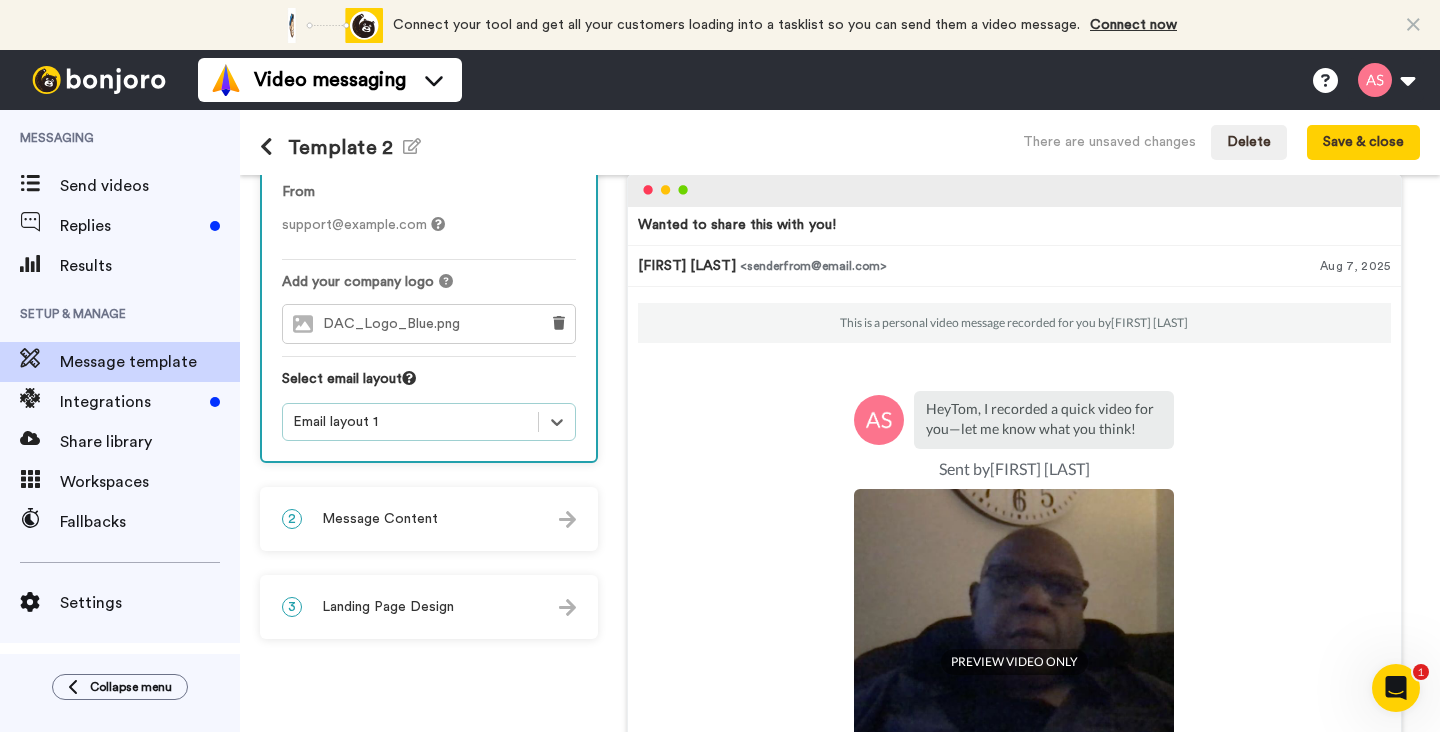 click on "2 Message Content" at bounding box center (429, 519) 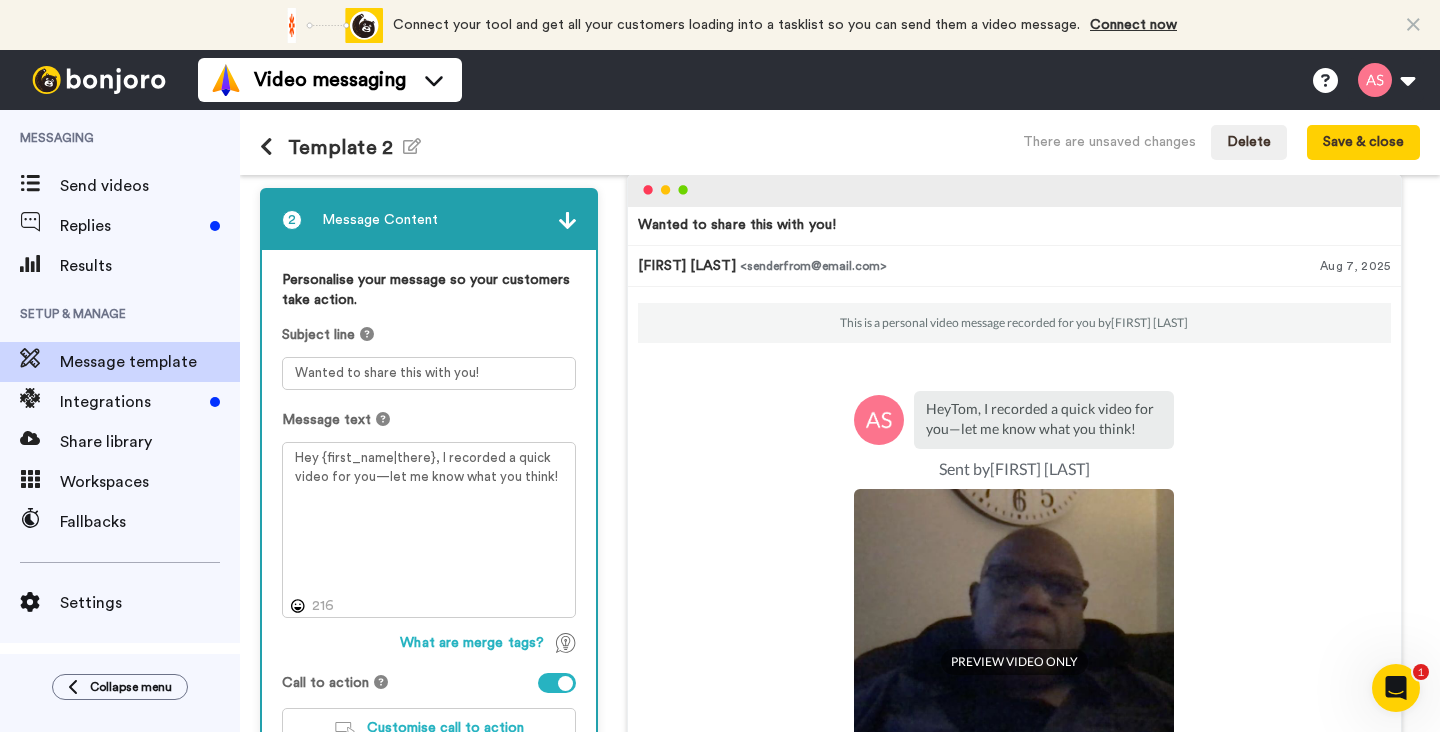 click at bounding box center [567, 220] 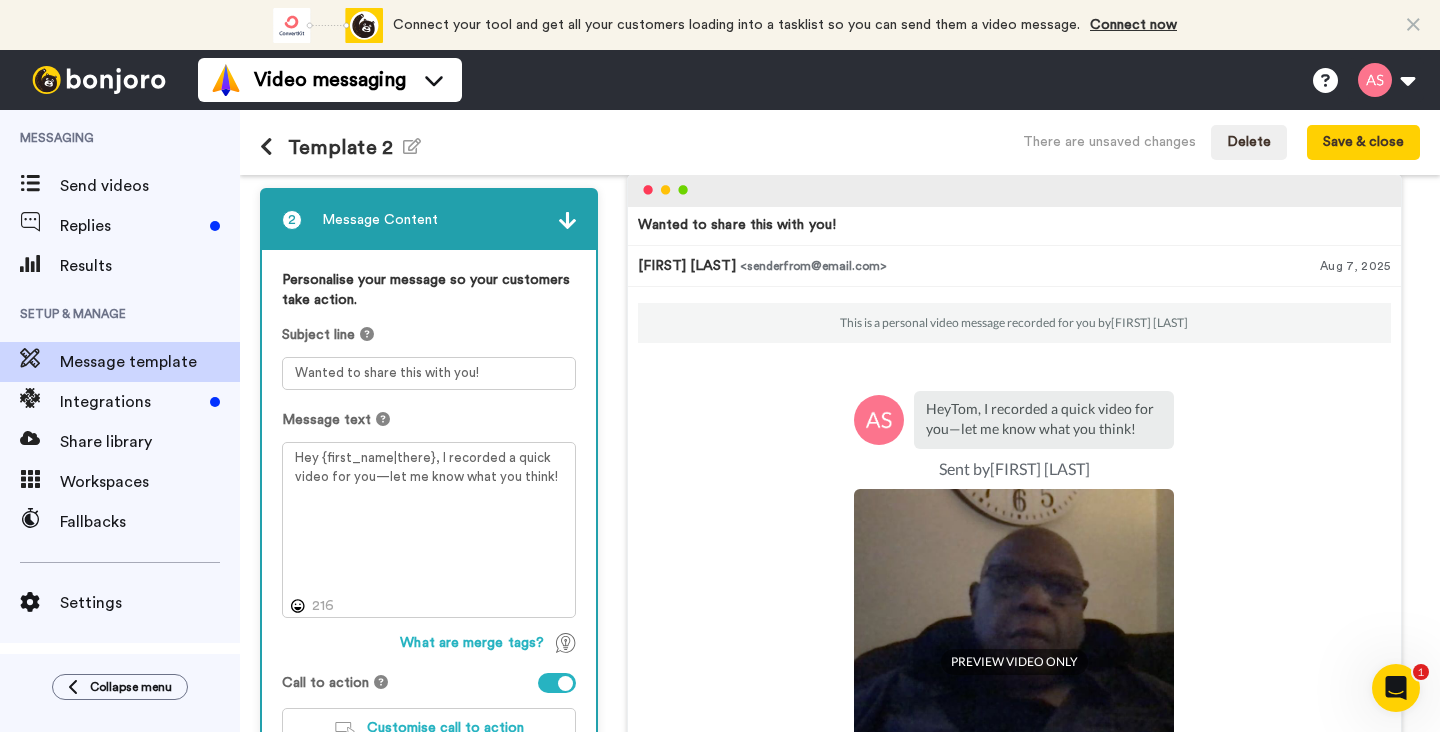 click on "Template 2   Edit name   There are unsaved changes Delete Save & close" at bounding box center [840, 142] 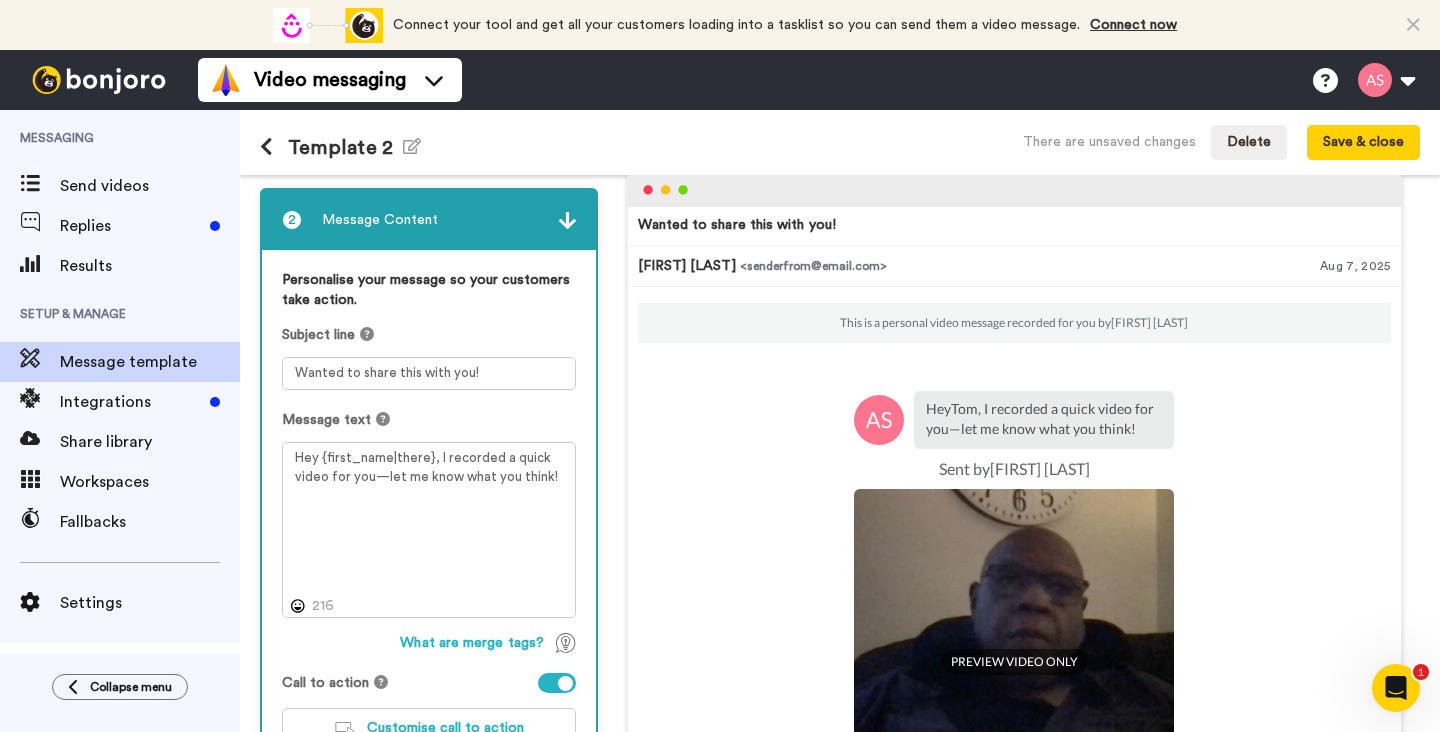 click on "Template 2   Edit name   There are unsaved changes Delete Save & close" at bounding box center [840, 142] 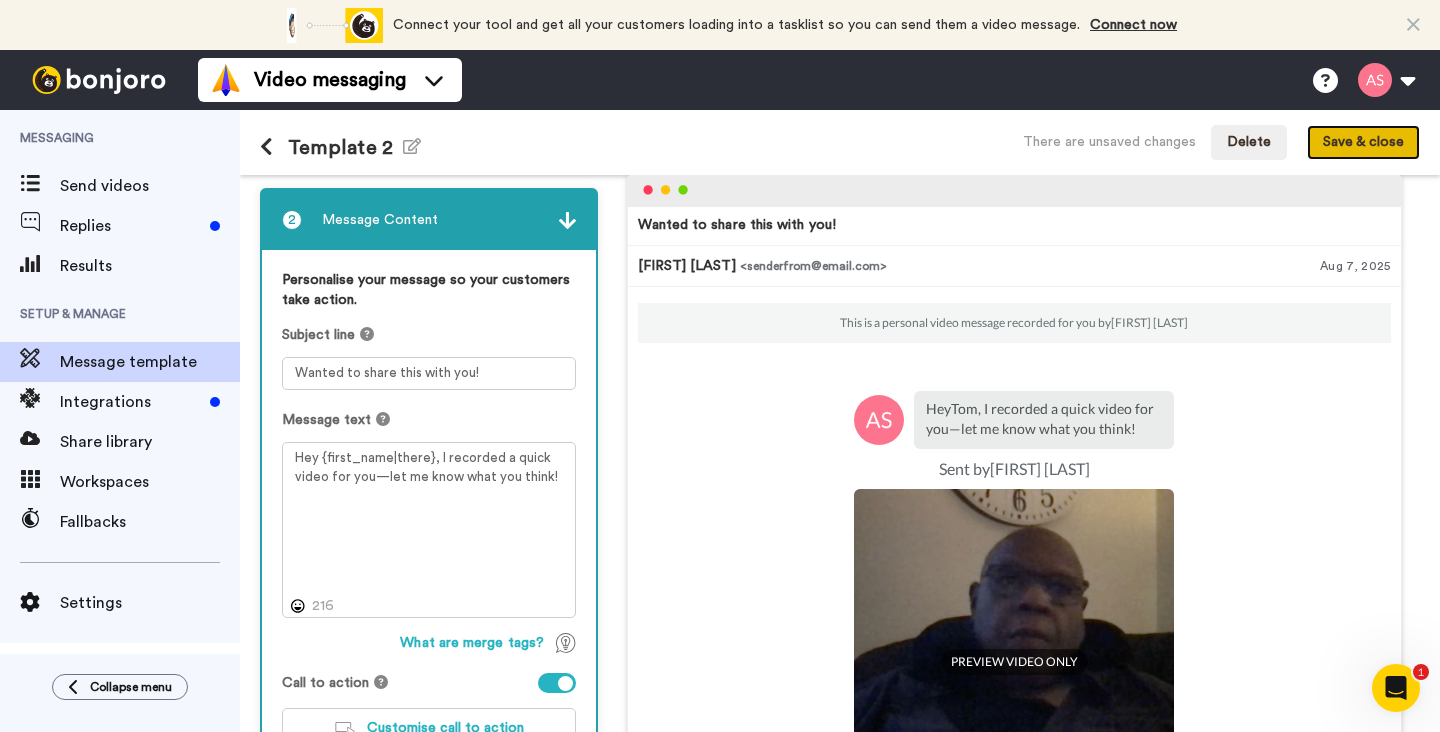 click on "Save & close" at bounding box center [1363, 143] 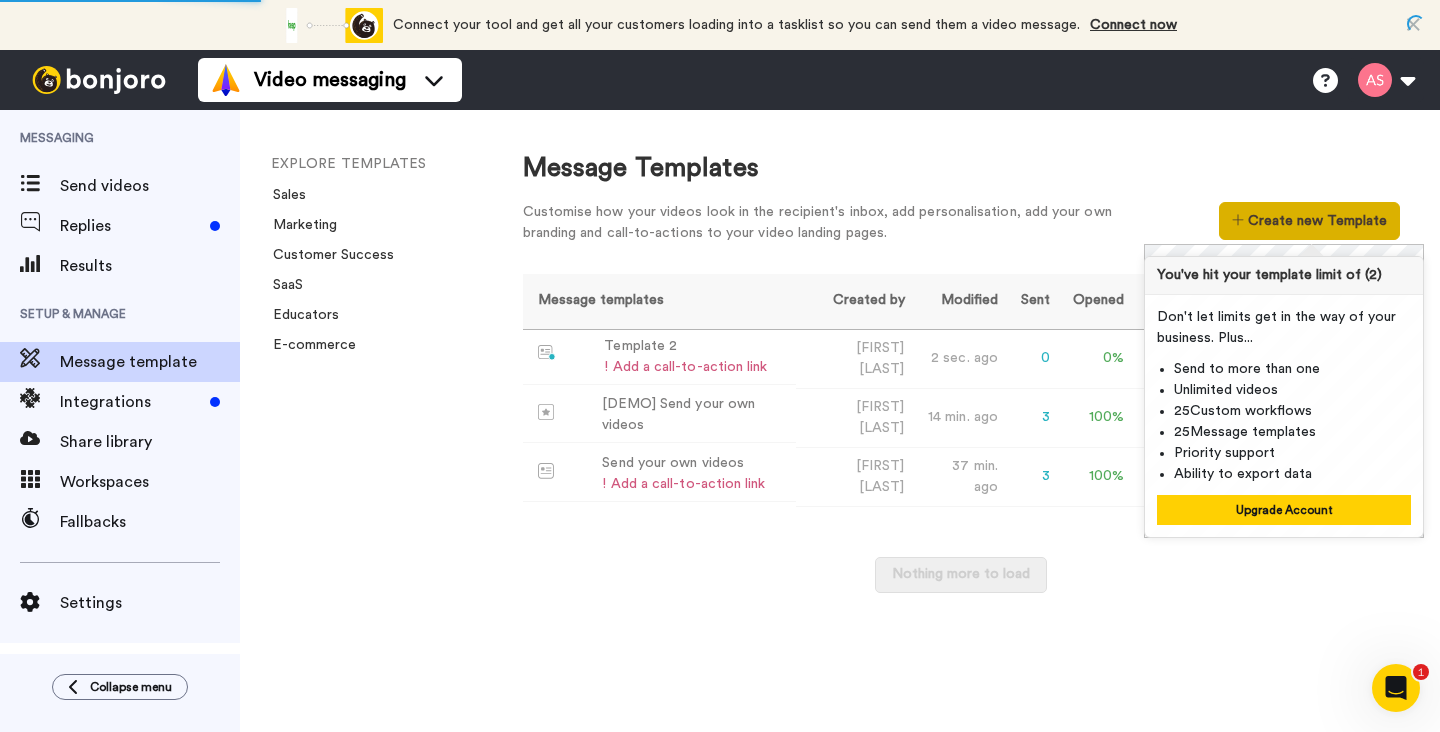click on "Create new Template" at bounding box center [1309, 221] 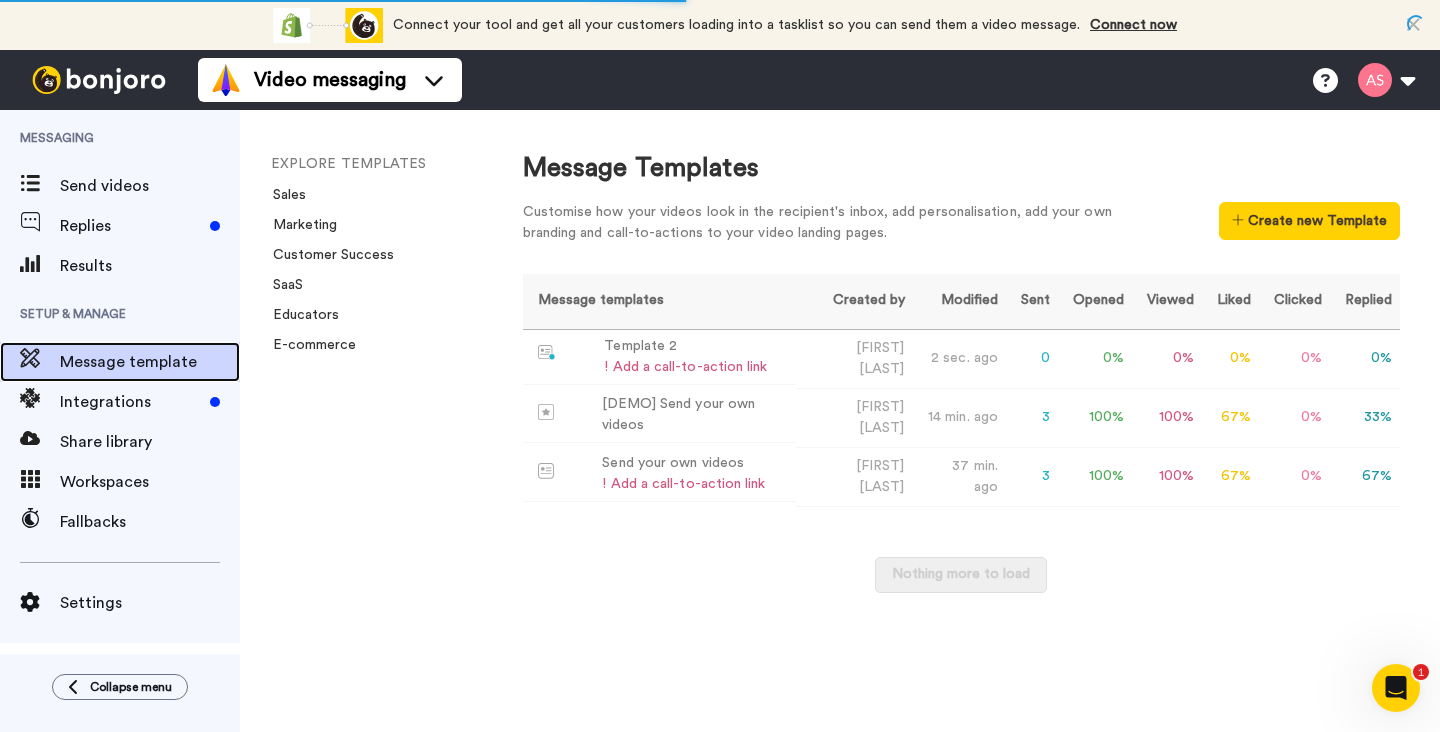 click on "Message template" at bounding box center [150, 362] 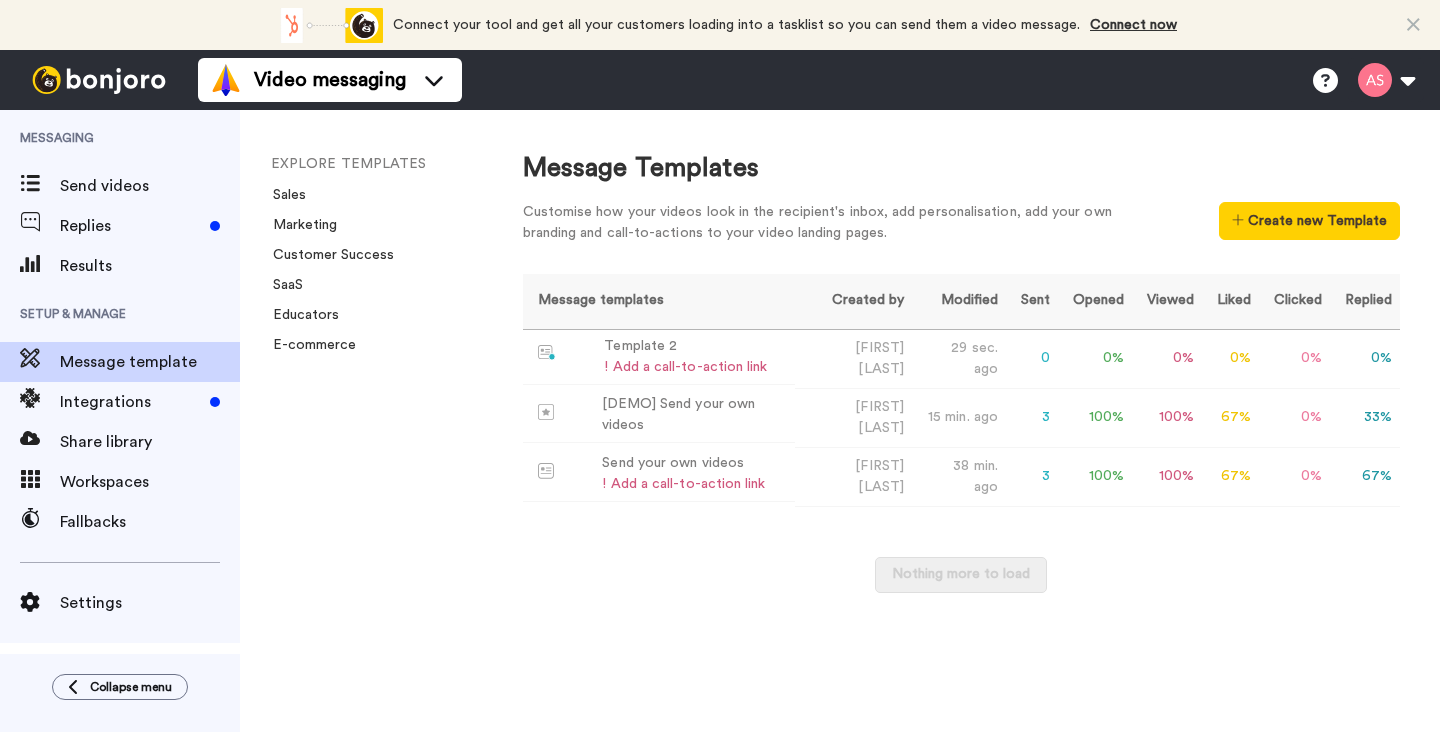scroll, scrollTop: 0, scrollLeft: 0, axis: both 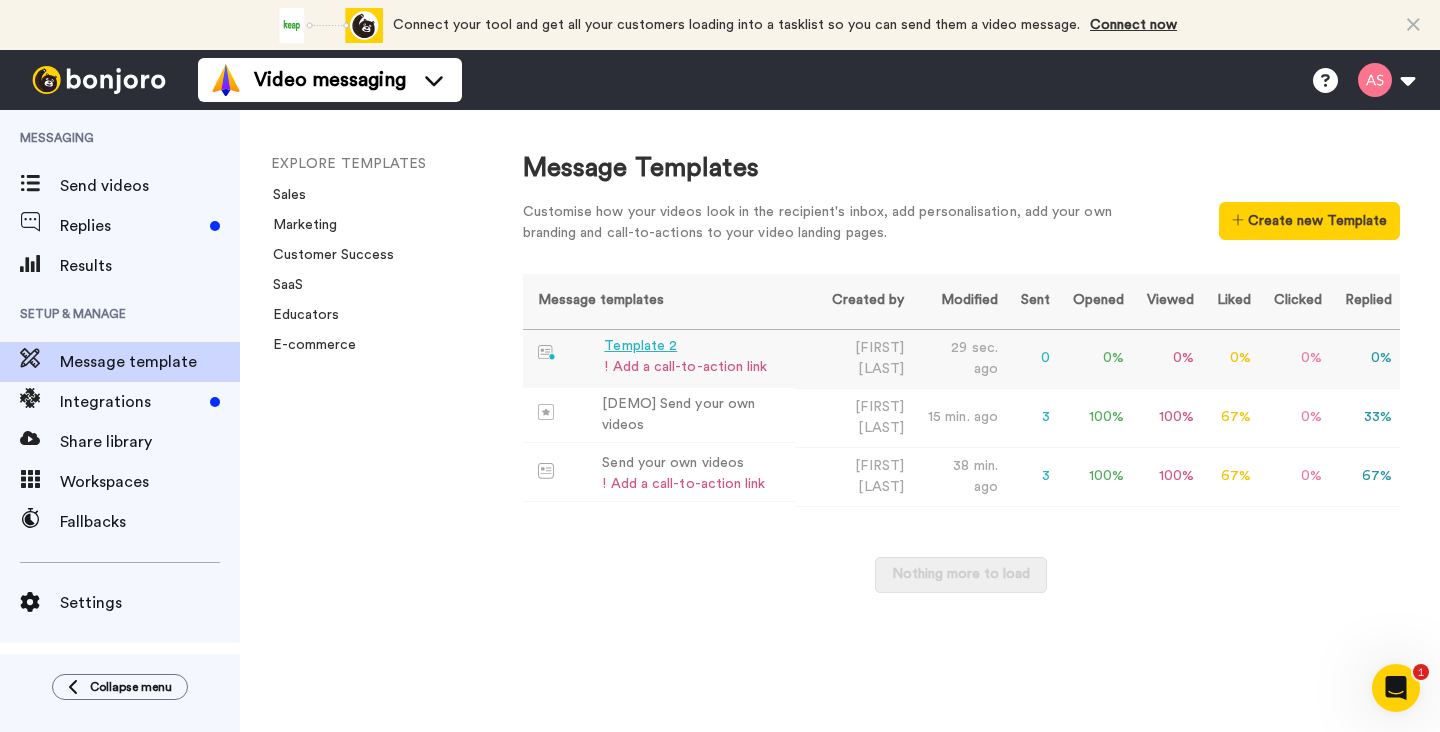 click on "Template 2" at bounding box center [685, 346] 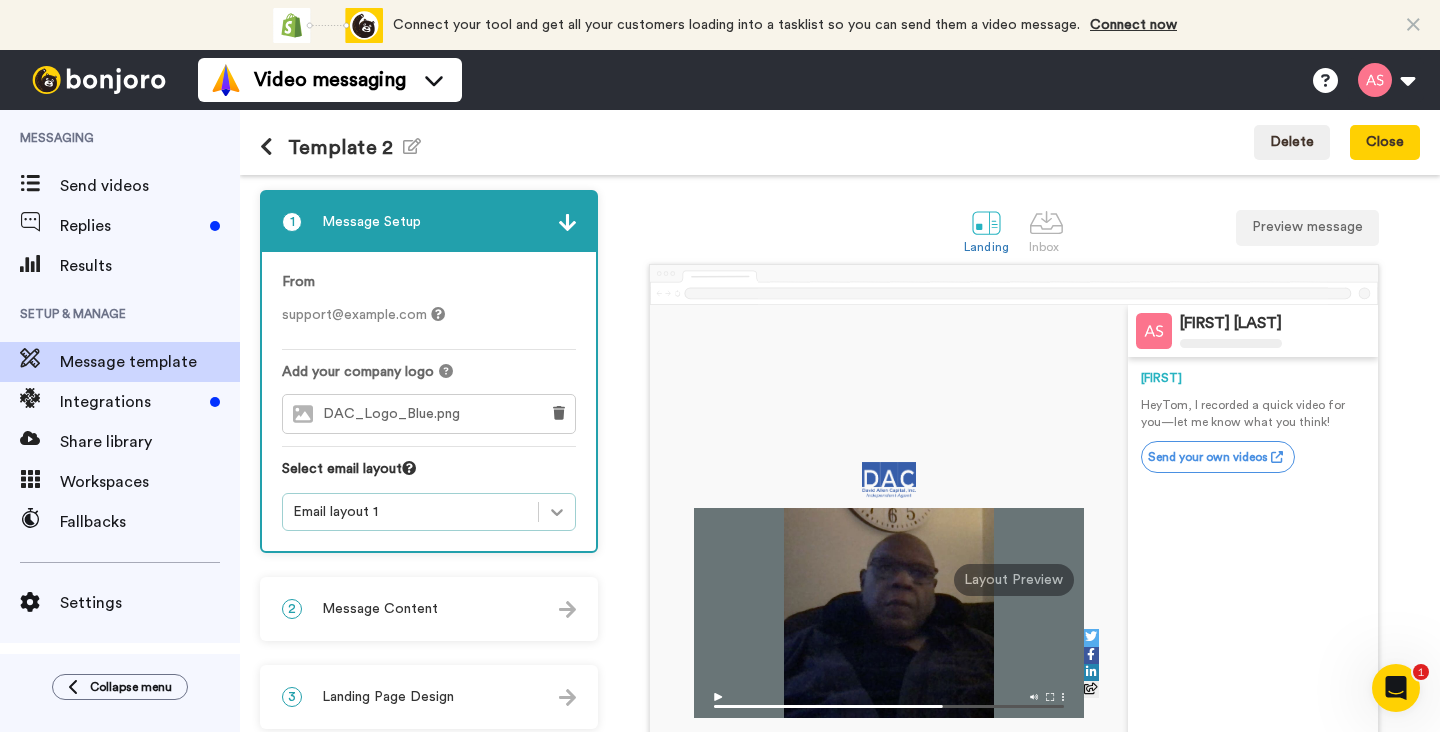 click 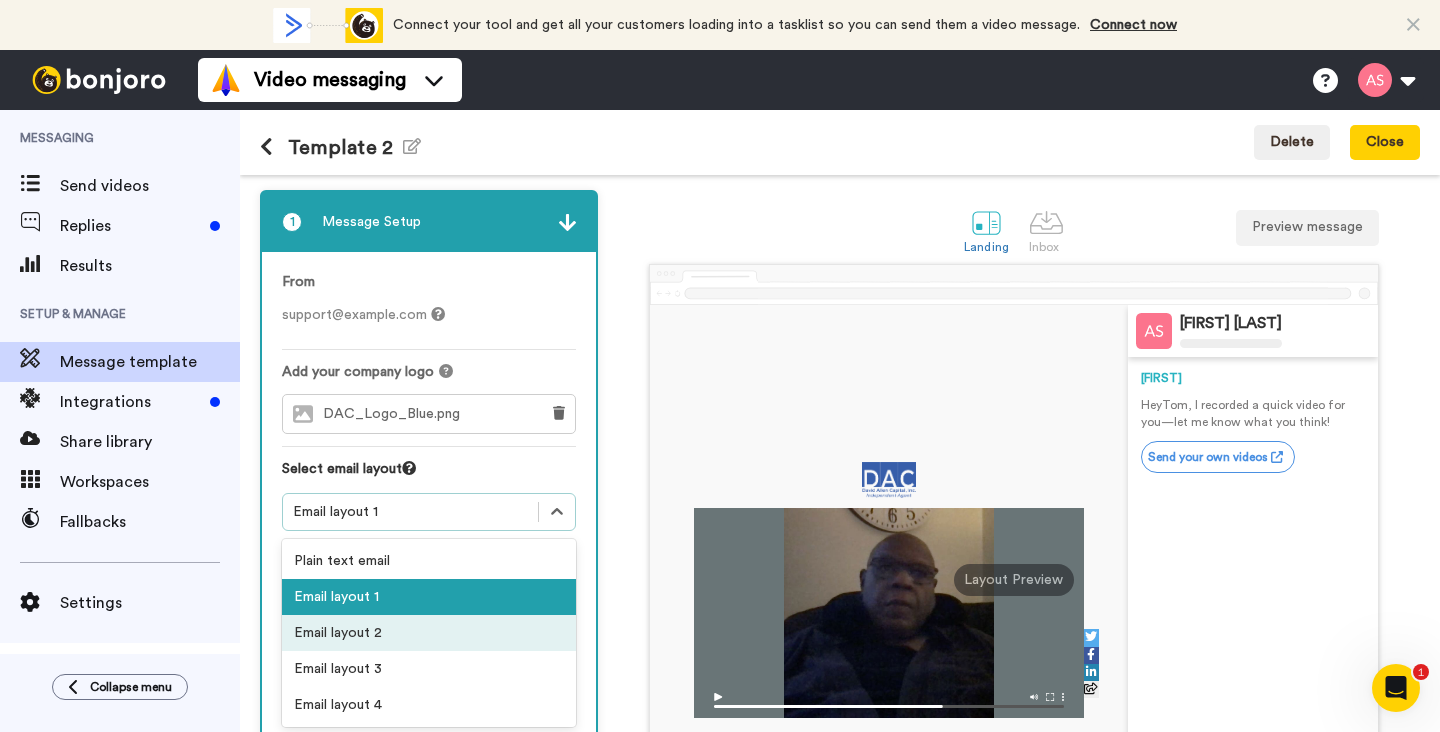 click on "Email layout 2" at bounding box center [429, 633] 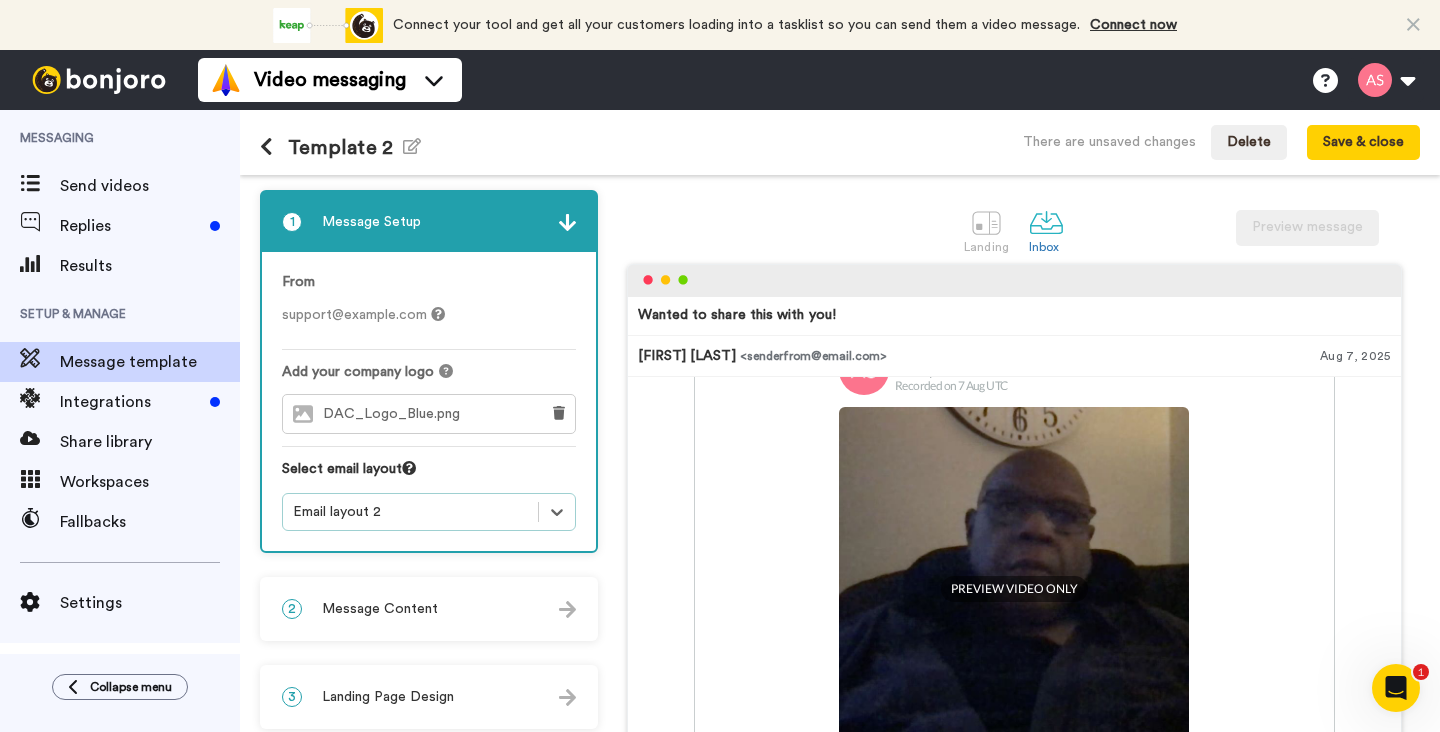 scroll, scrollTop: 180, scrollLeft: 0, axis: vertical 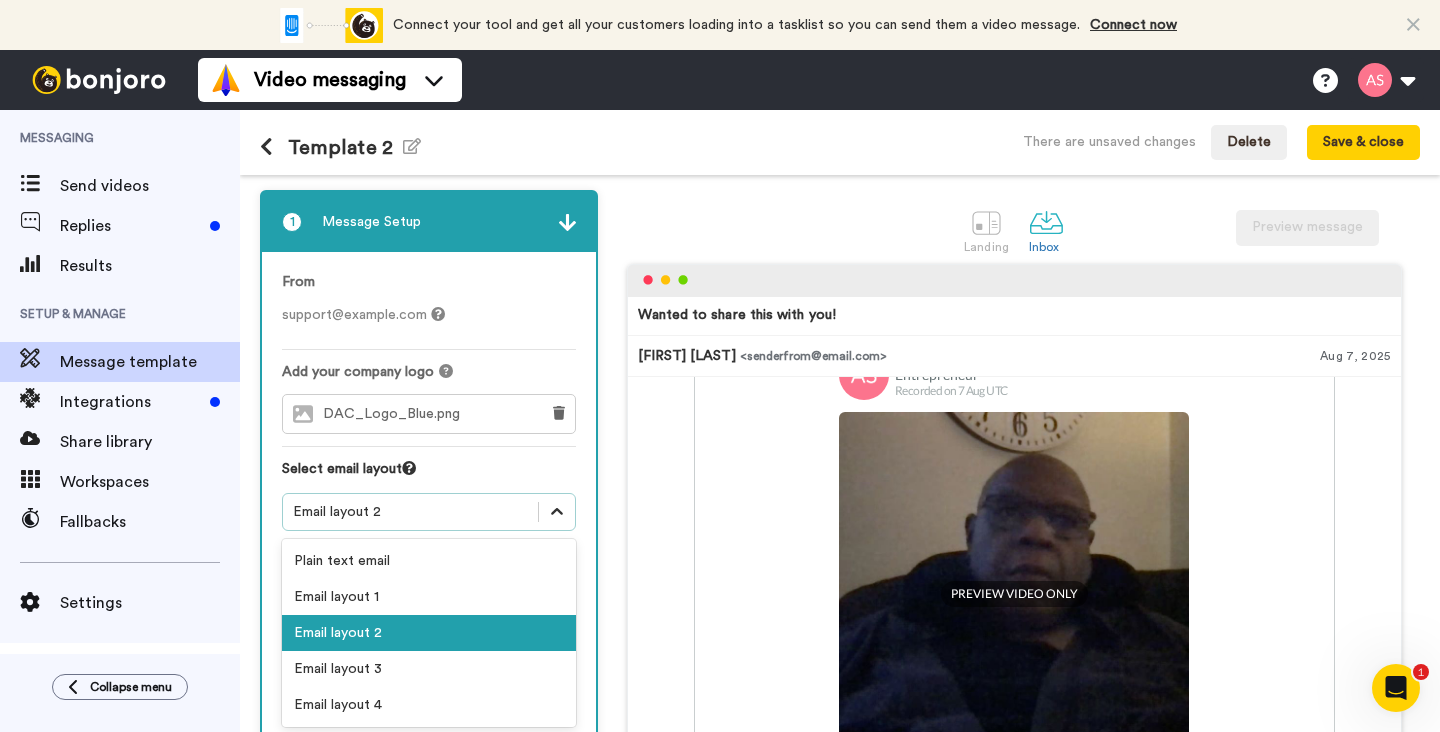 click 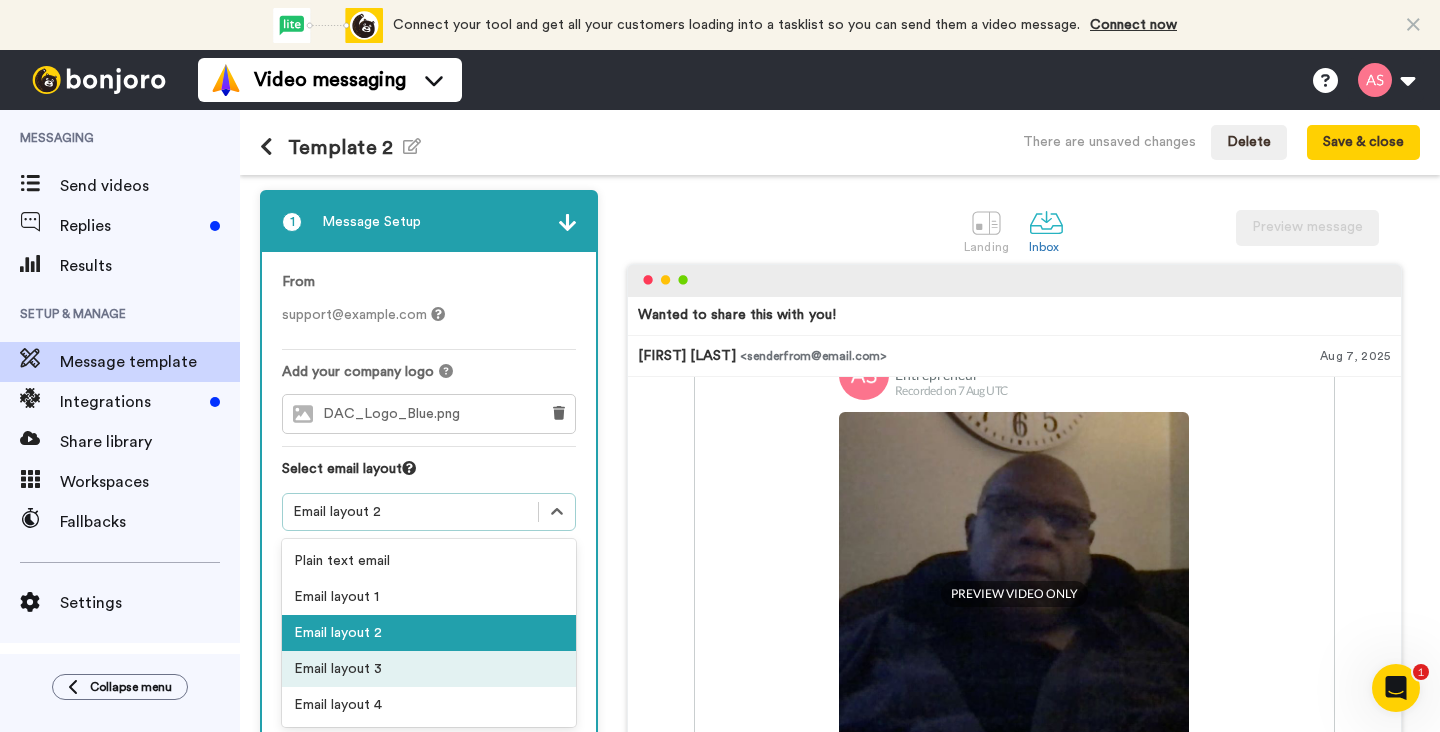 click on "Email layout 3" at bounding box center [429, 669] 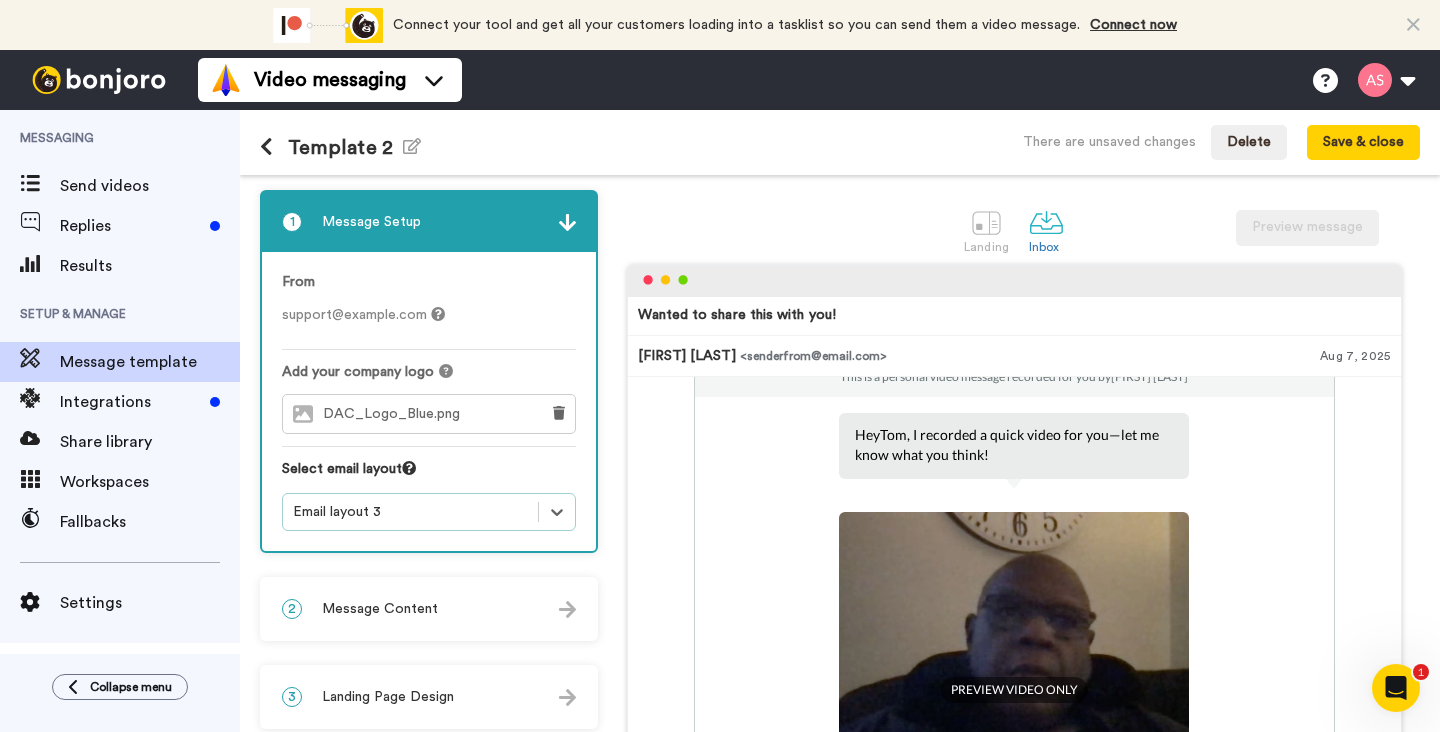 scroll, scrollTop: 0, scrollLeft: 0, axis: both 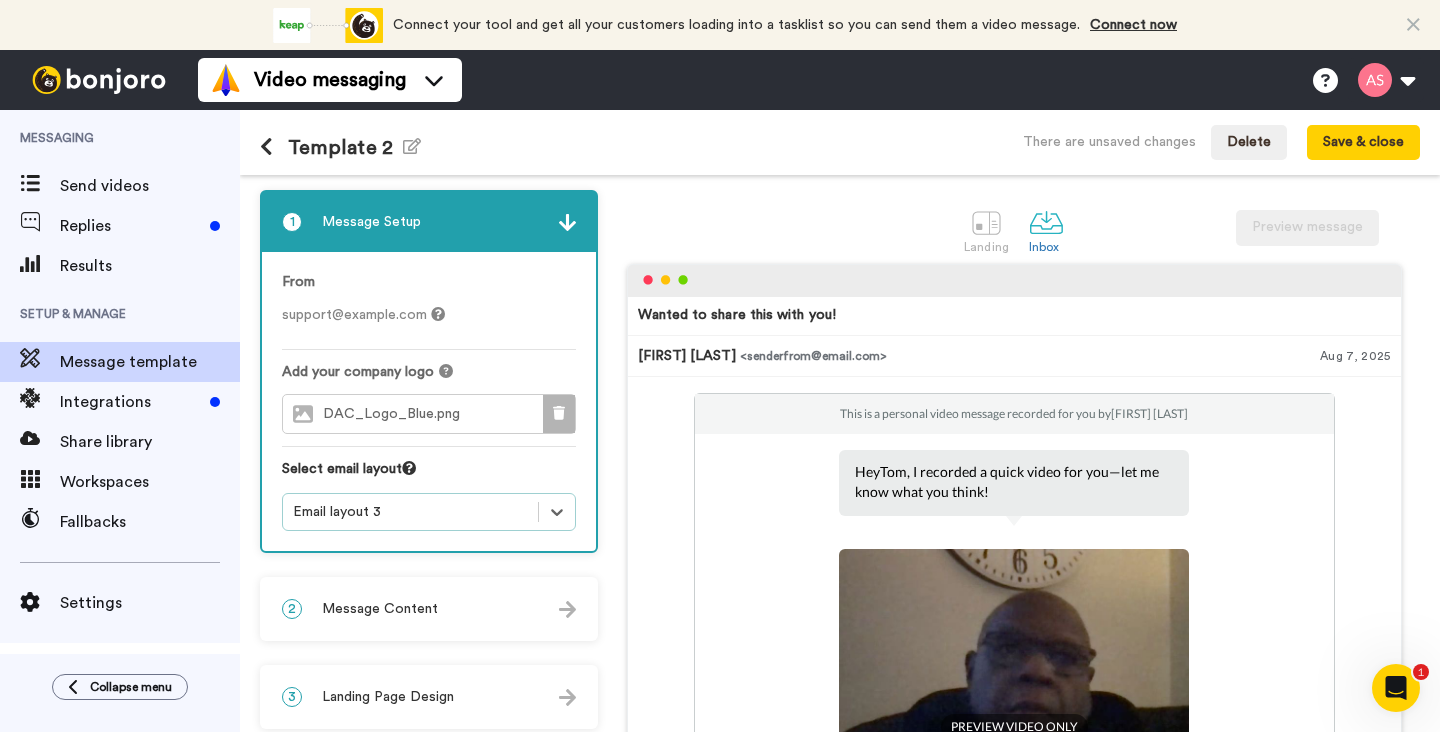 click 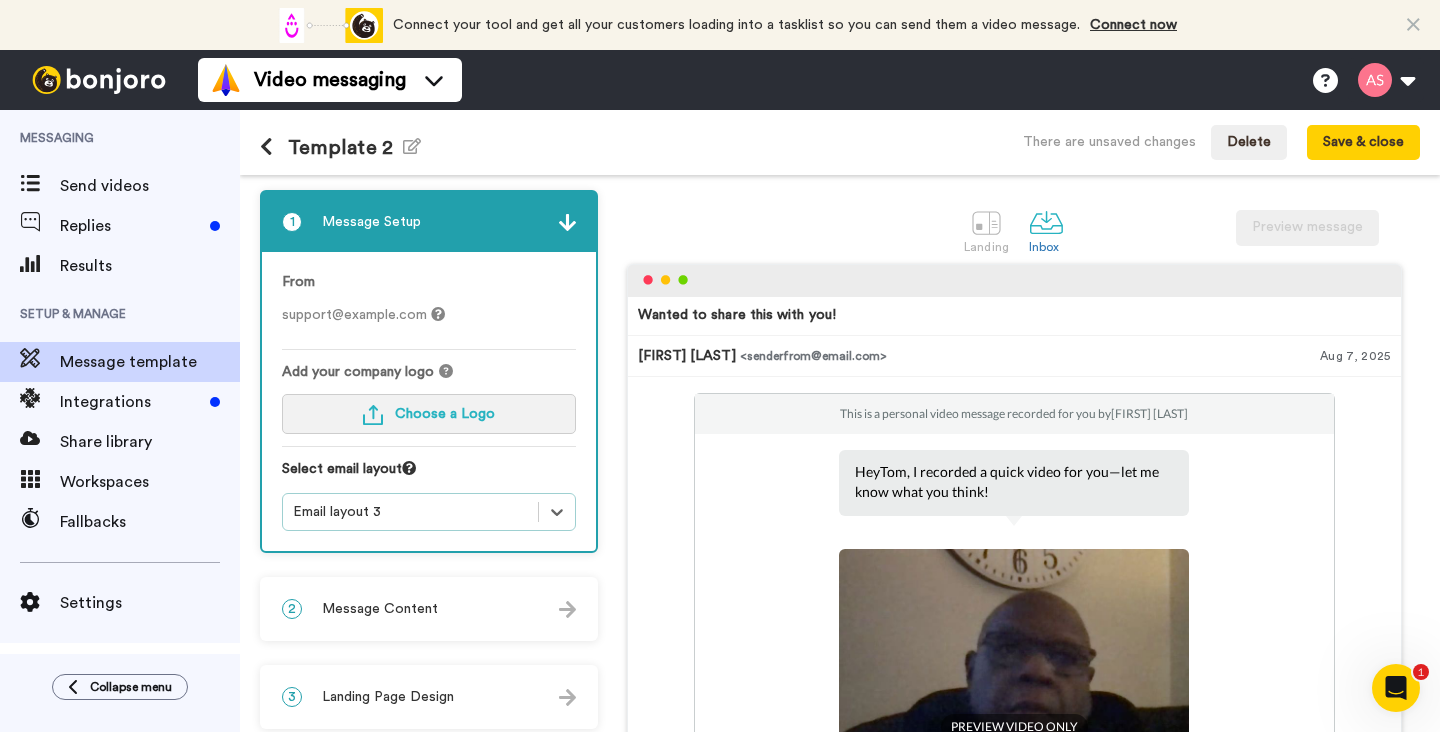 click on "Choose a Logo" at bounding box center (445, 414) 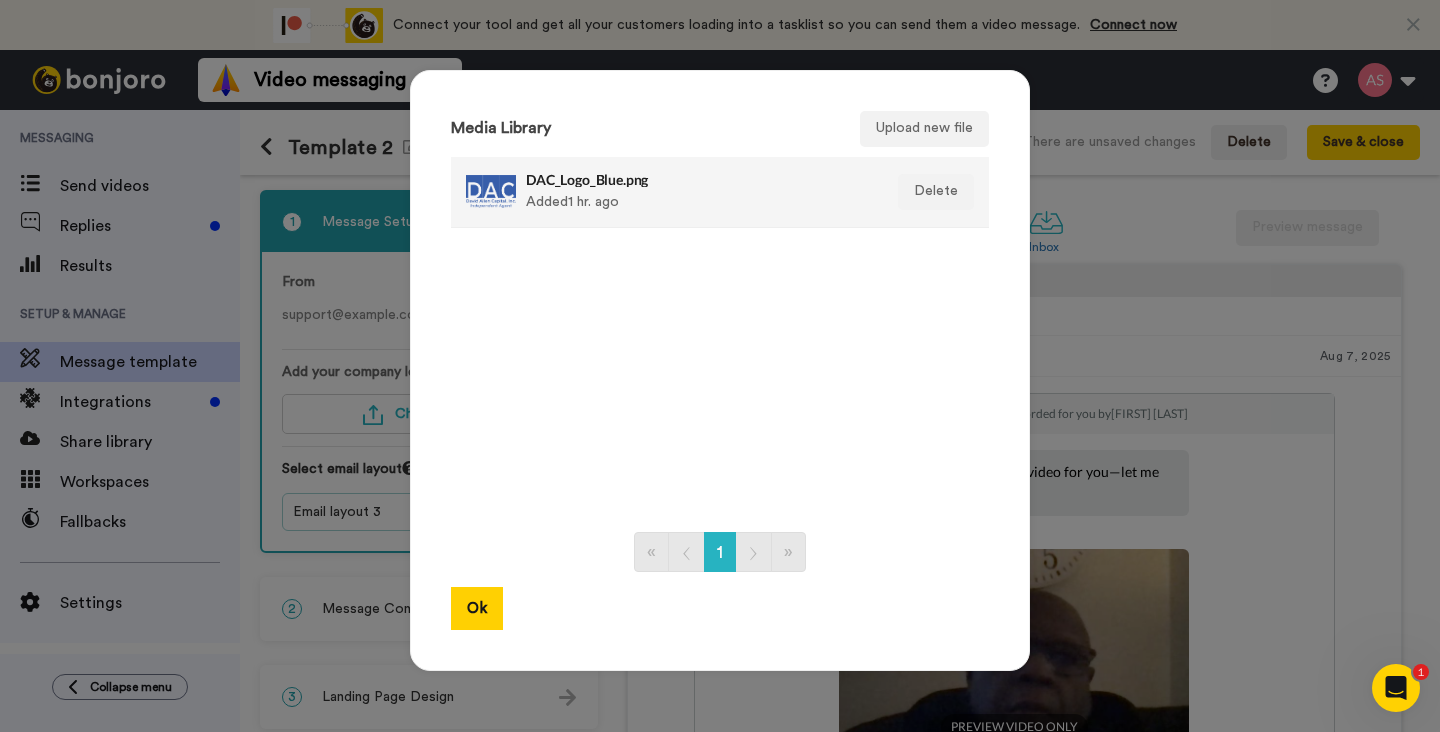 click on "DAC_Logo_Blue.png Added  1 hr. ago" at bounding box center [698, 192] 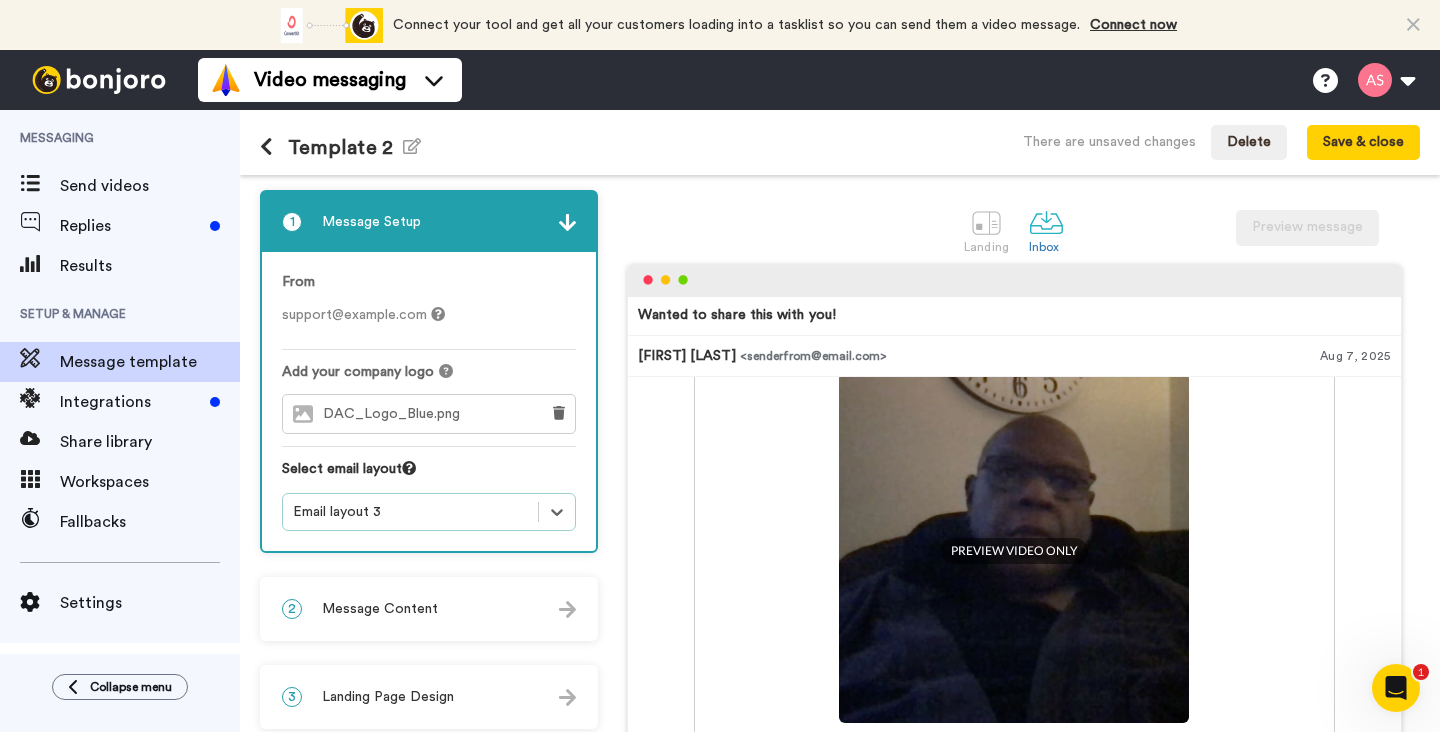 scroll, scrollTop: 0, scrollLeft: 0, axis: both 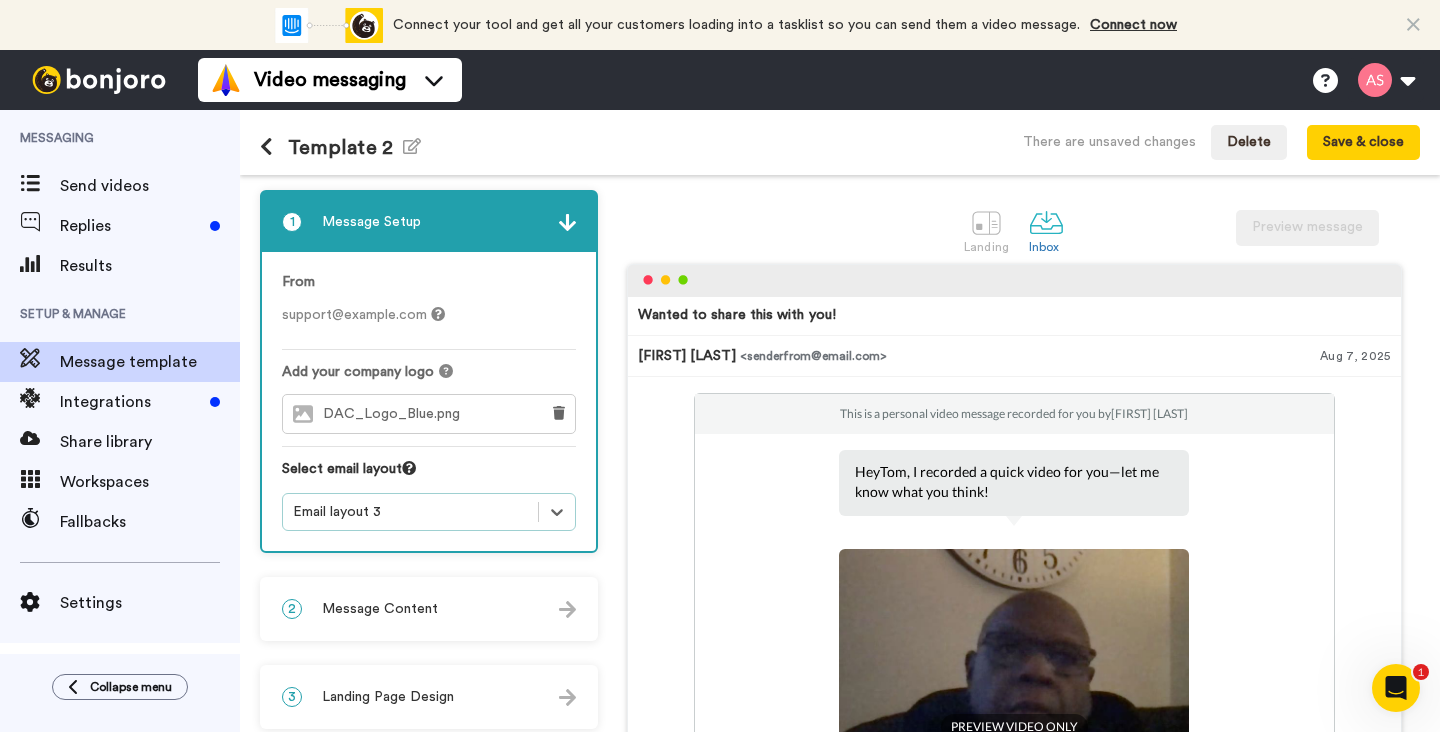 click on "DAC_Logo_Blue.png" at bounding box center [396, 414] 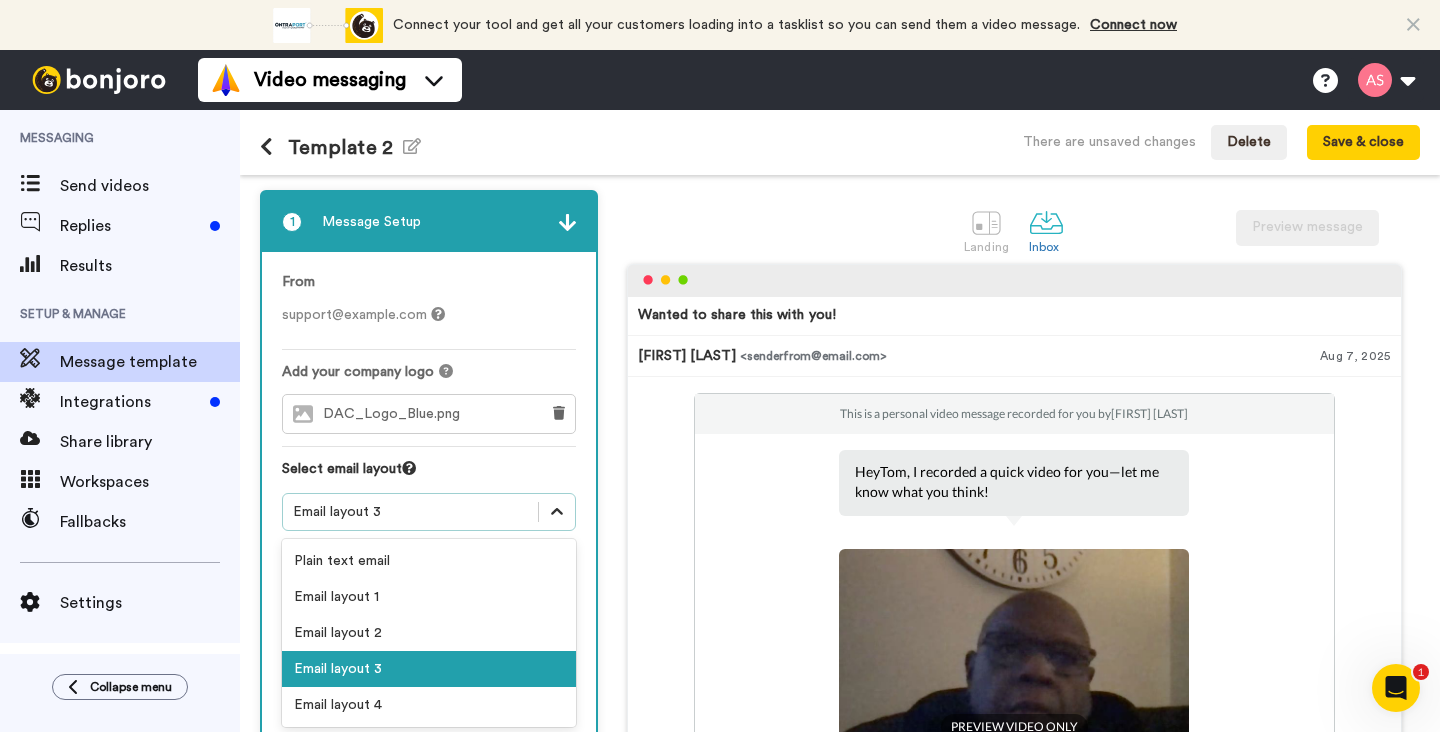 click at bounding box center [557, 512] 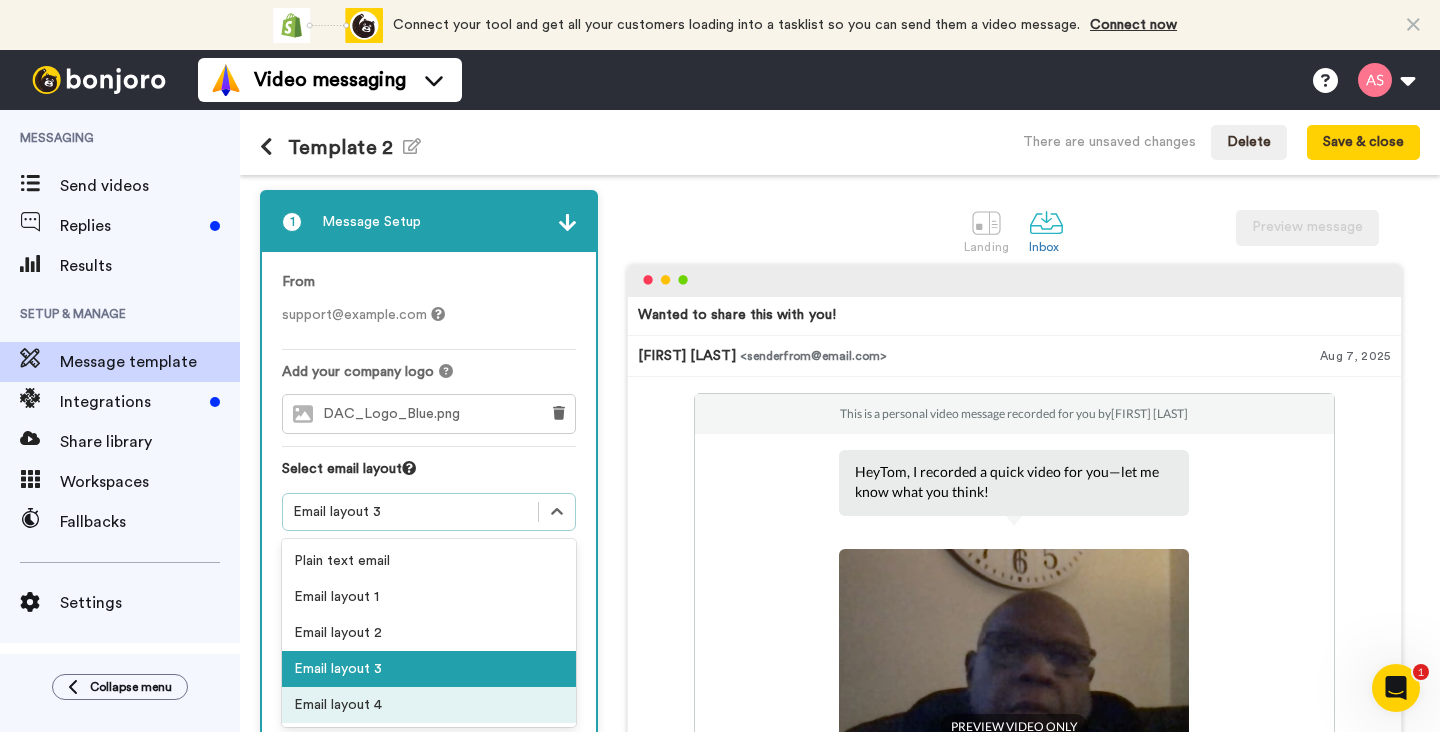 click on "Email layout 4" at bounding box center [429, 705] 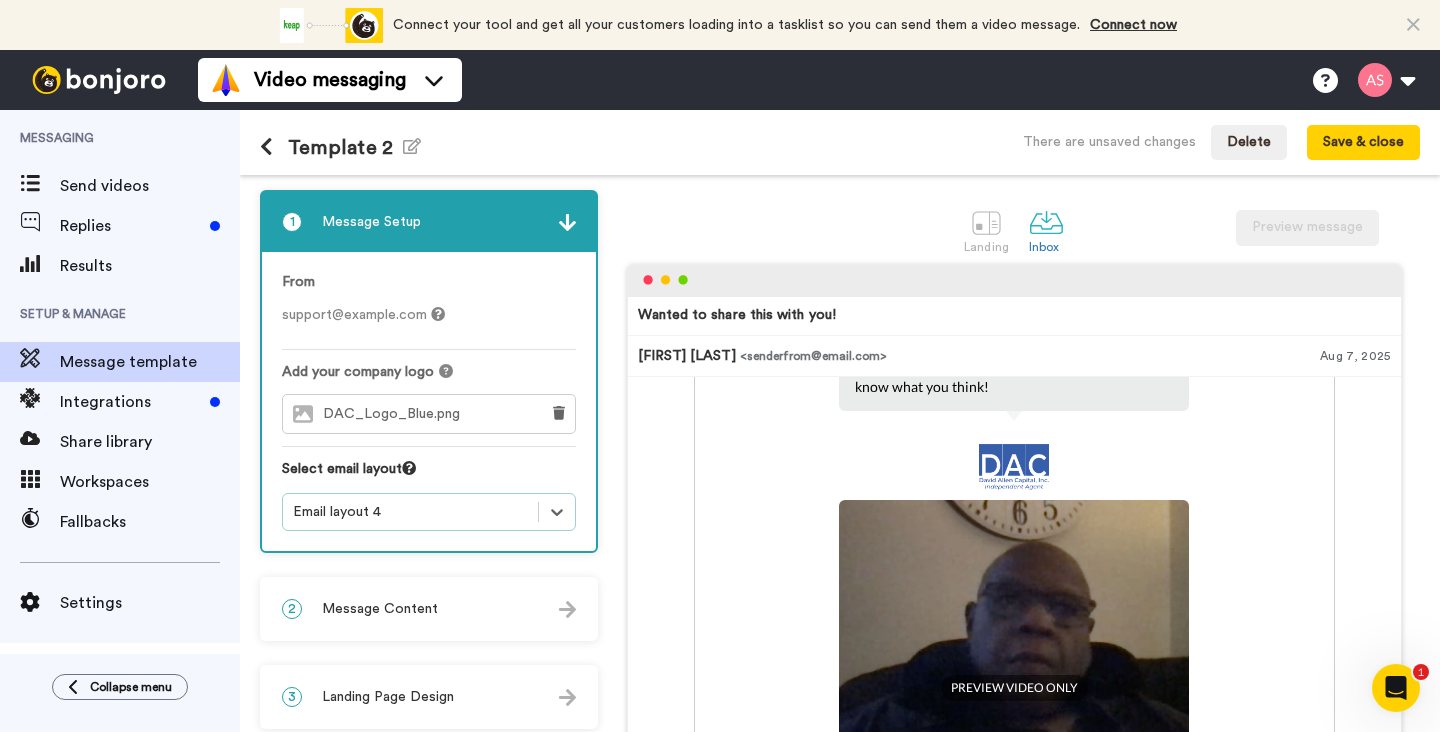 scroll, scrollTop: 194, scrollLeft: 0, axis: vertical 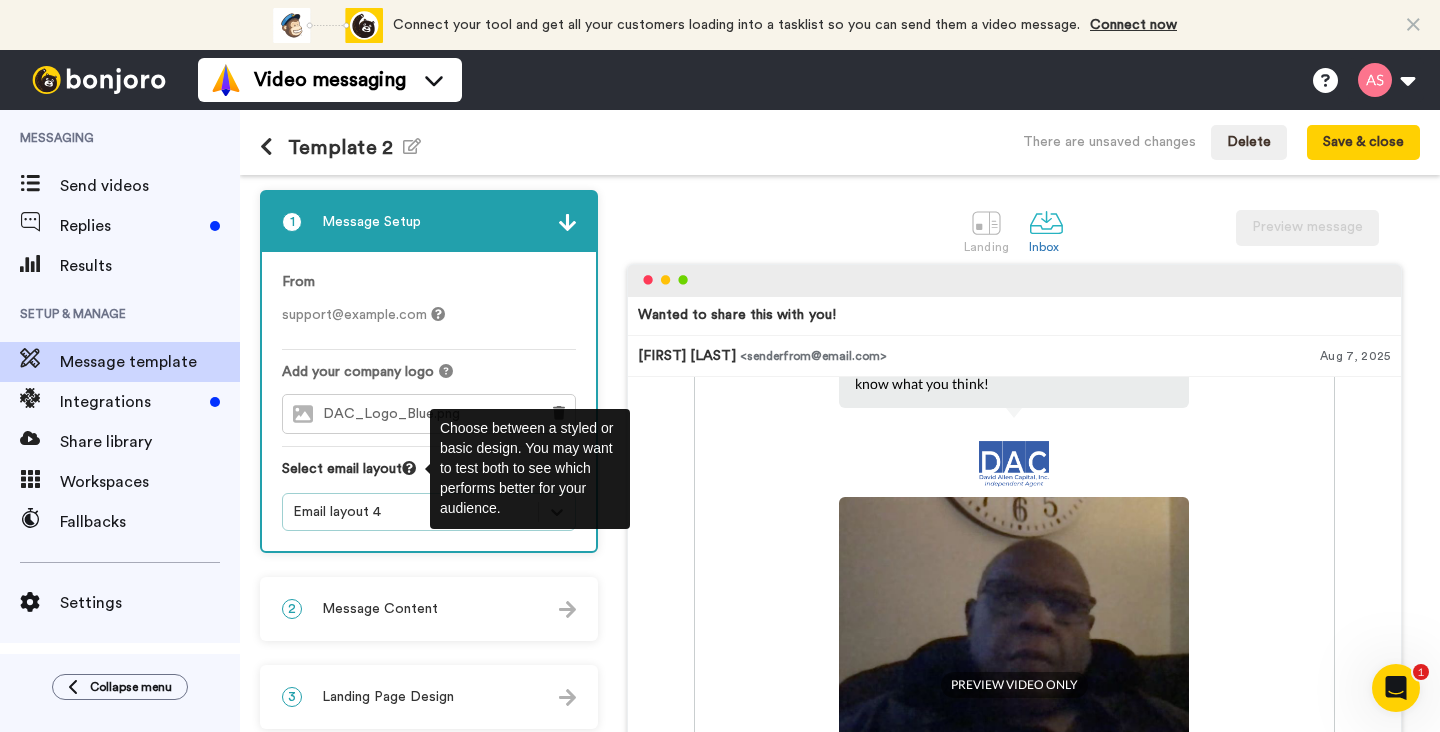 click at bounding box center (409, 468) 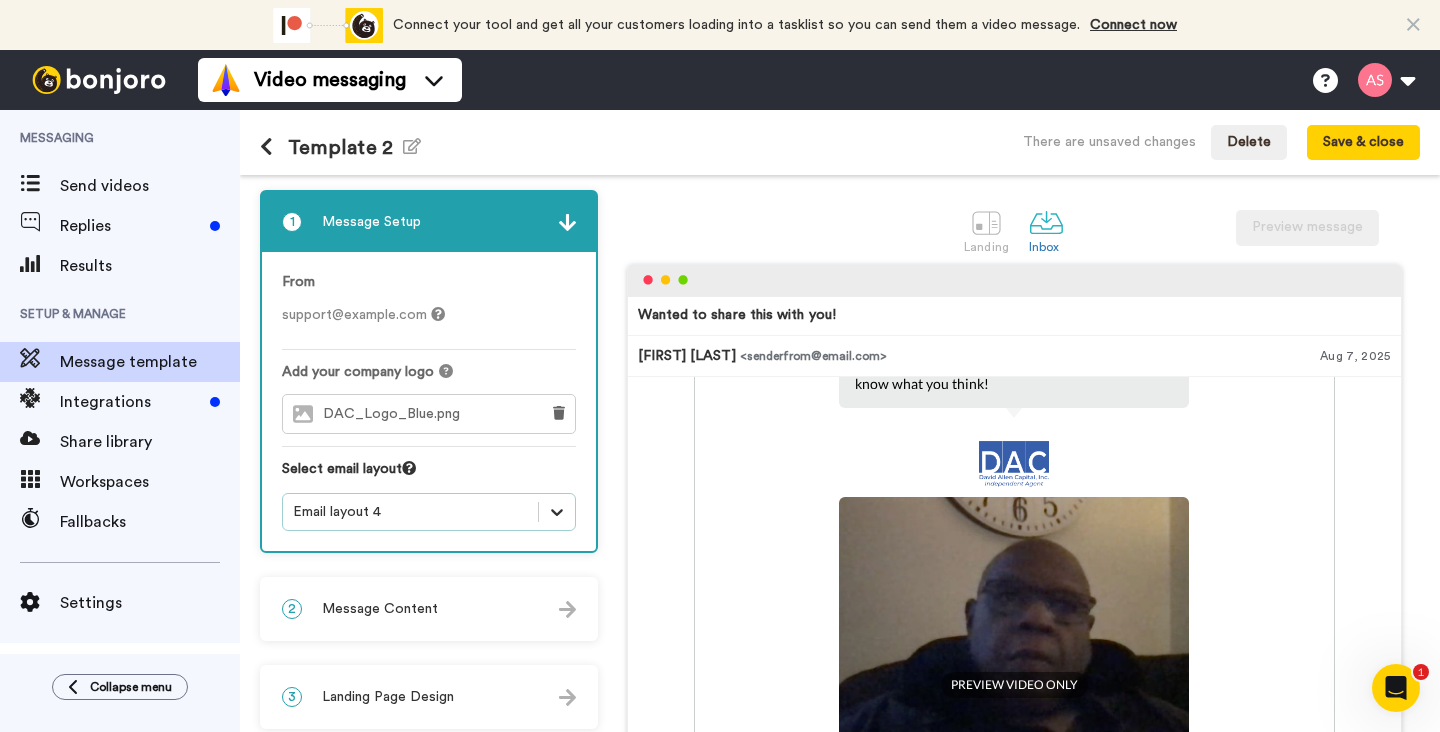 click 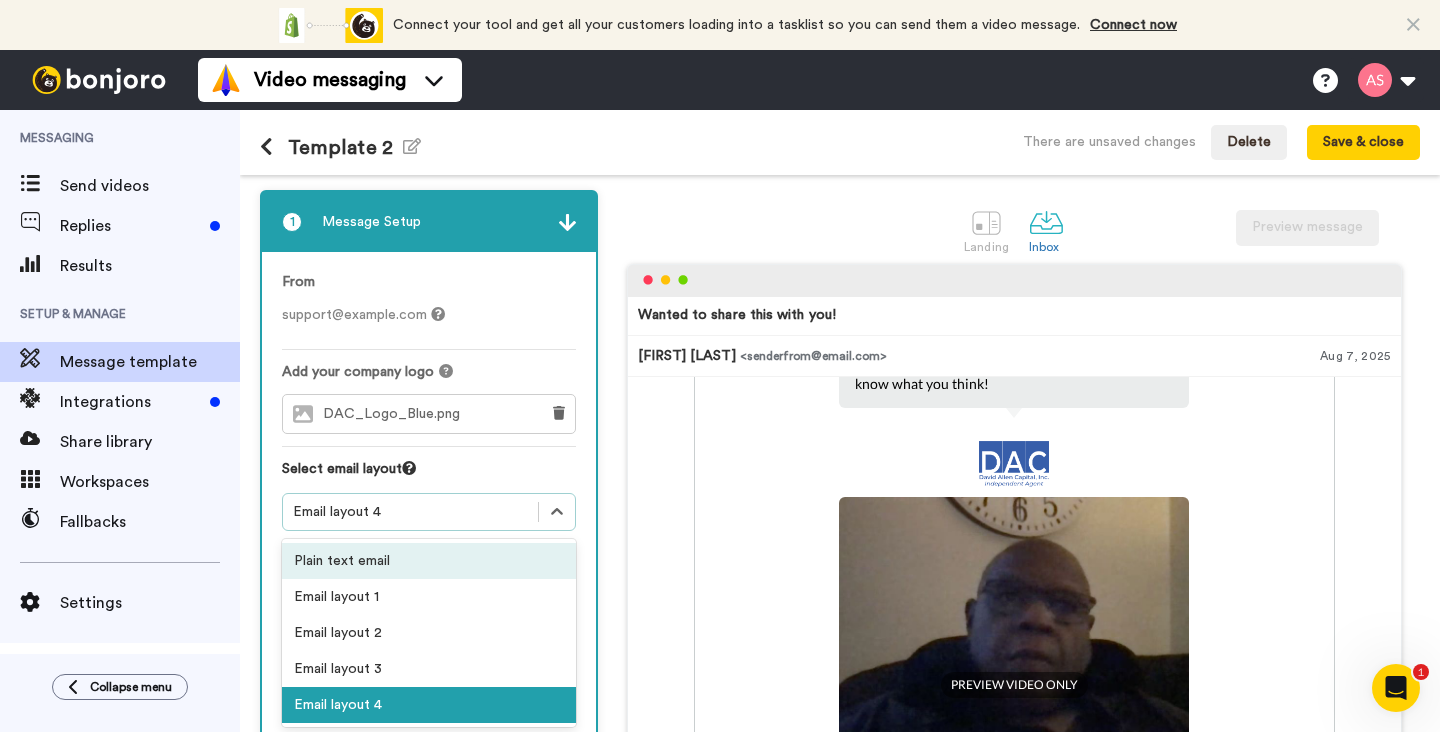 click on "Plain text email" at bounding box center (429, 561) 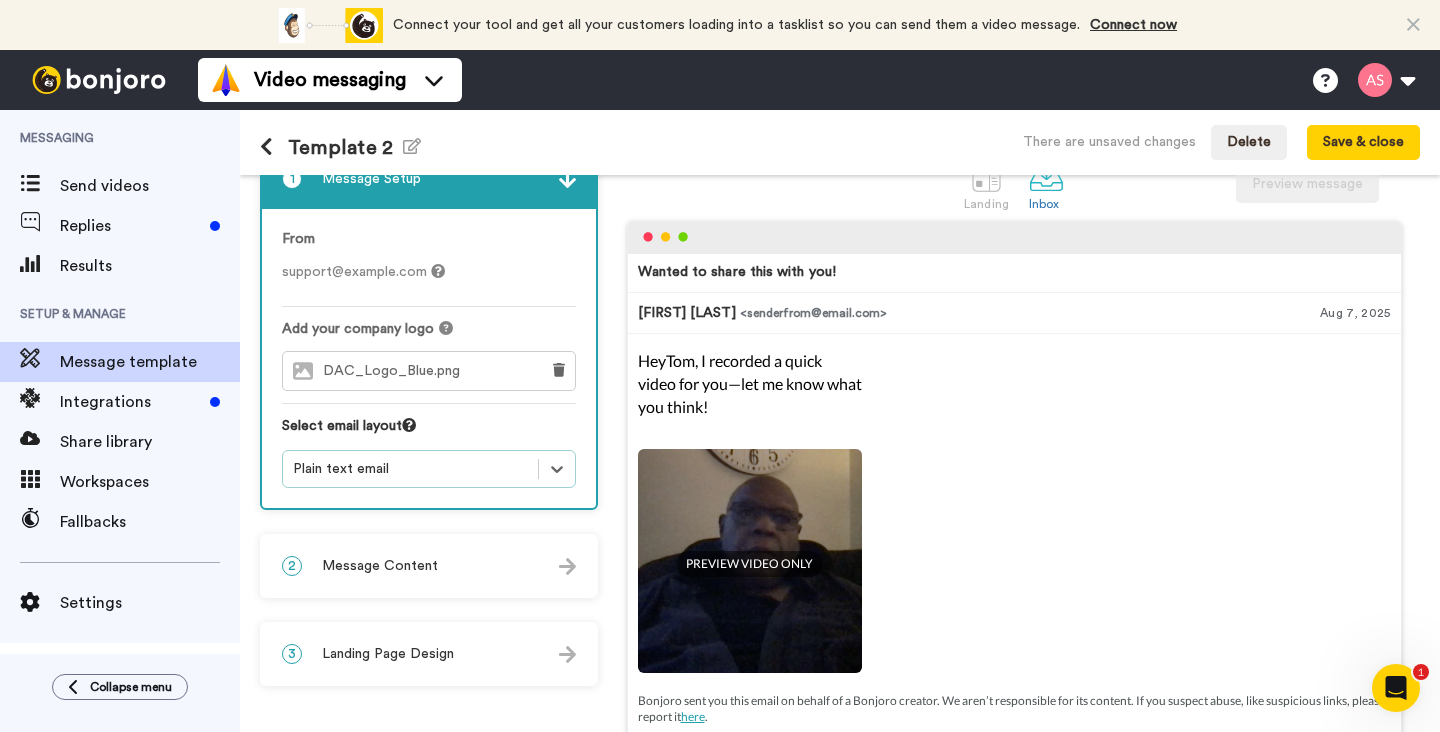scroll, scrollTop: 39, scrollLeft: 0, axis: vertical 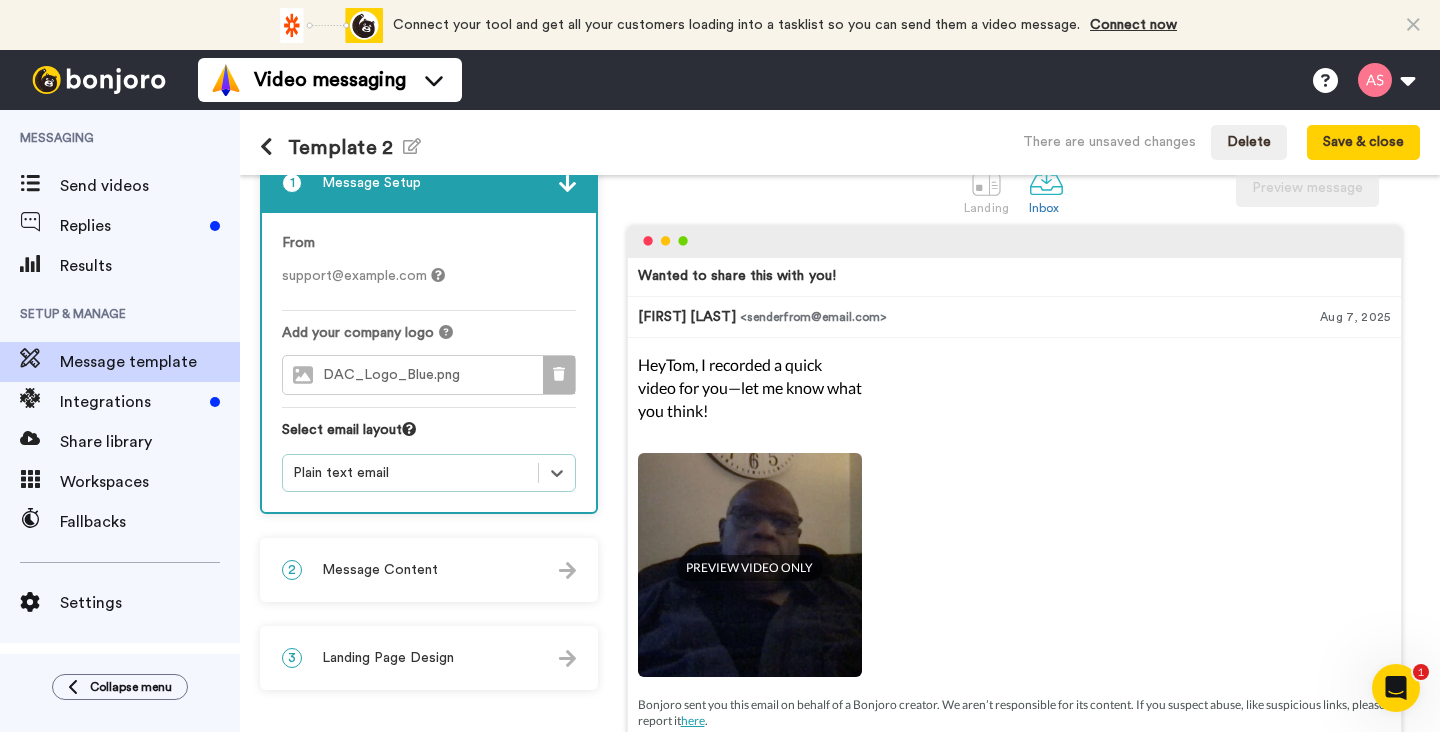 click at bounding box center (559, 375) 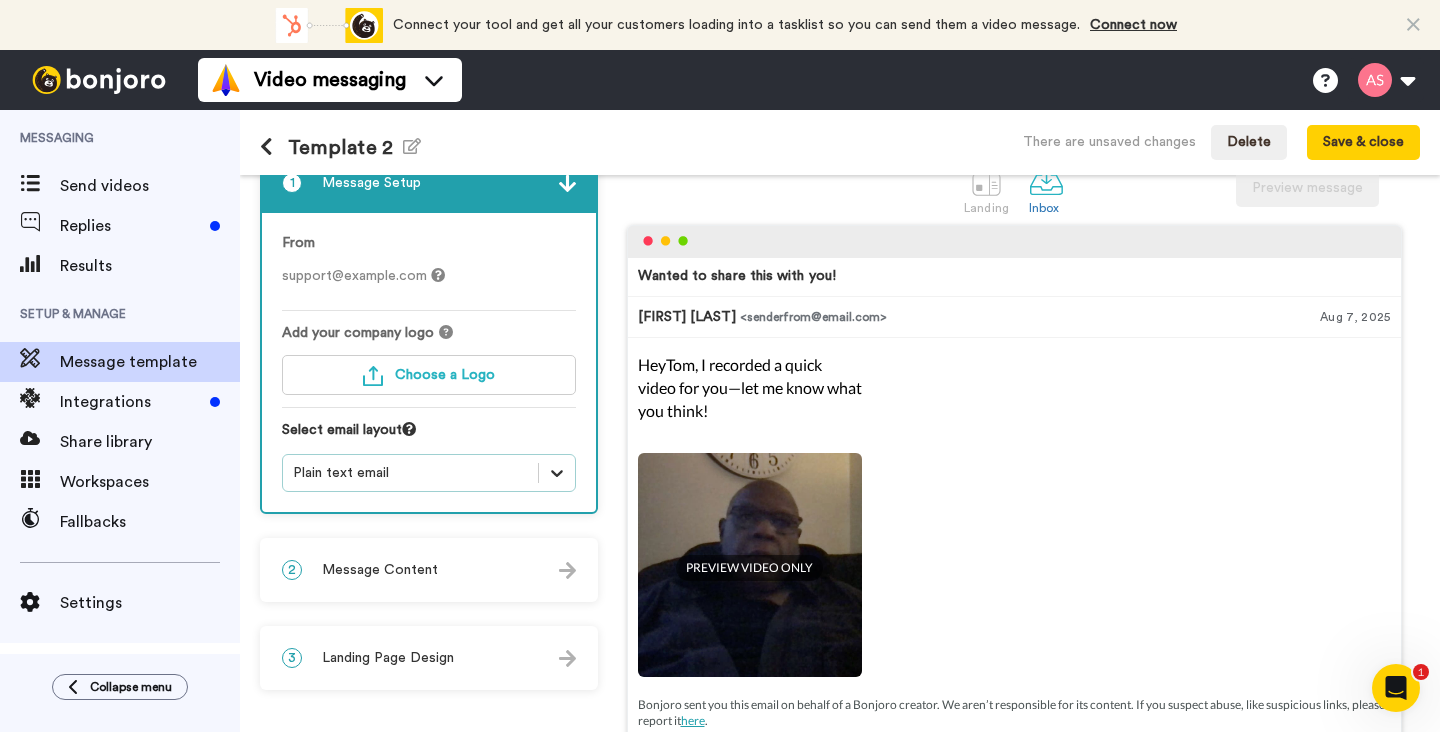 click 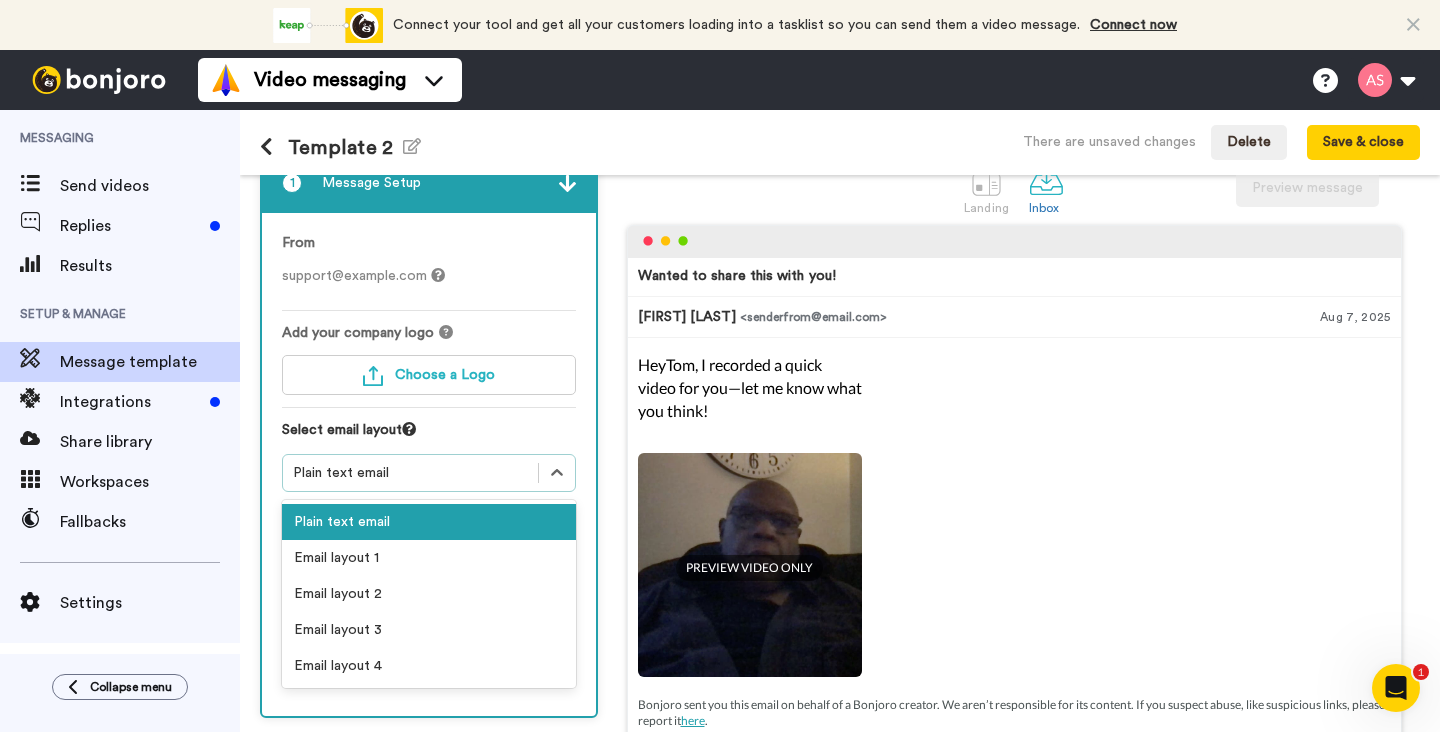 click on "Plain text email" at bounding box center [429, 522] 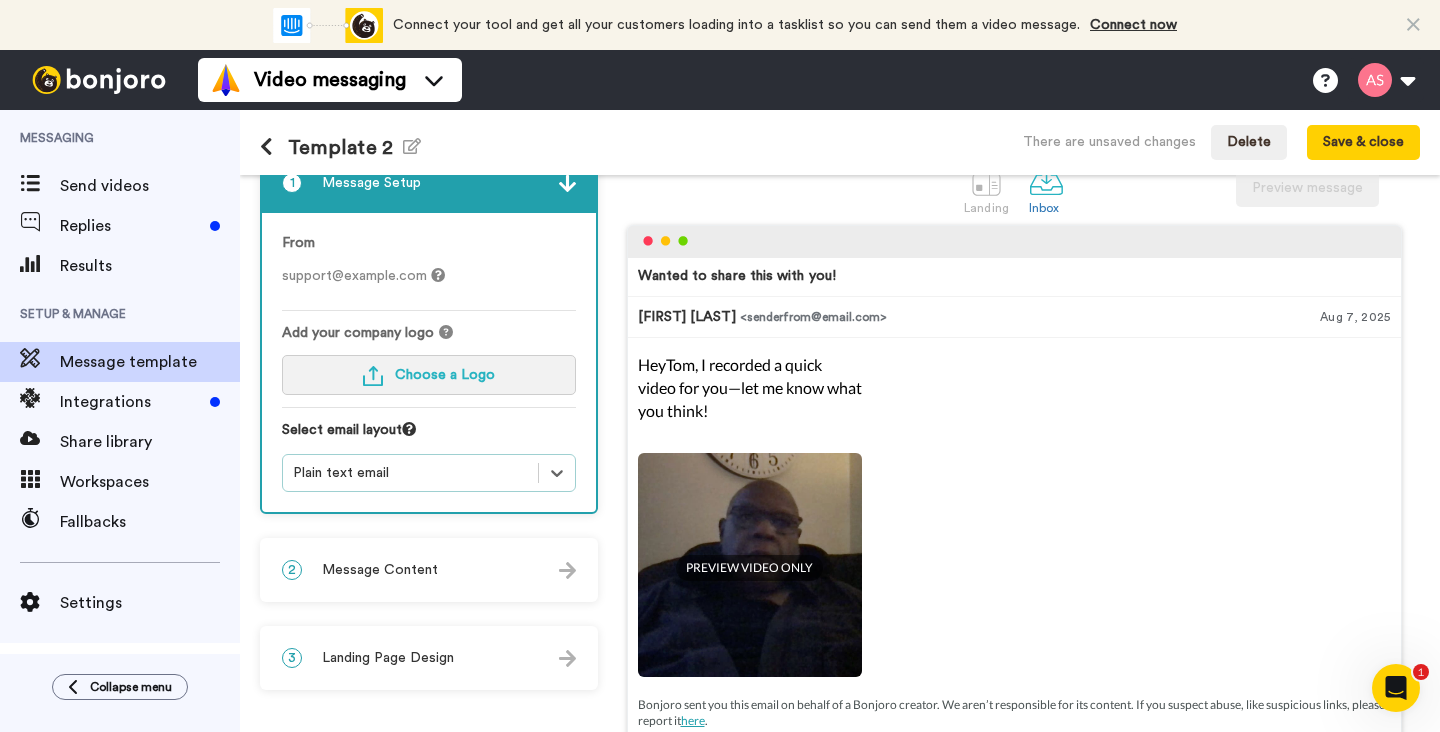 click on "Choose a Logo" at bounding box center (445, 375) 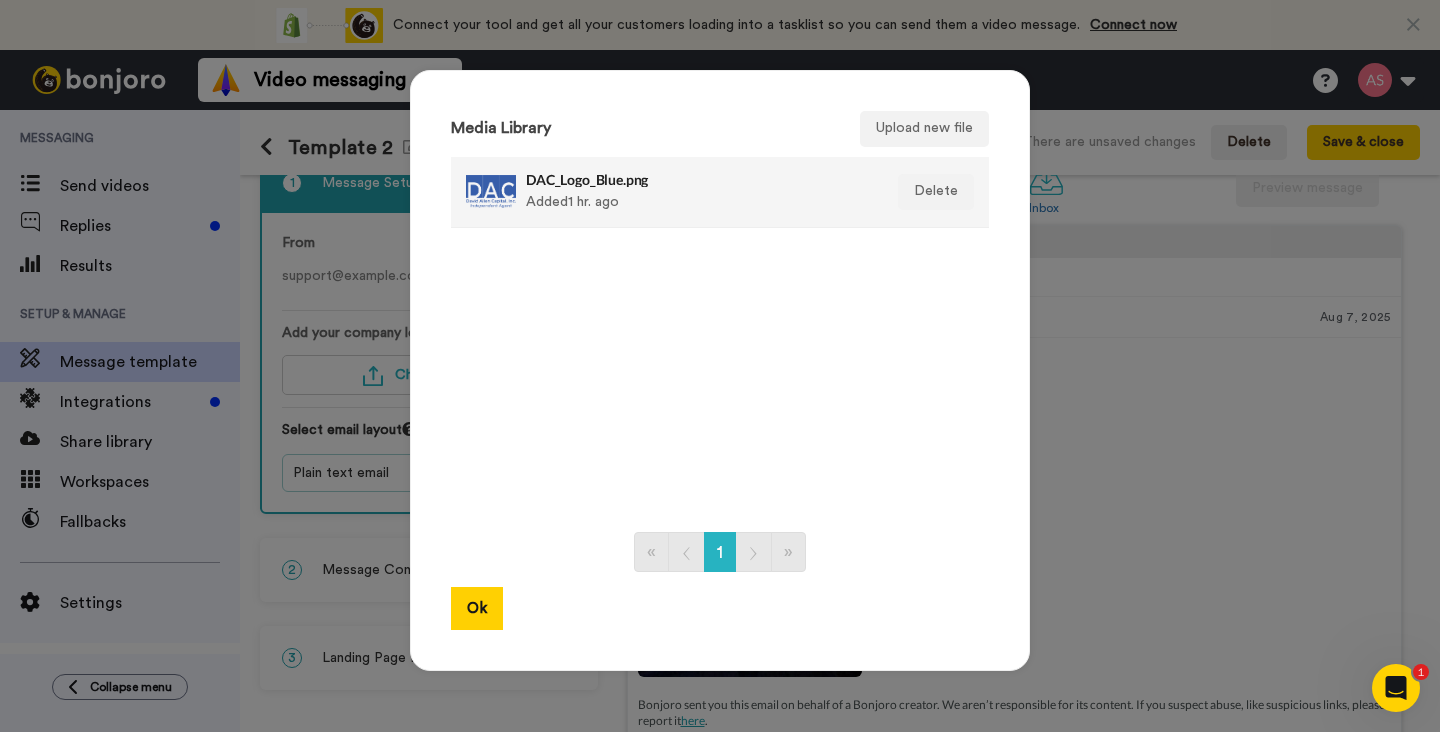 click at bounding box center [491, 192] 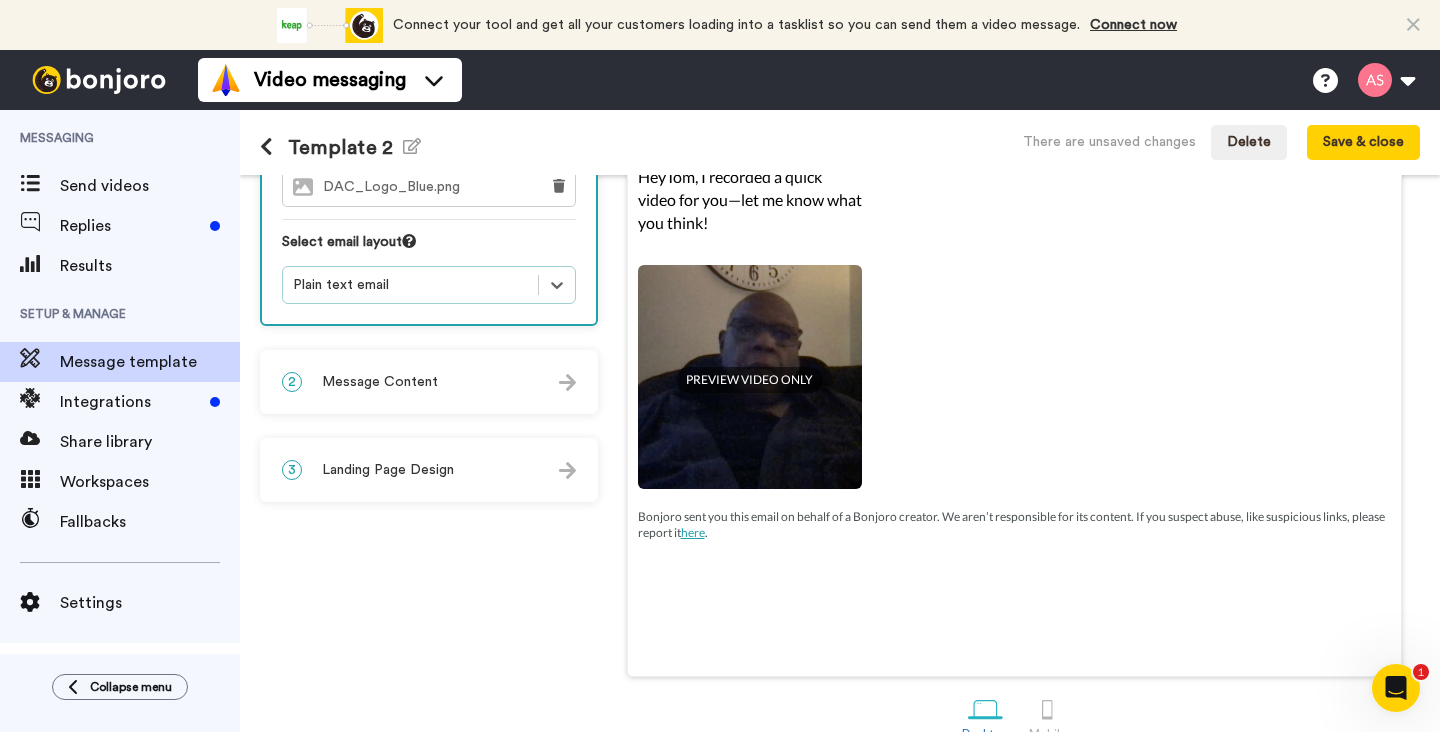 scroll, scrollTop: 239, scrollLeft: 0, axis: vertical 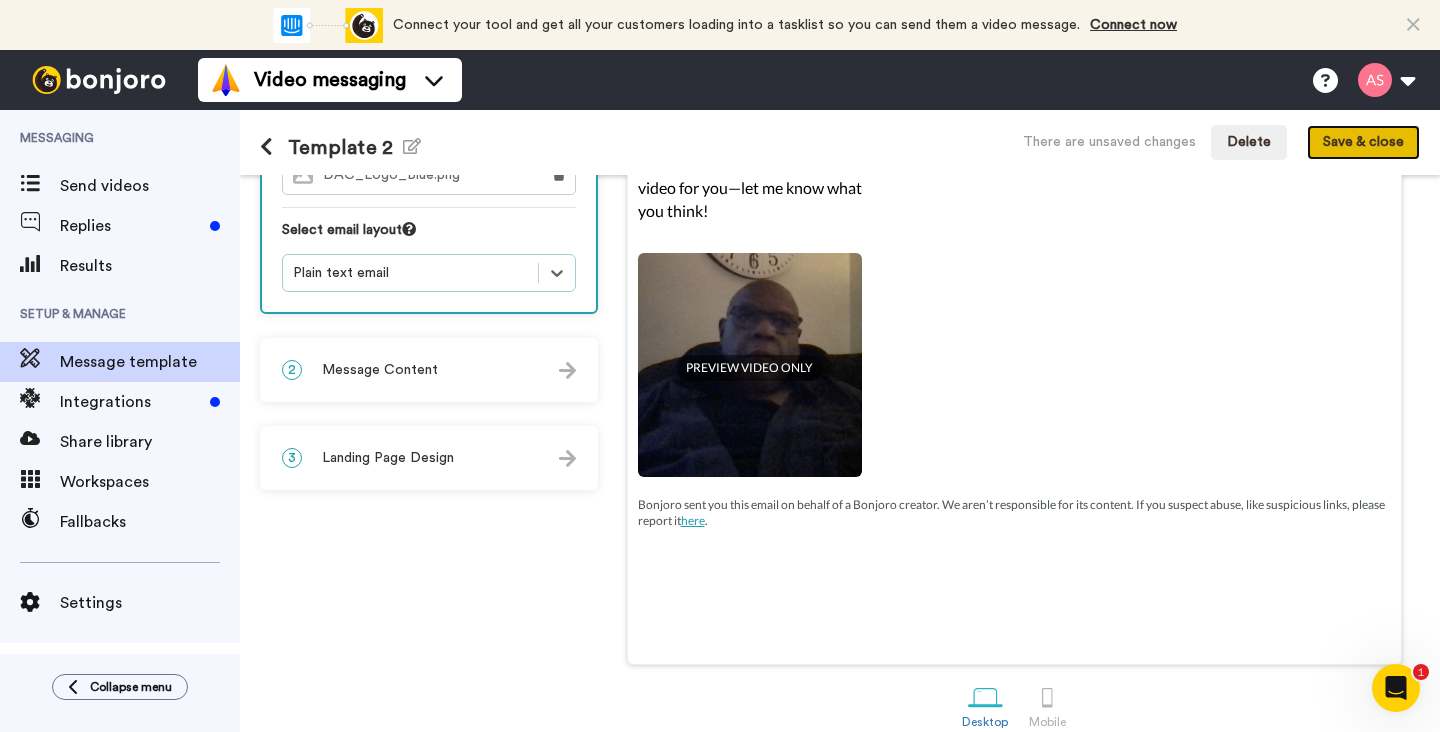 click on "Save & close" at bounding box center [1363, 143] 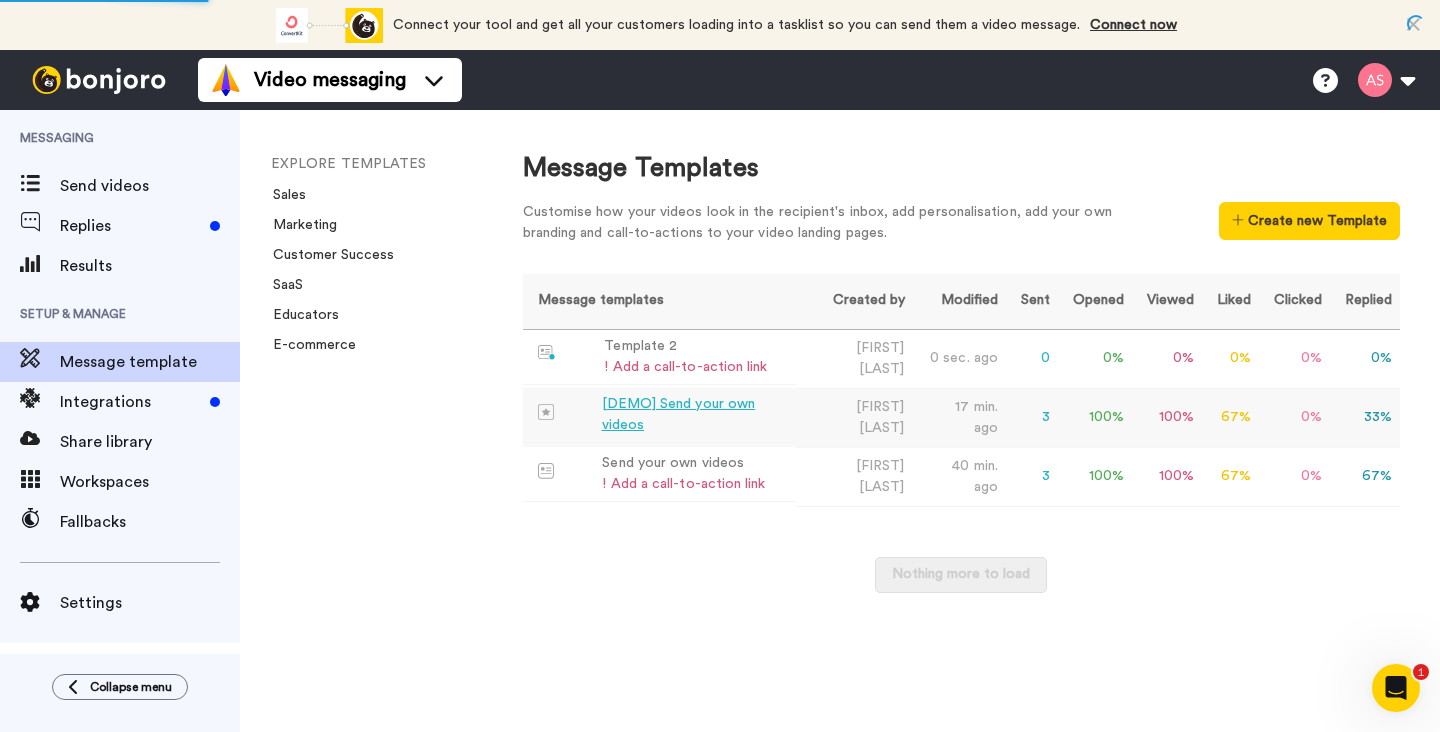 click on "[DEMO] Send your own videos" at bounding box center [695, 415] 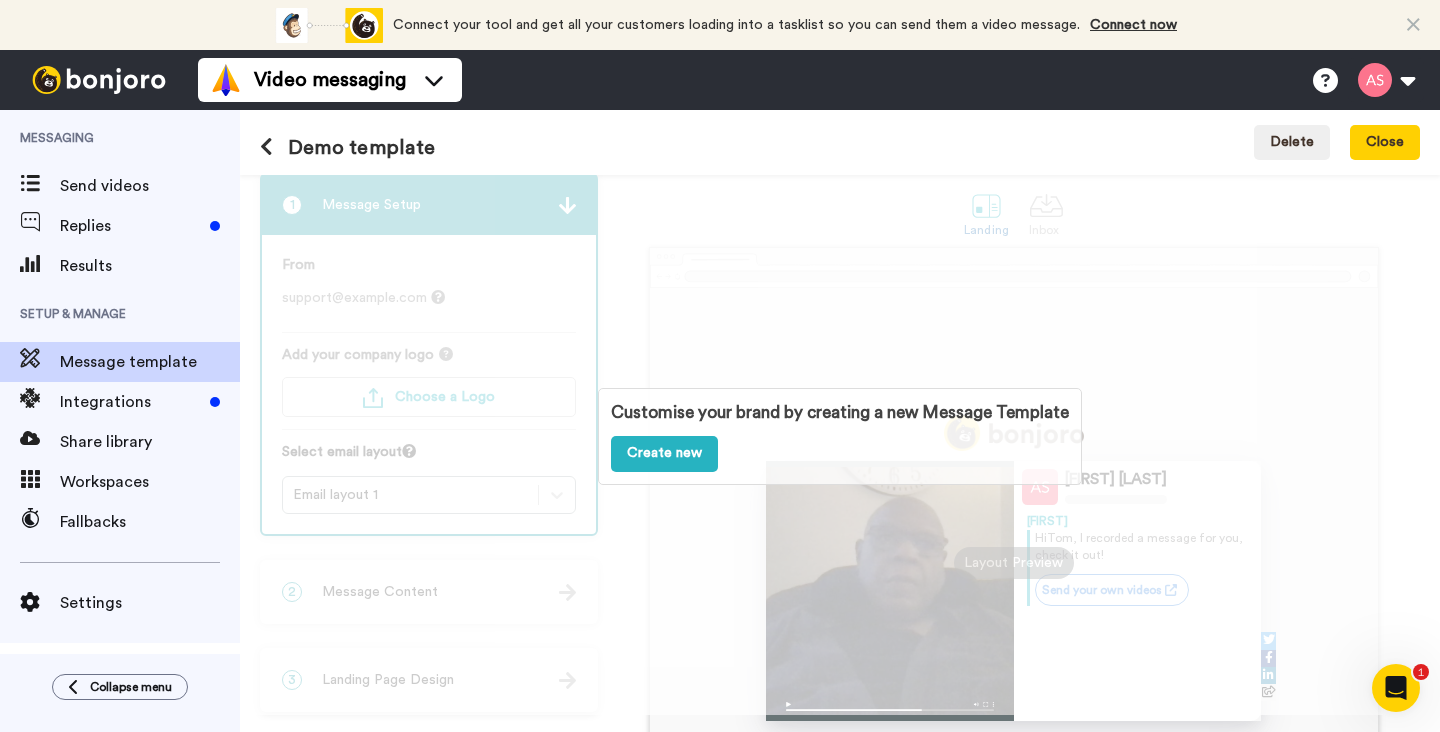 scroll, scrollTop: 13, scrollLeft: 0, axis: vertical 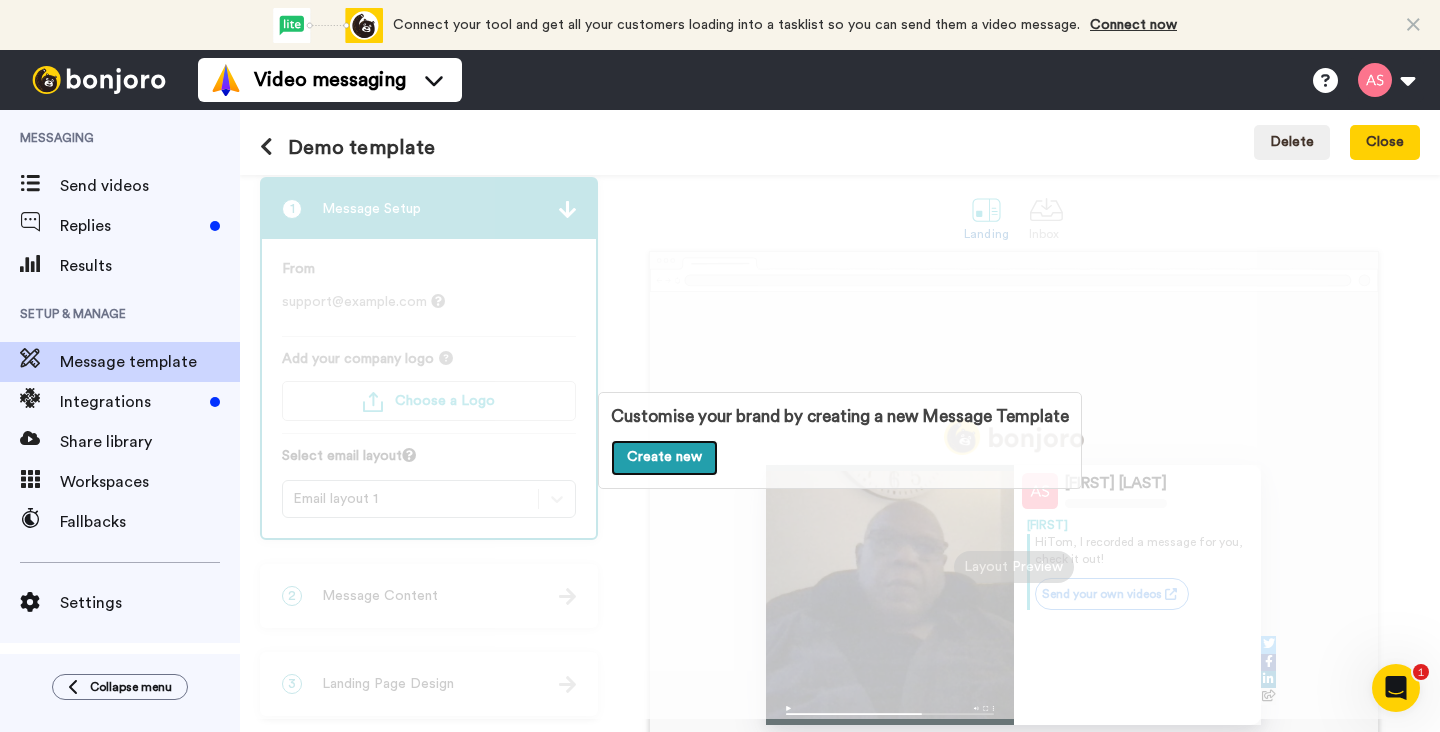 click on "Create new" at bounding box center (664, 458) 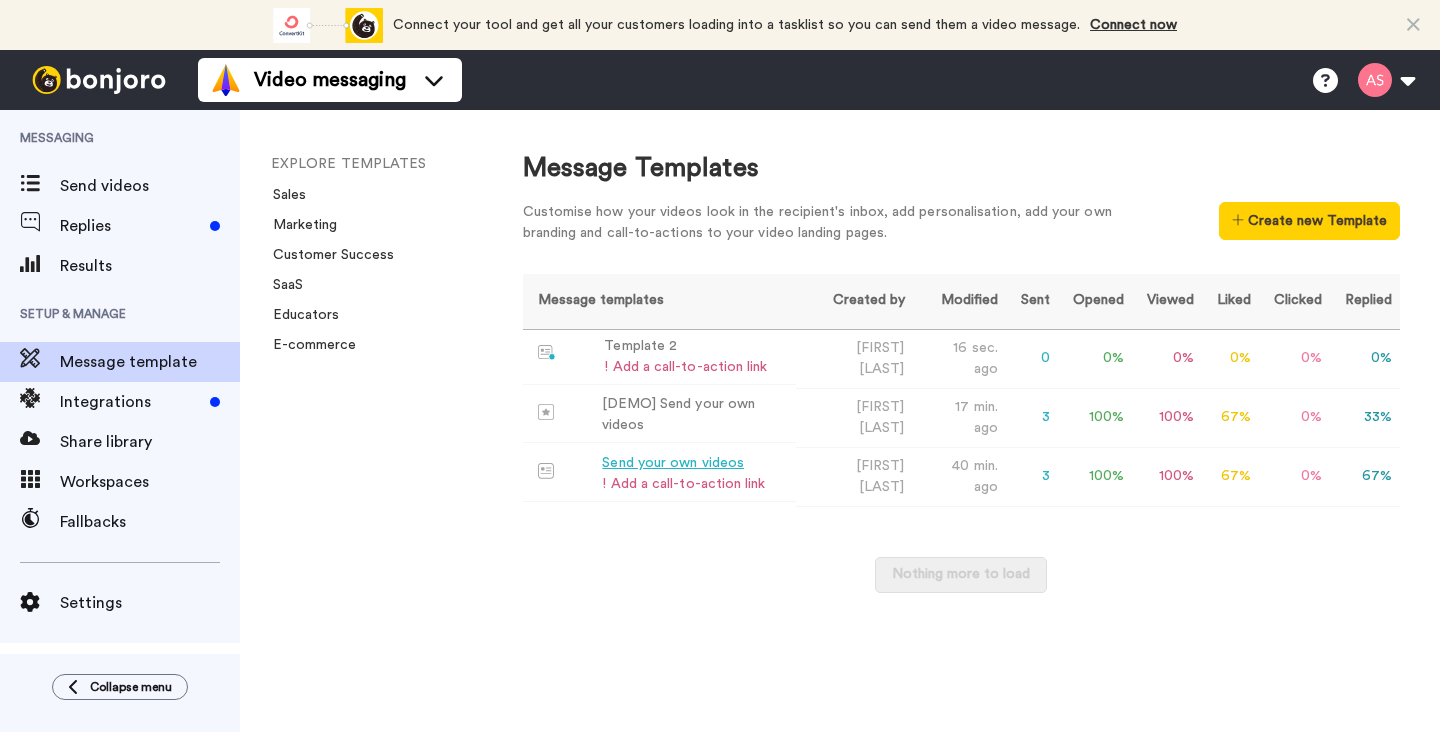 scroll, scrollTop: 0, scrollLeft: 0, axis: both 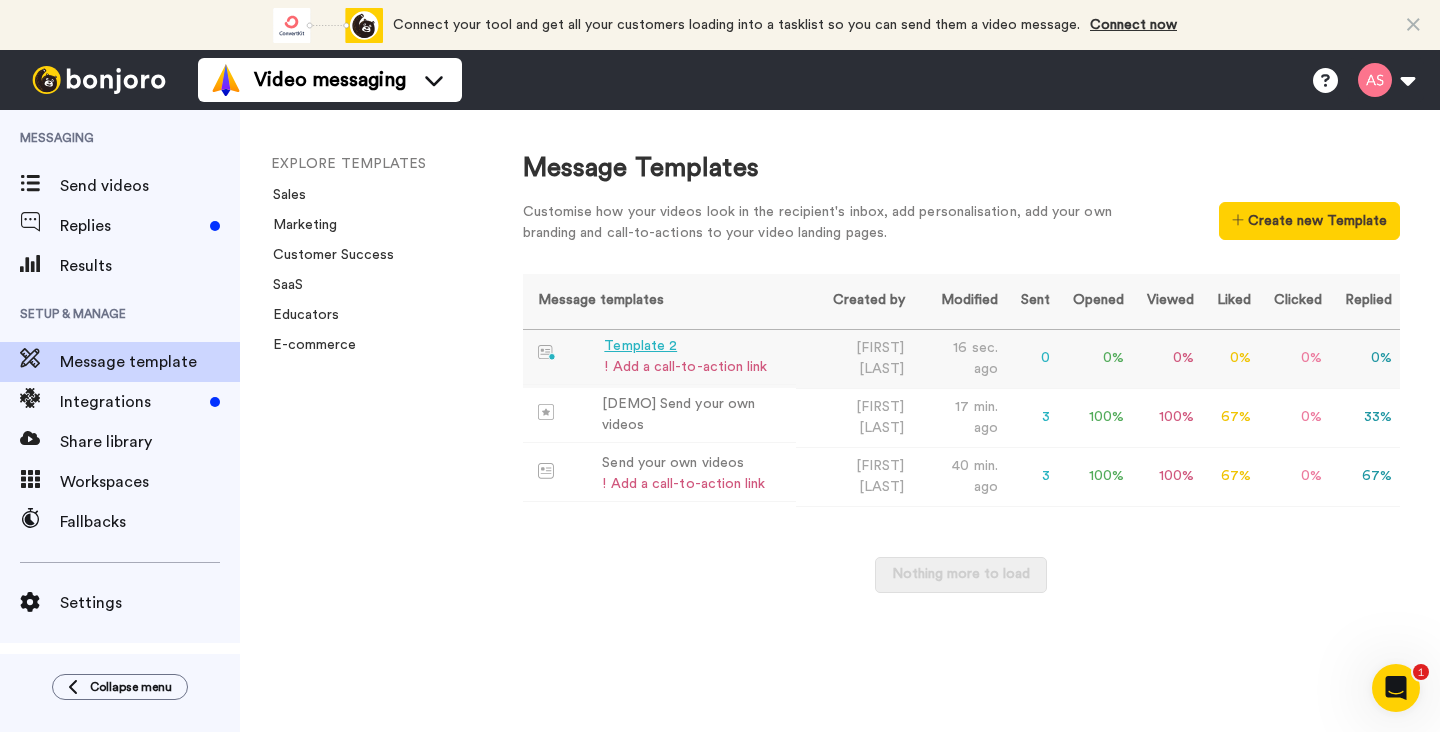 click on "Template 2" at bounding box center (685, 346) 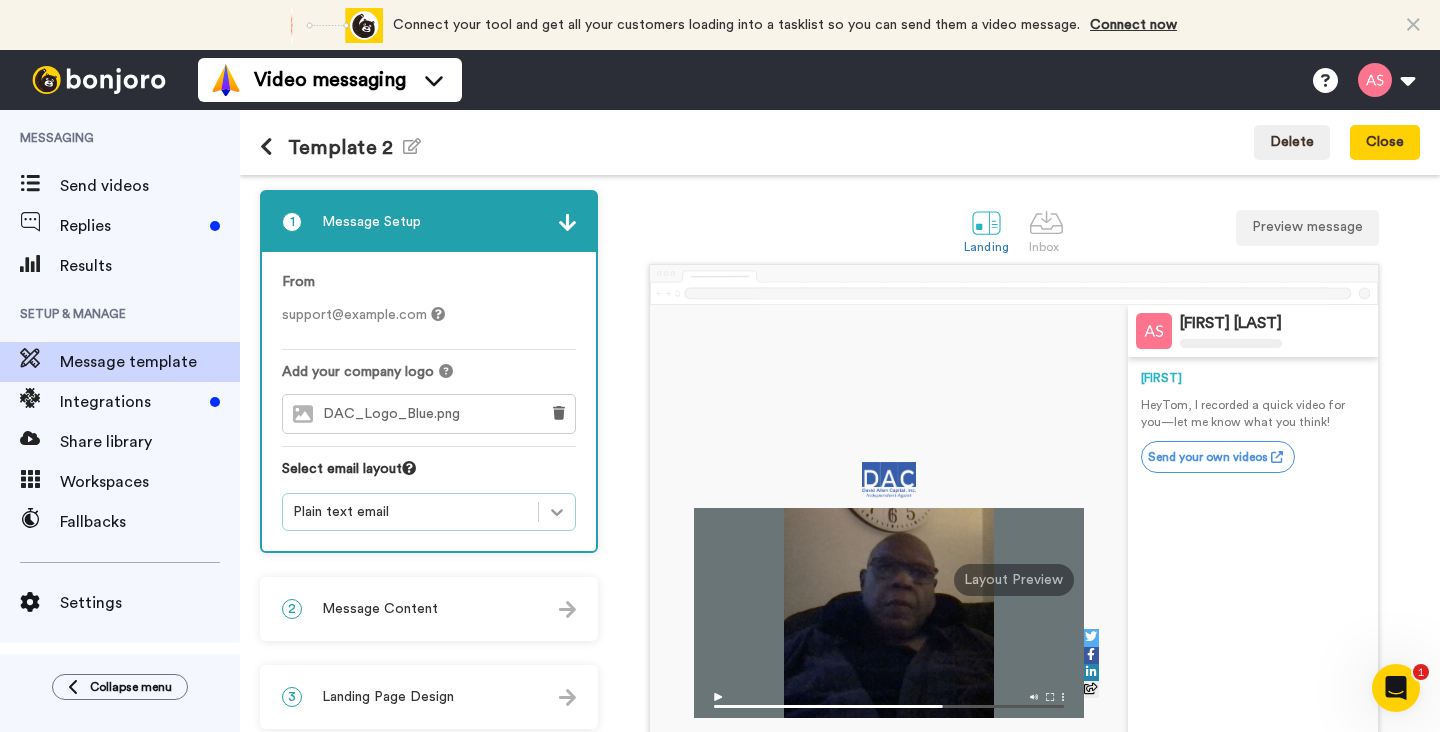click 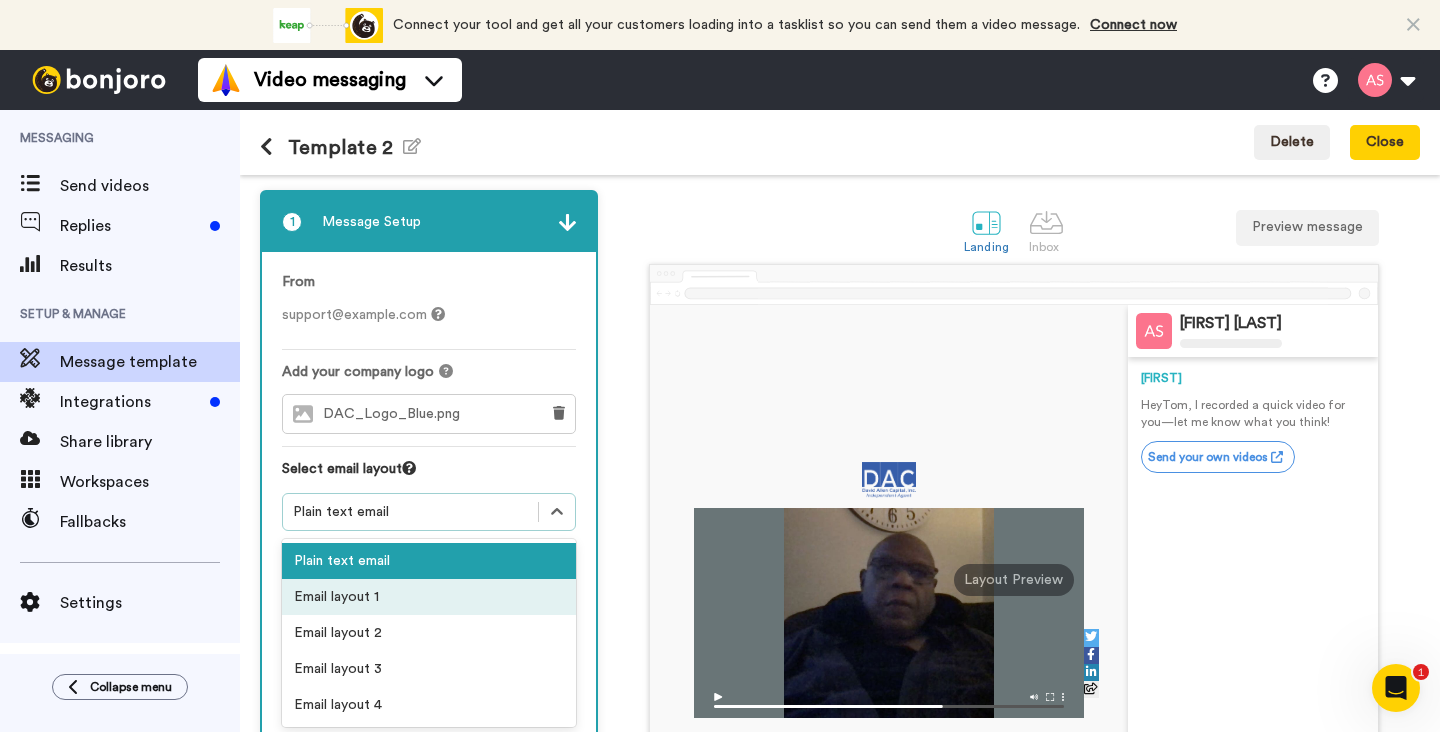click on "Email layout 1" at bounding box center (429, 597) 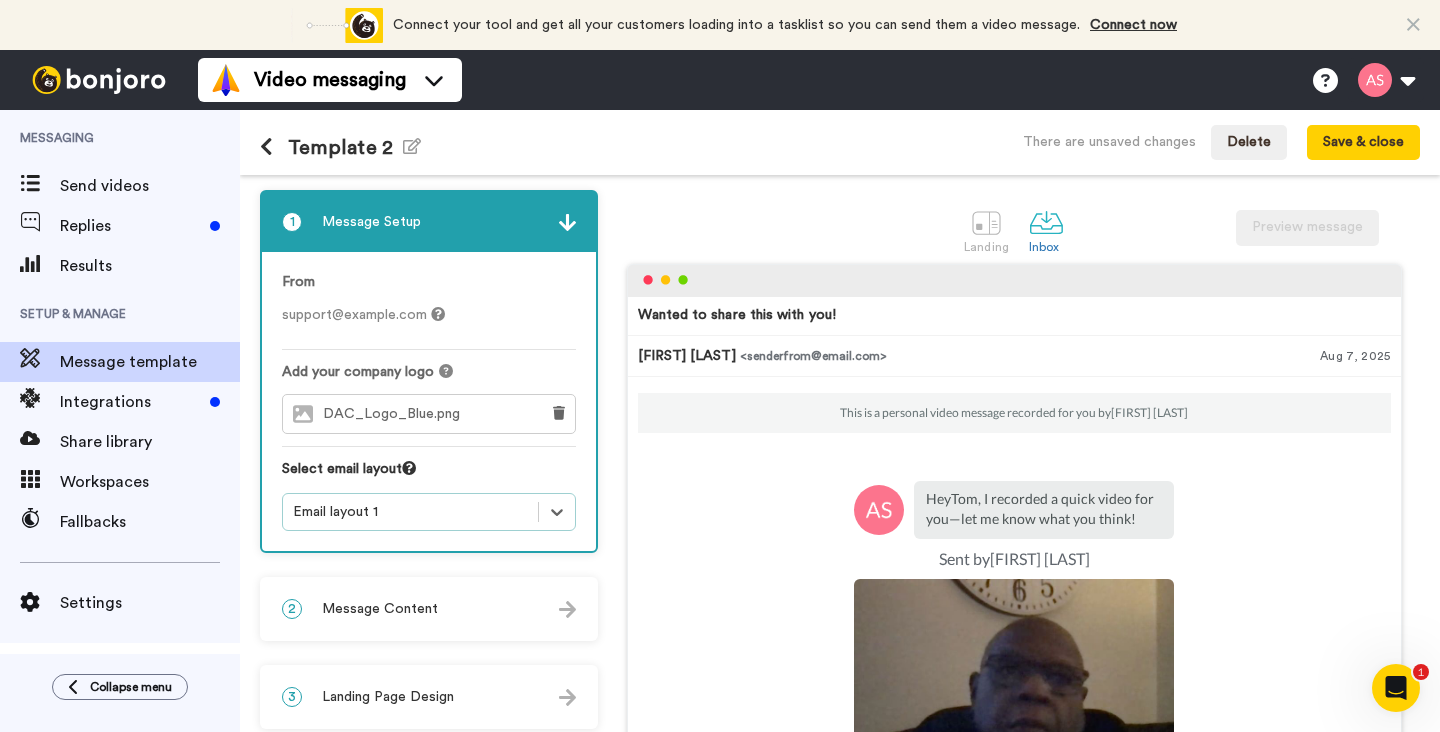 click on "DAC_Logo_Blue.png" at bounding box center [407, 414] 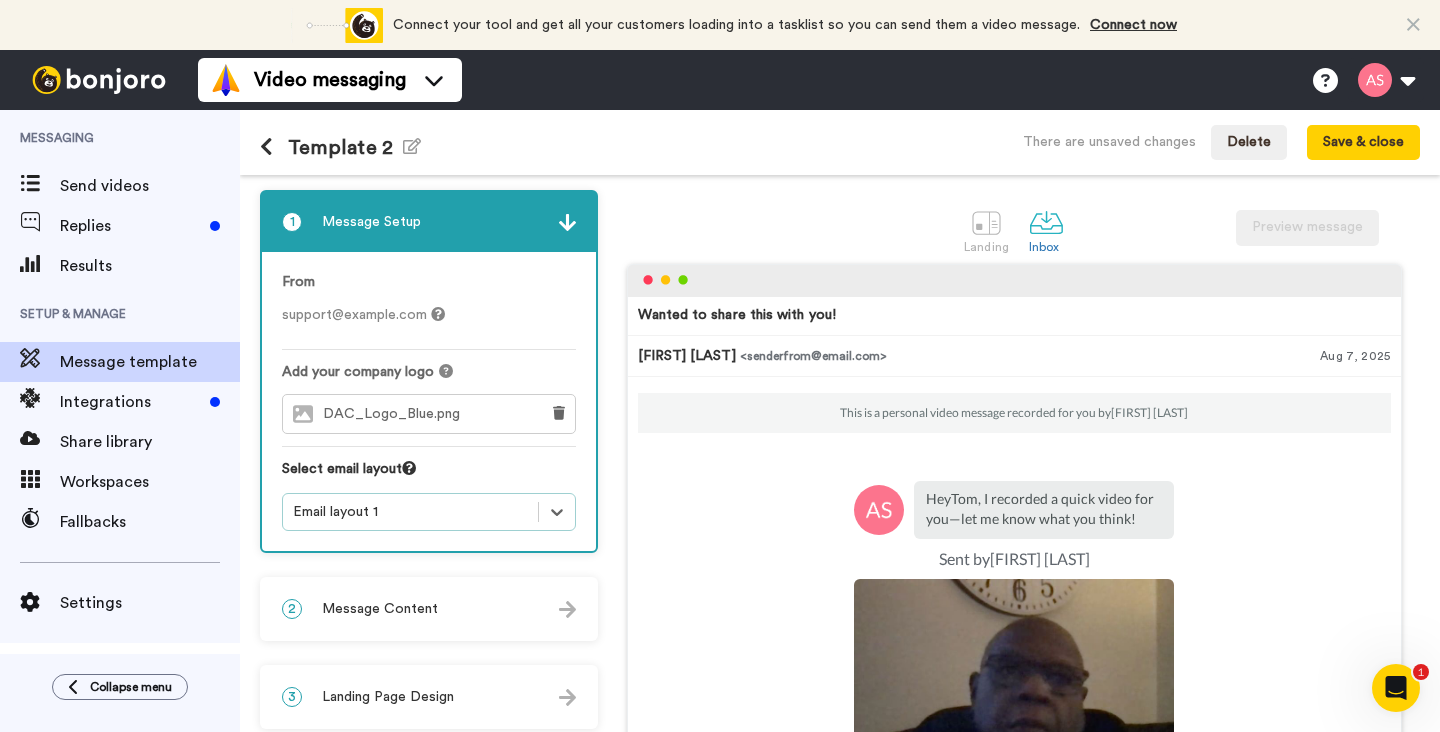 click on "DAC_Logo_Blue.png" at bounding box center (396, 414) 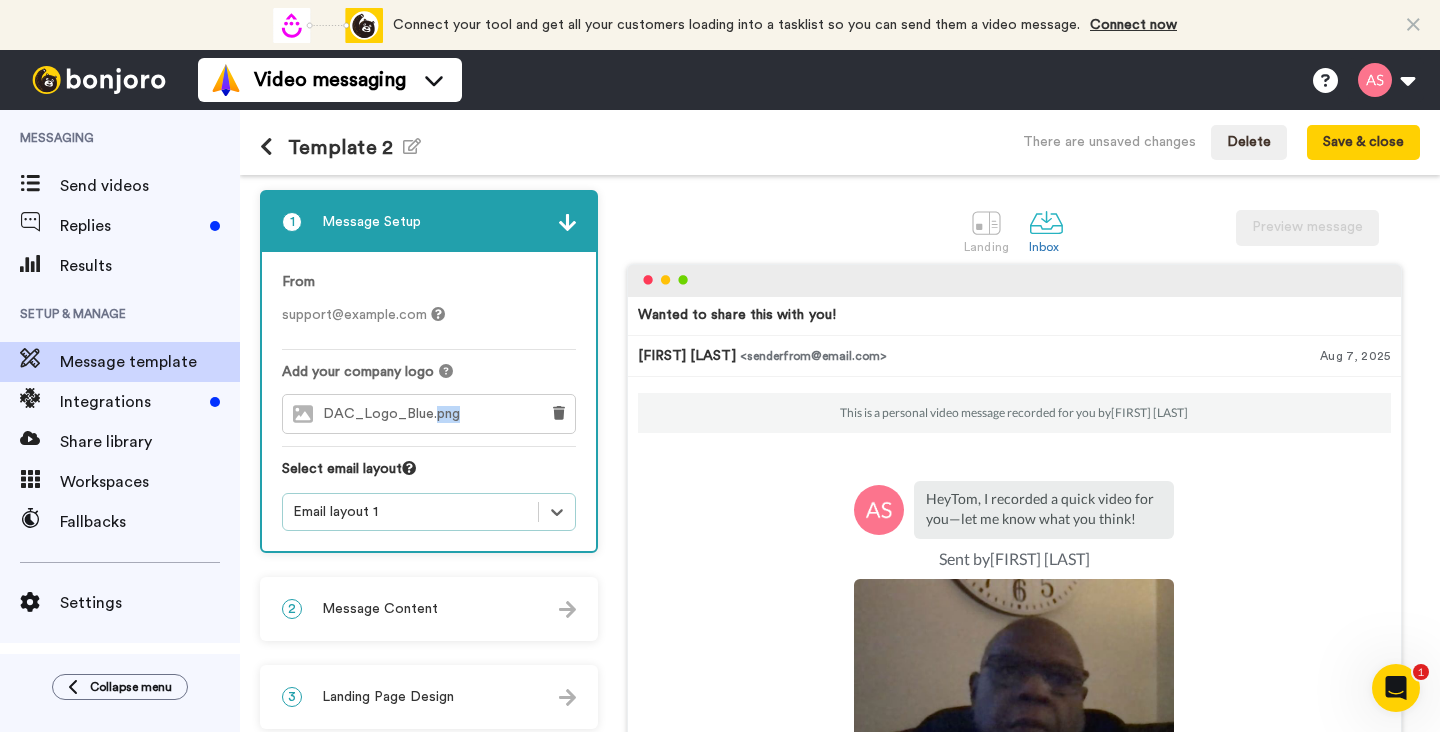 click on "DAC_Logo_Blue.png" at bounding box center [396, 414] 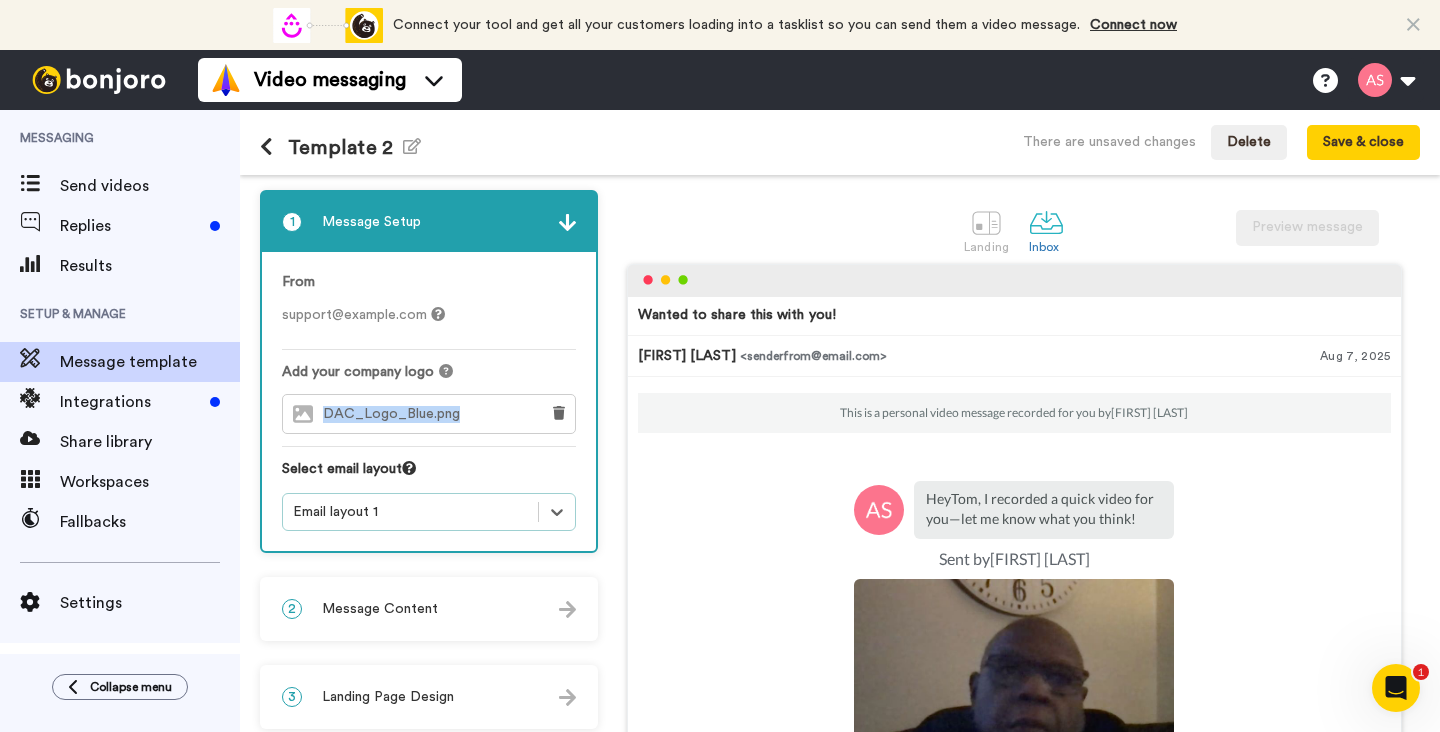click on "DAC_Logo_Blue.png" at bounding box center [396, 414] 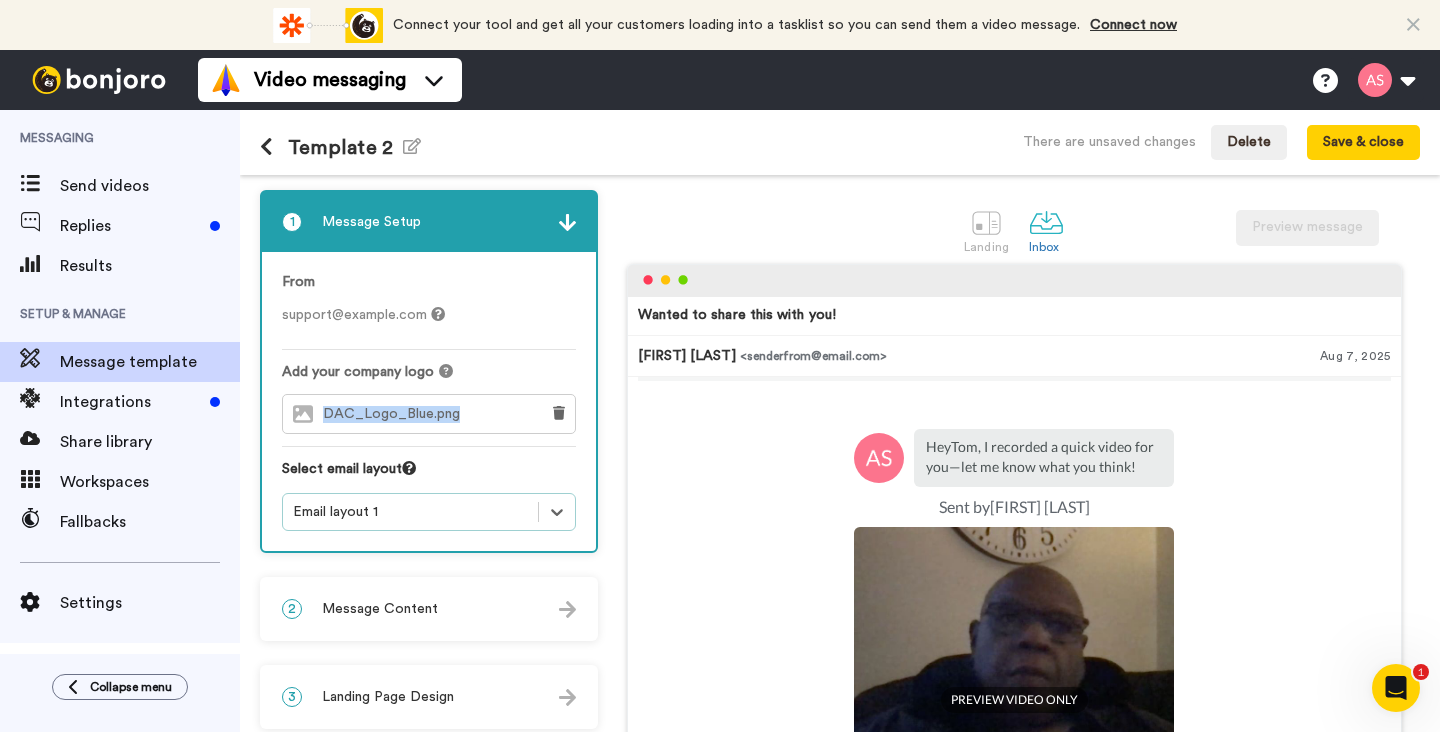scroll, scrollTop: 161, scrollLeft: 0, axis: vertical 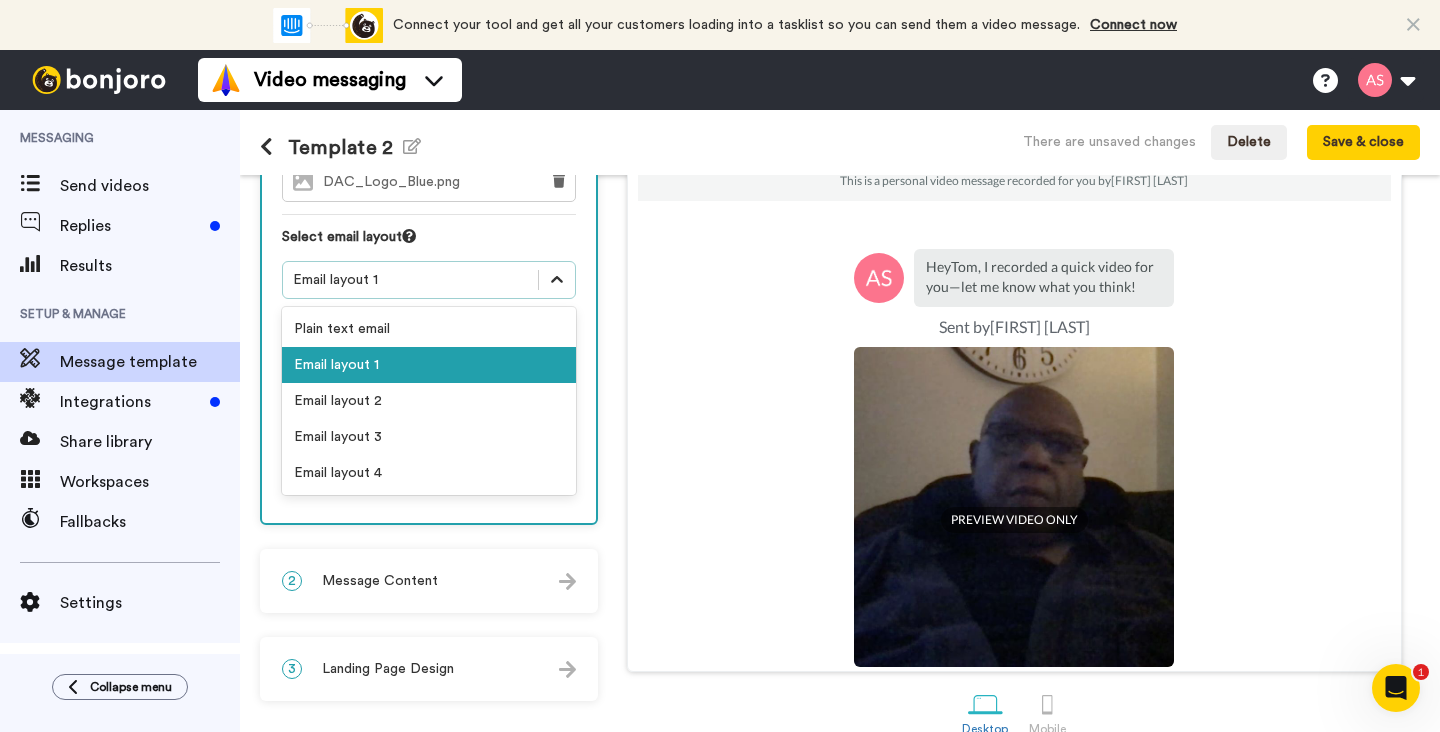 click 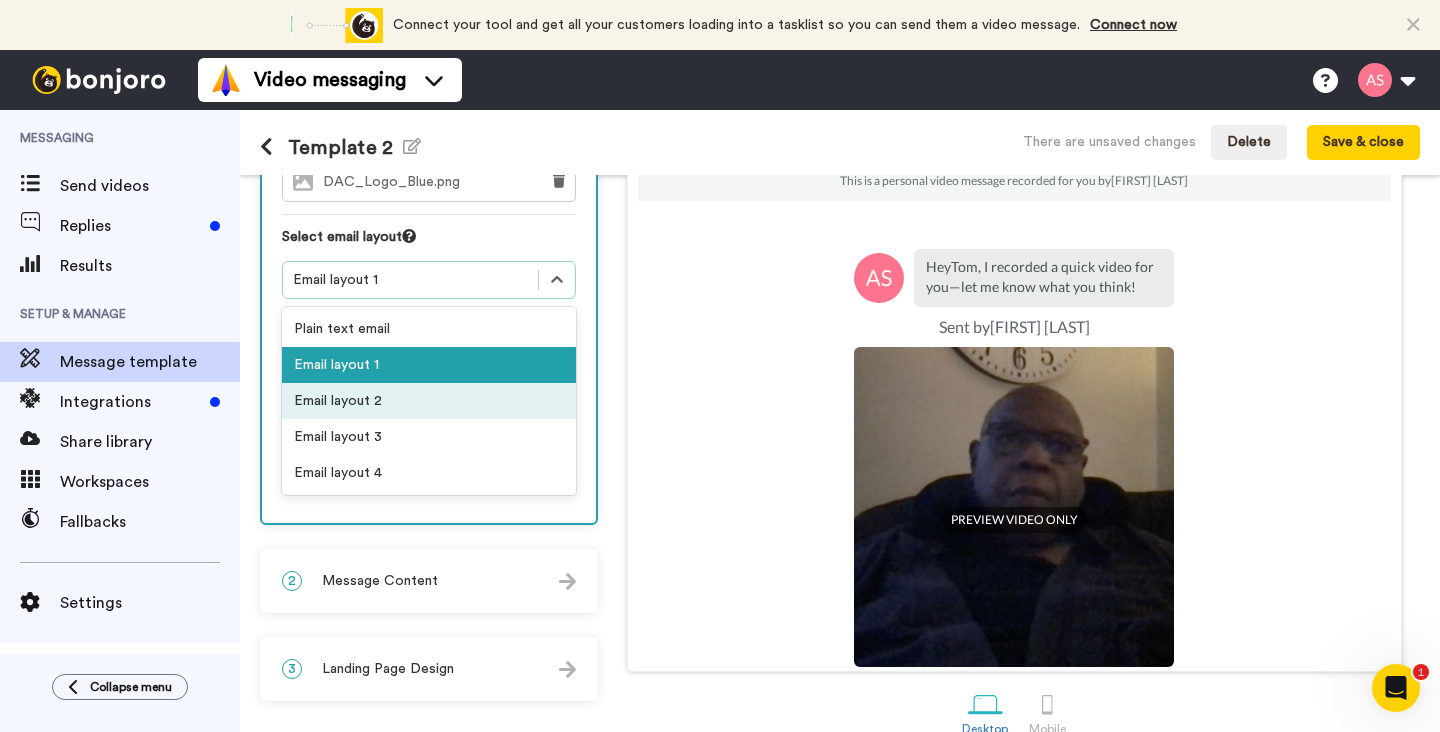 click on "Email layout 2" at bounding box center [429, 401] 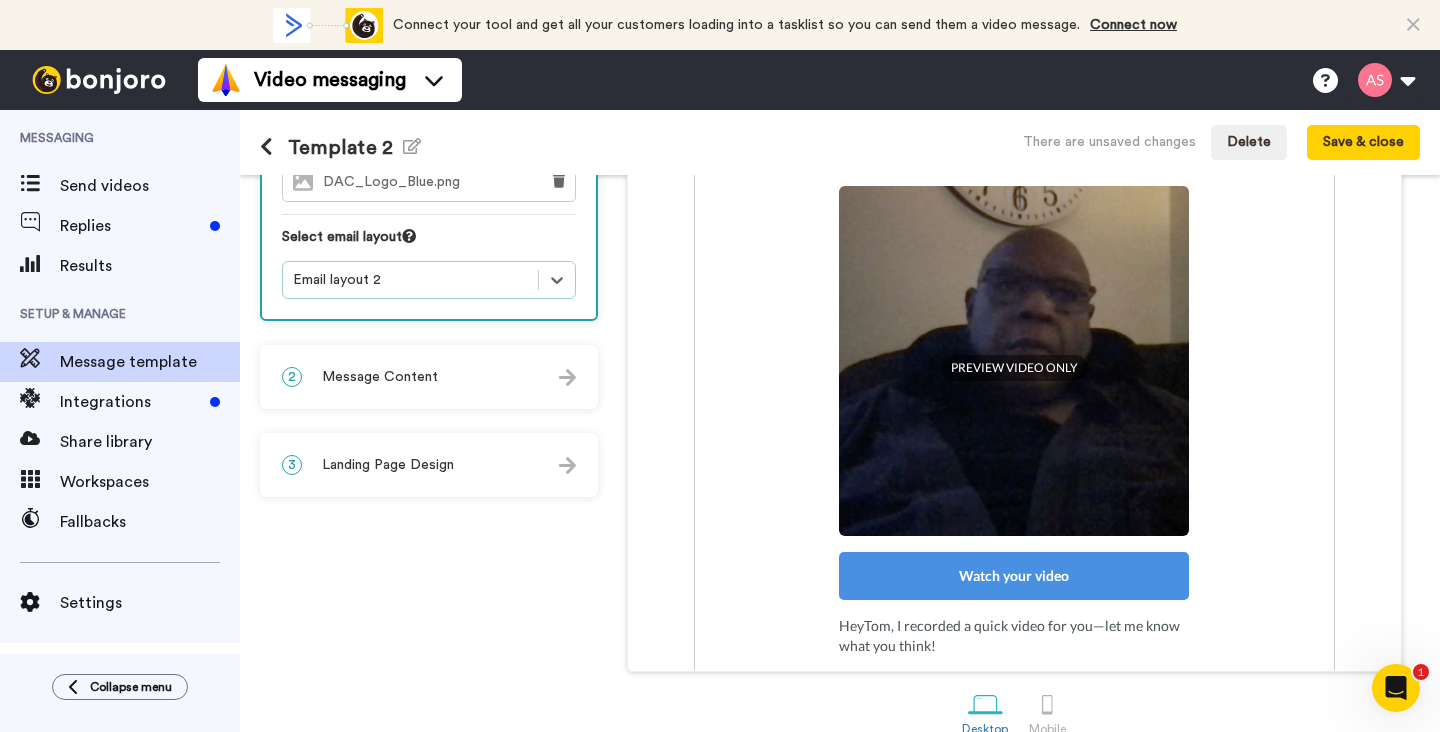 scroll, scrollTop: 11, scrollLeft: 0, axis: vertical 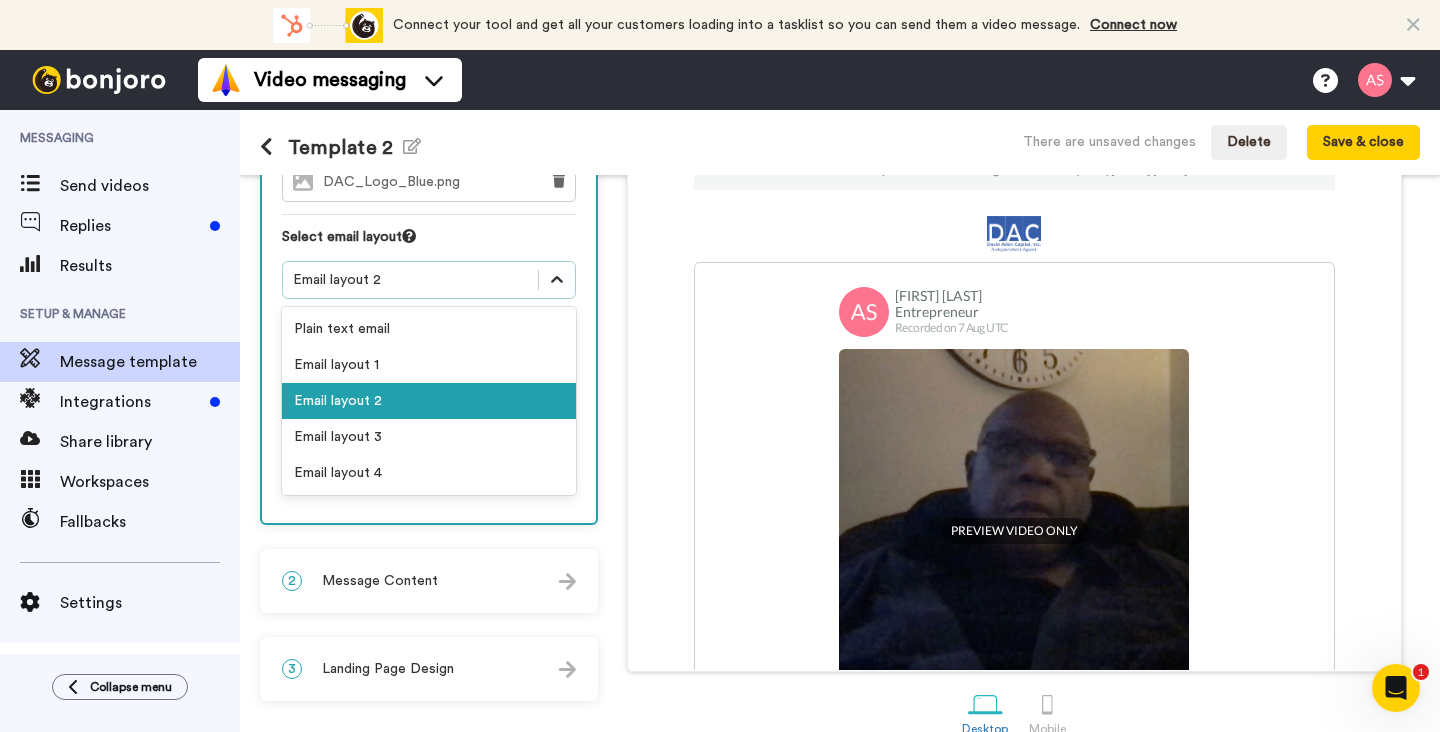 click 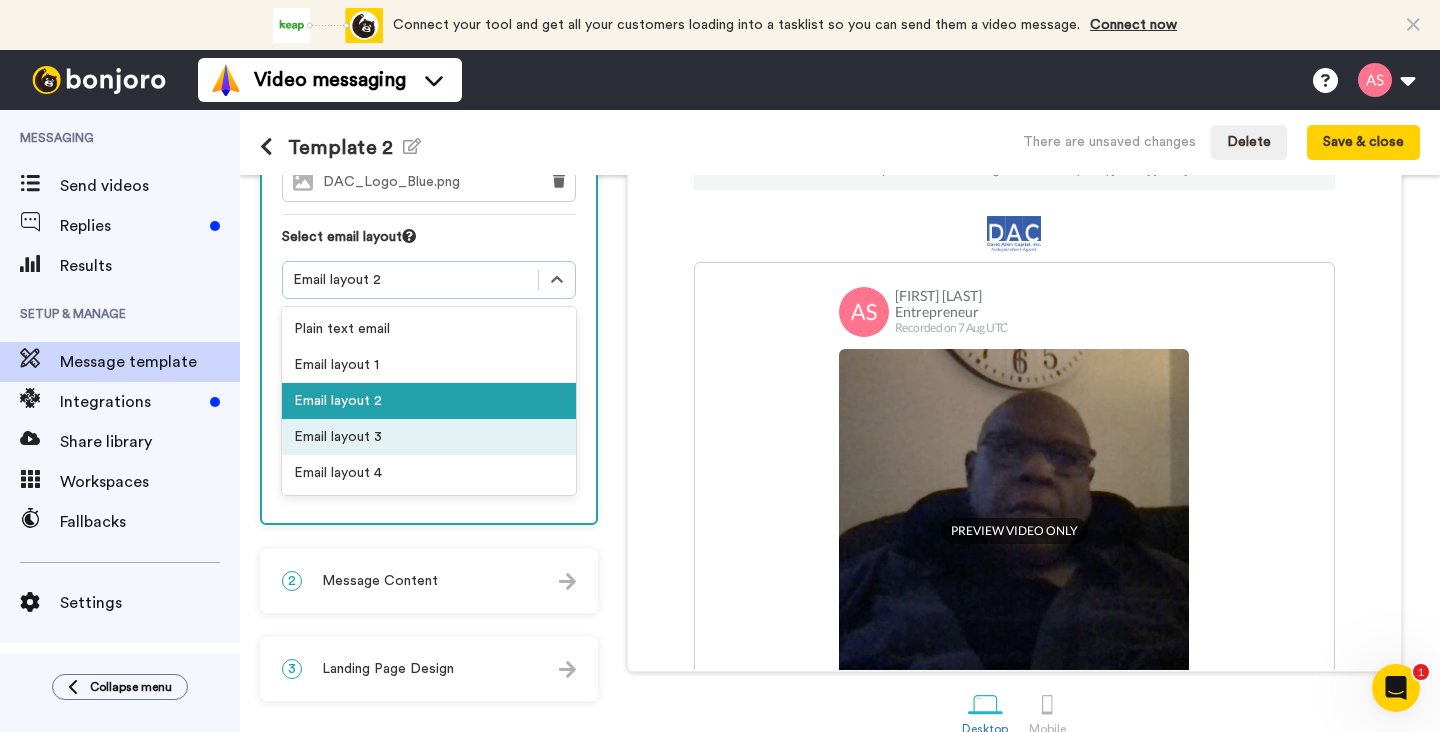 click on "Email layout 3" at bounding box center [429, 437] 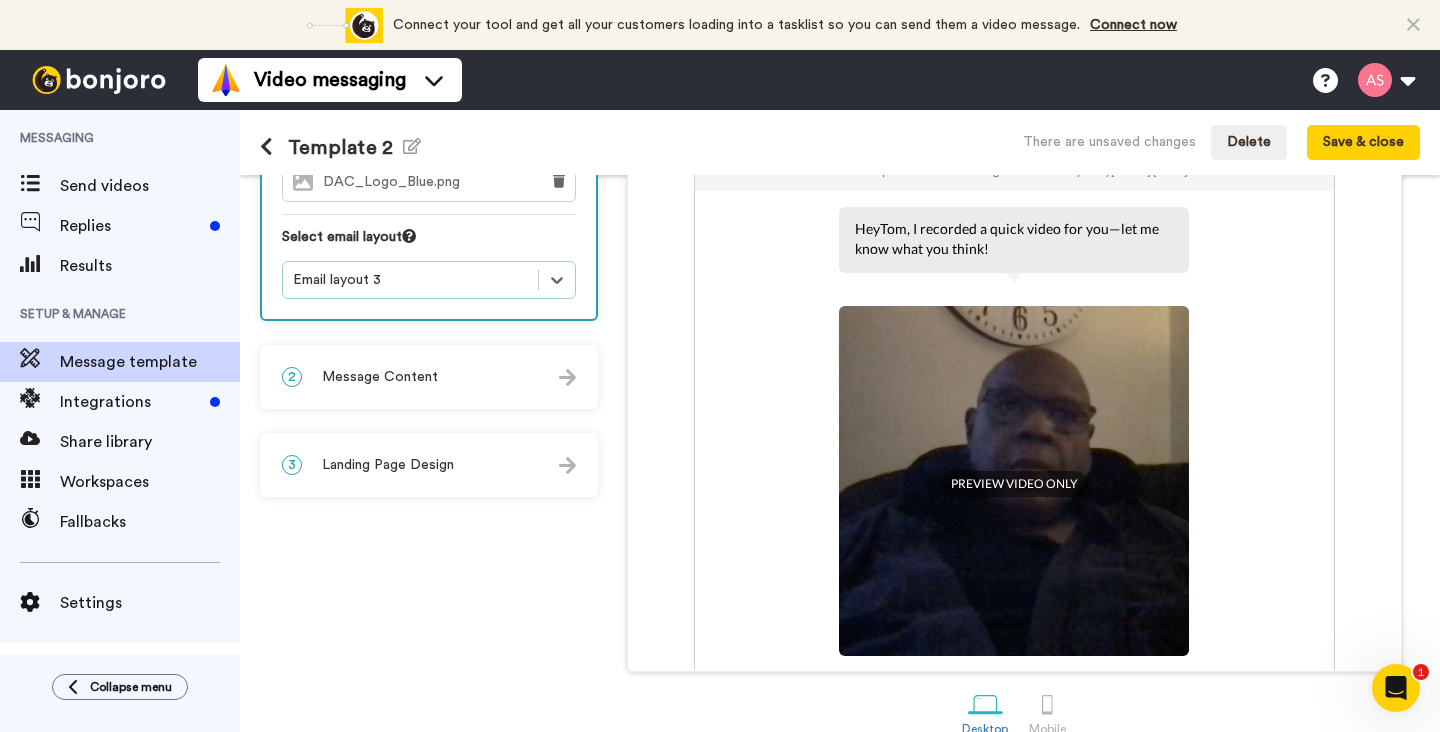 scroll, scrollTop: 0, scrollLeft: 0, axis: both 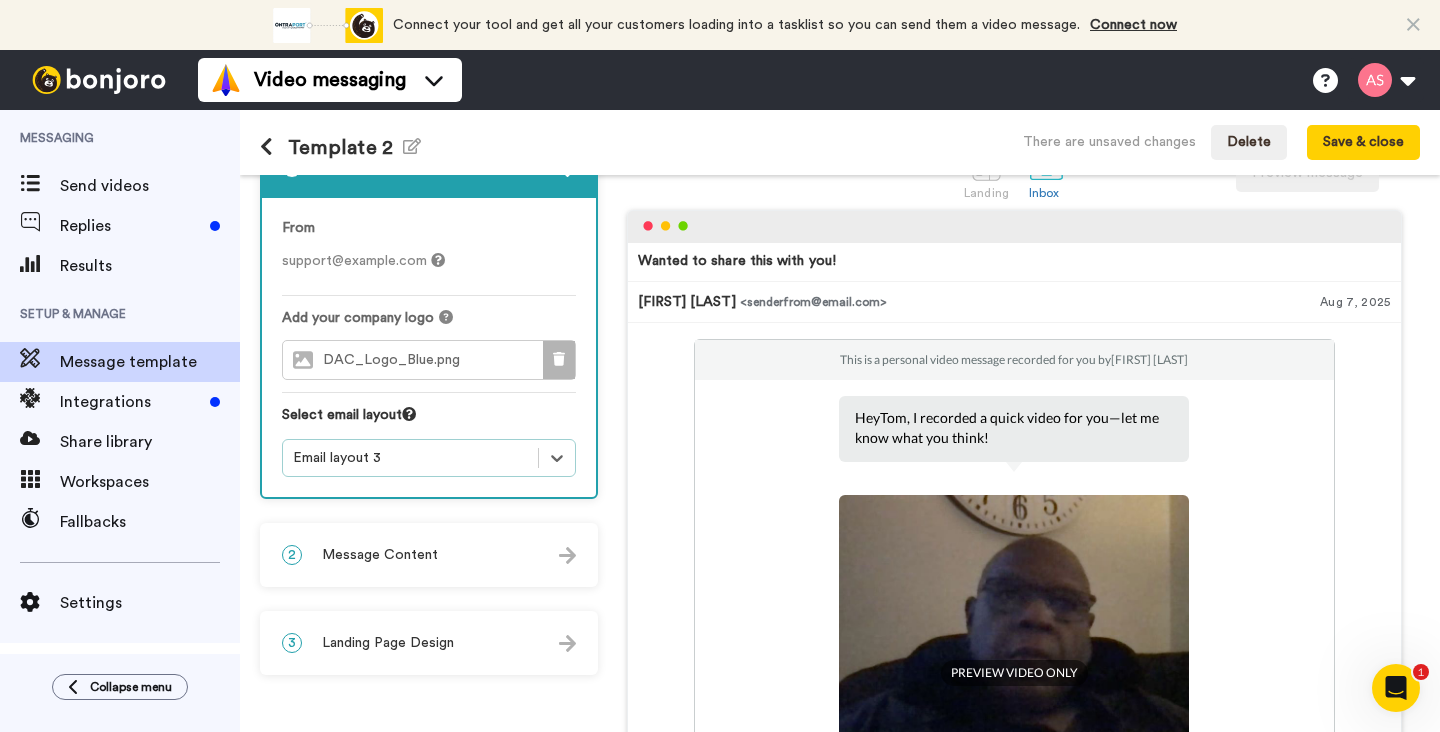 click at bounding box center [559, 360] 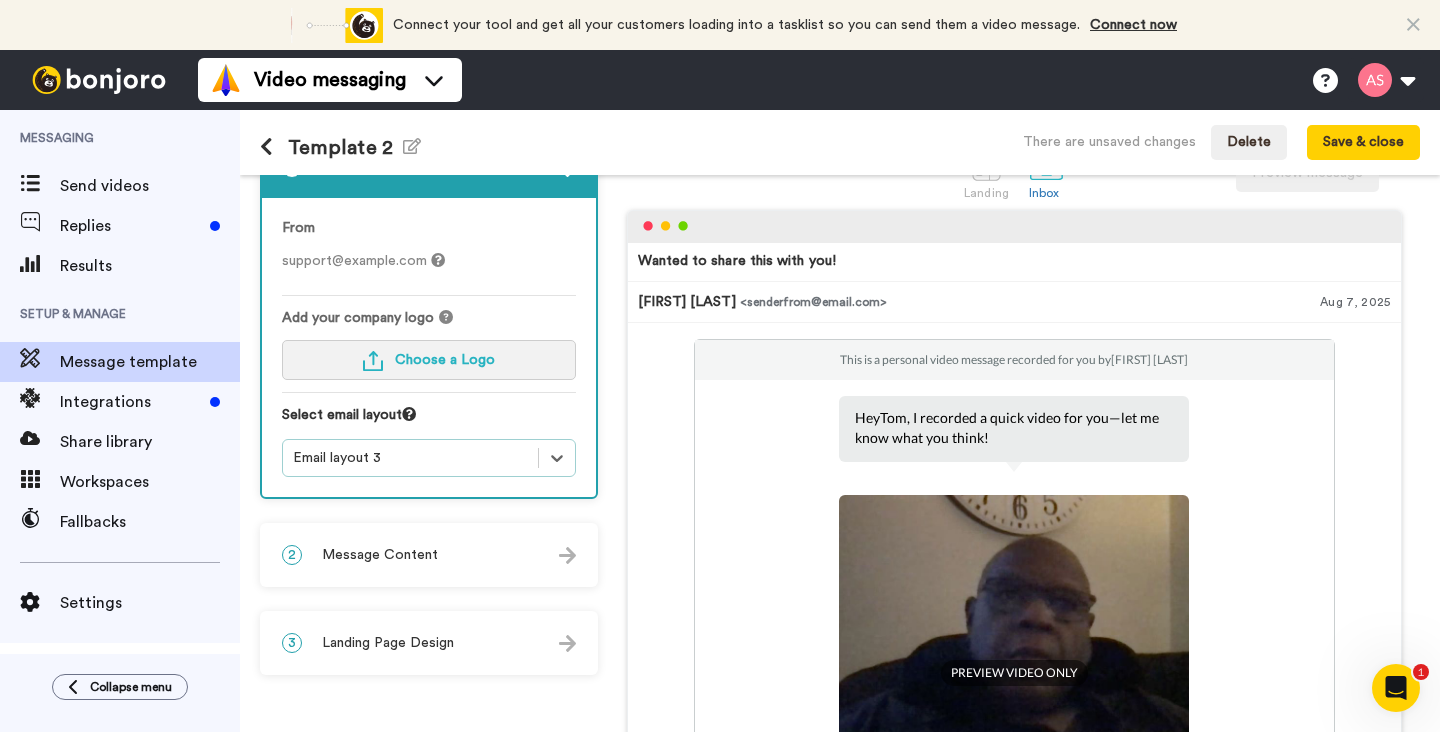 click on "Choose a Logo" at bounding box center [429, 360] 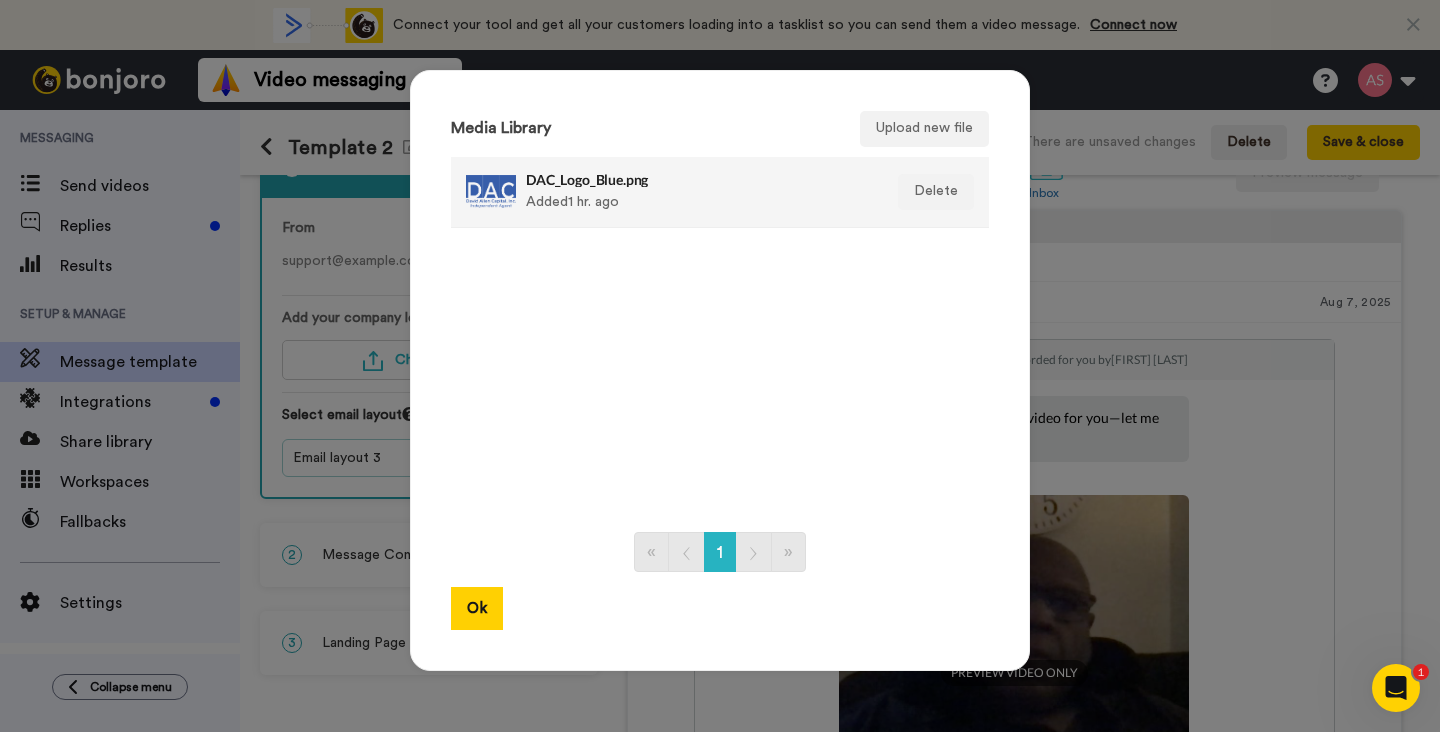 click on "DAC_Logo_Blue.png Added  1 hr. ago" at bounding box center [698, 192] 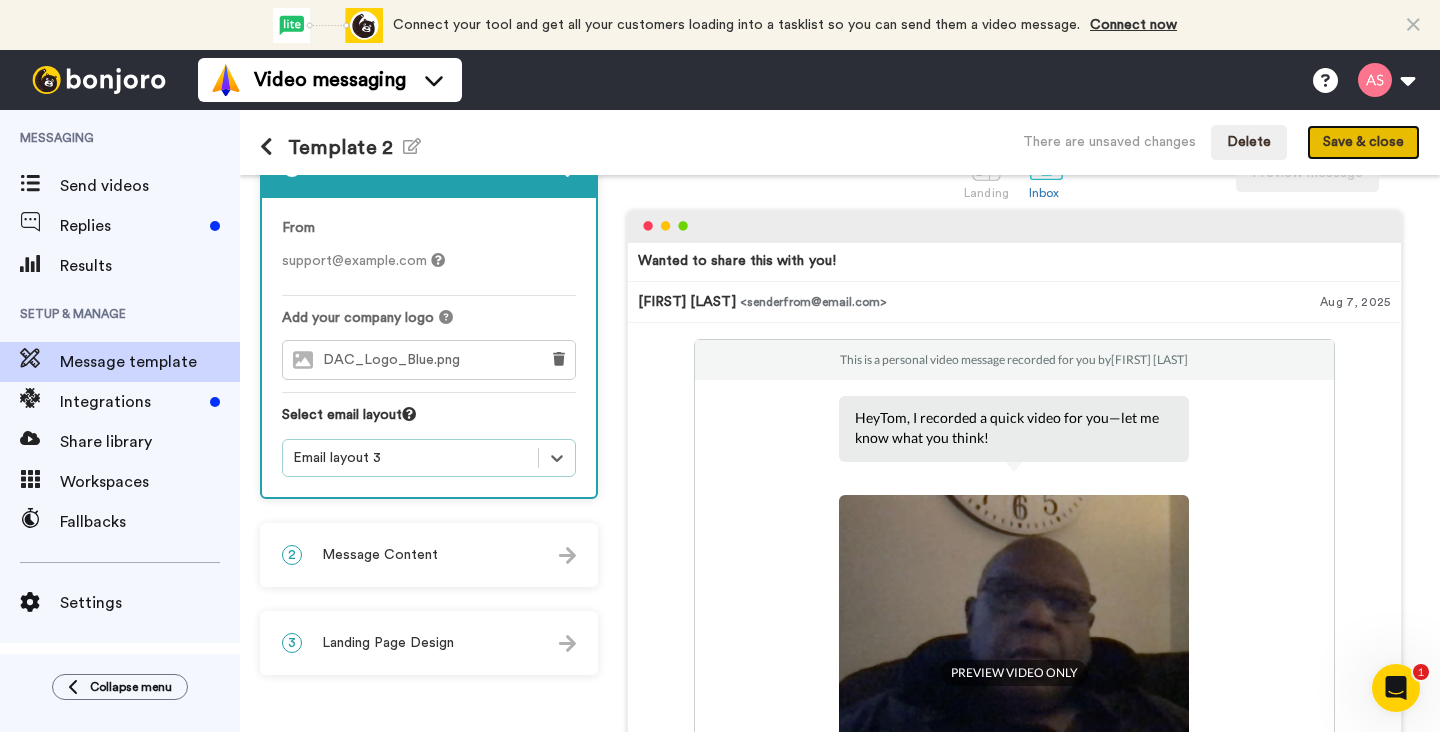 click on "Save & close" at bounding box center (1363, 143) 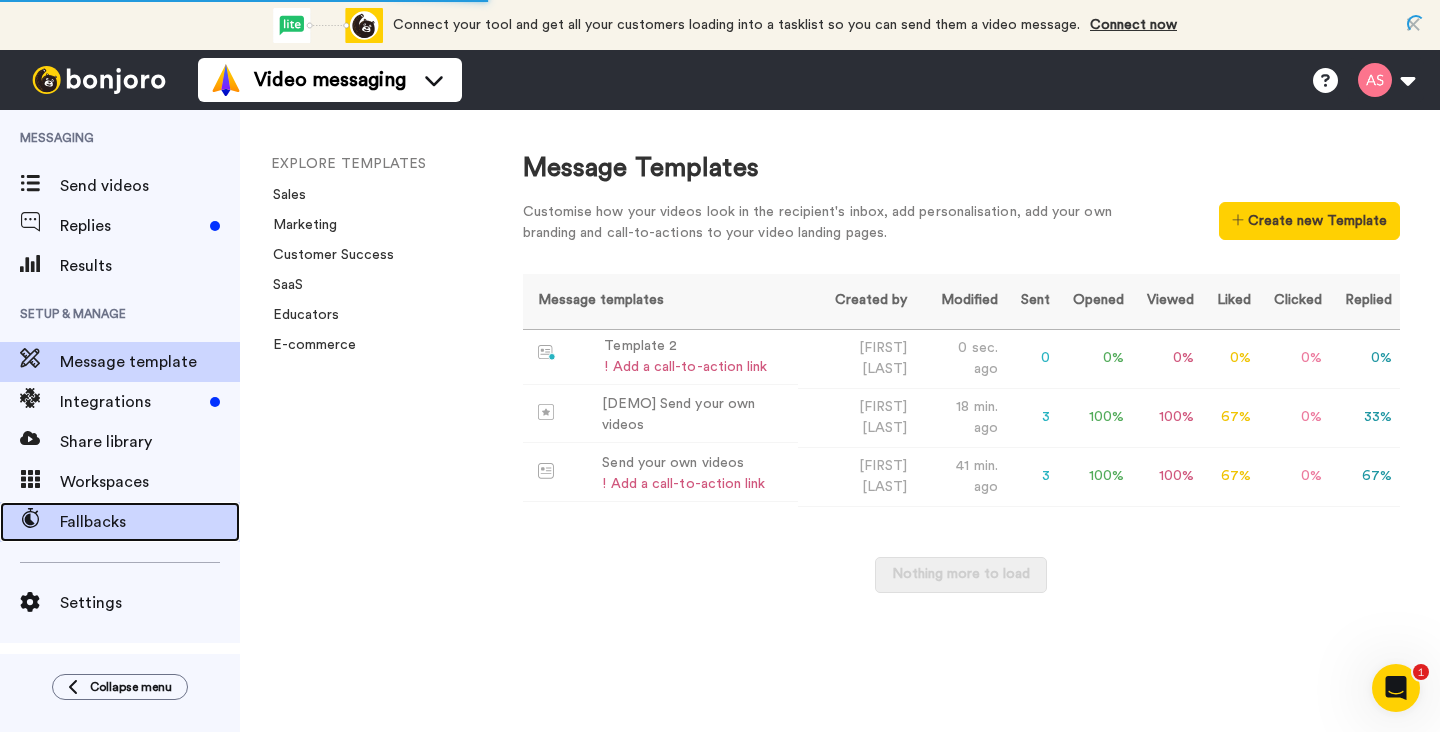 click on "Fallbacks" at bounding box center [150, 522] 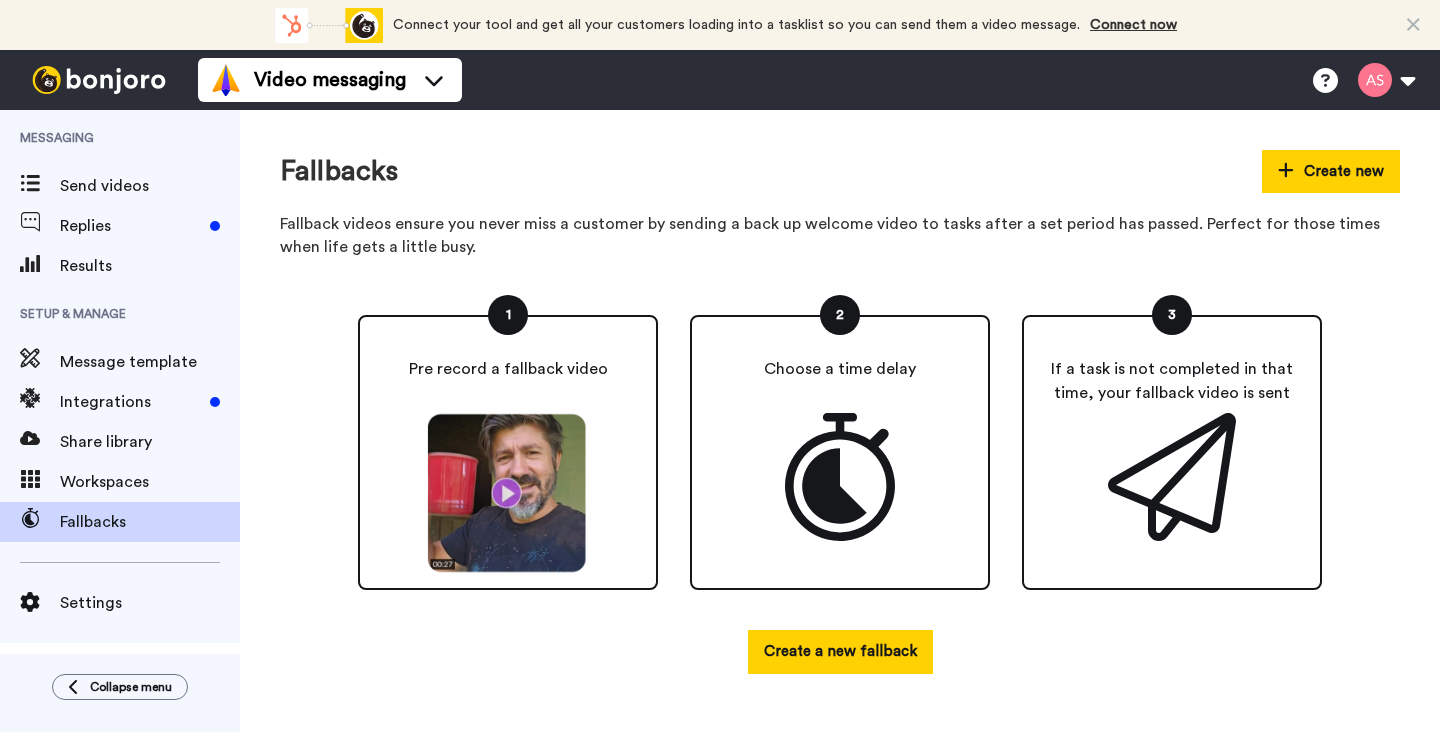 scroll, scrollTop: 0, scrollLeft: 0, axis: both 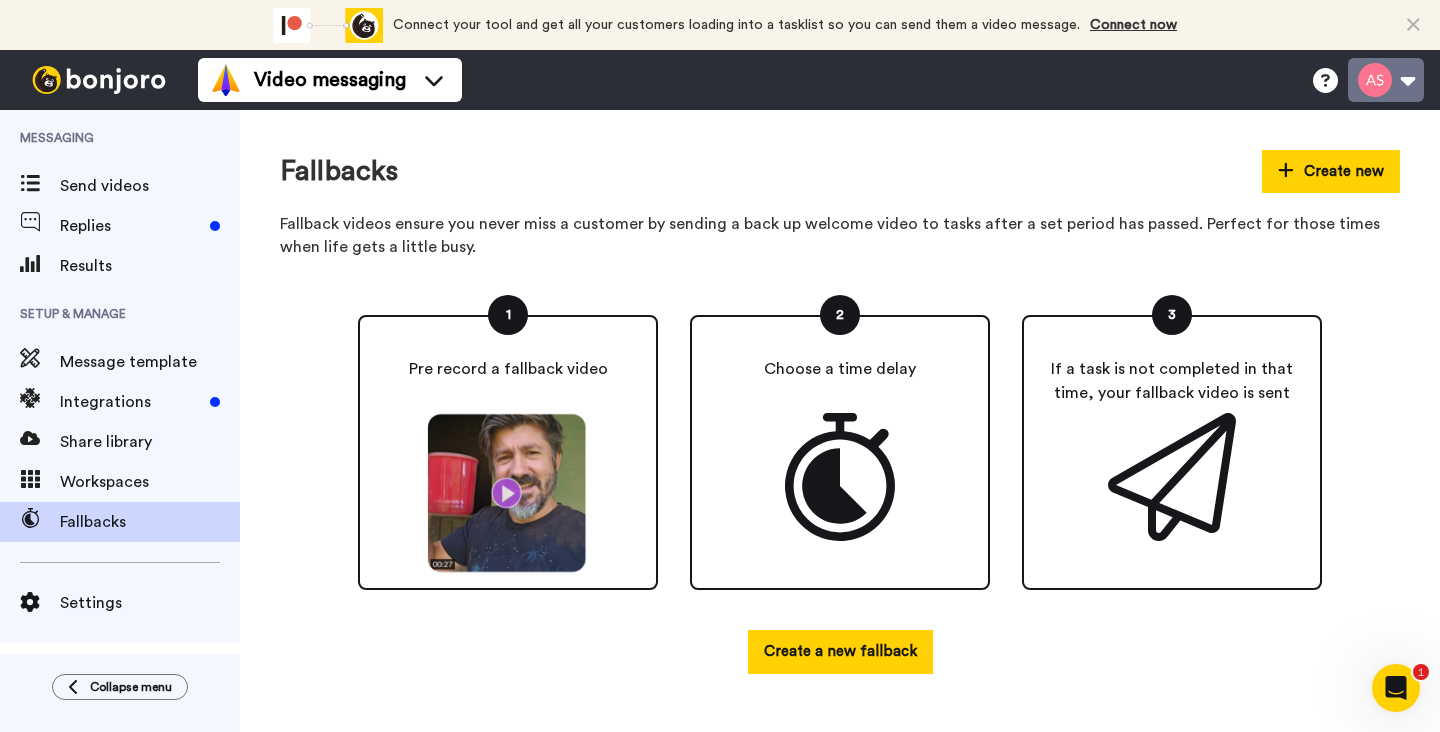 click at bounding box center (1386, 80) 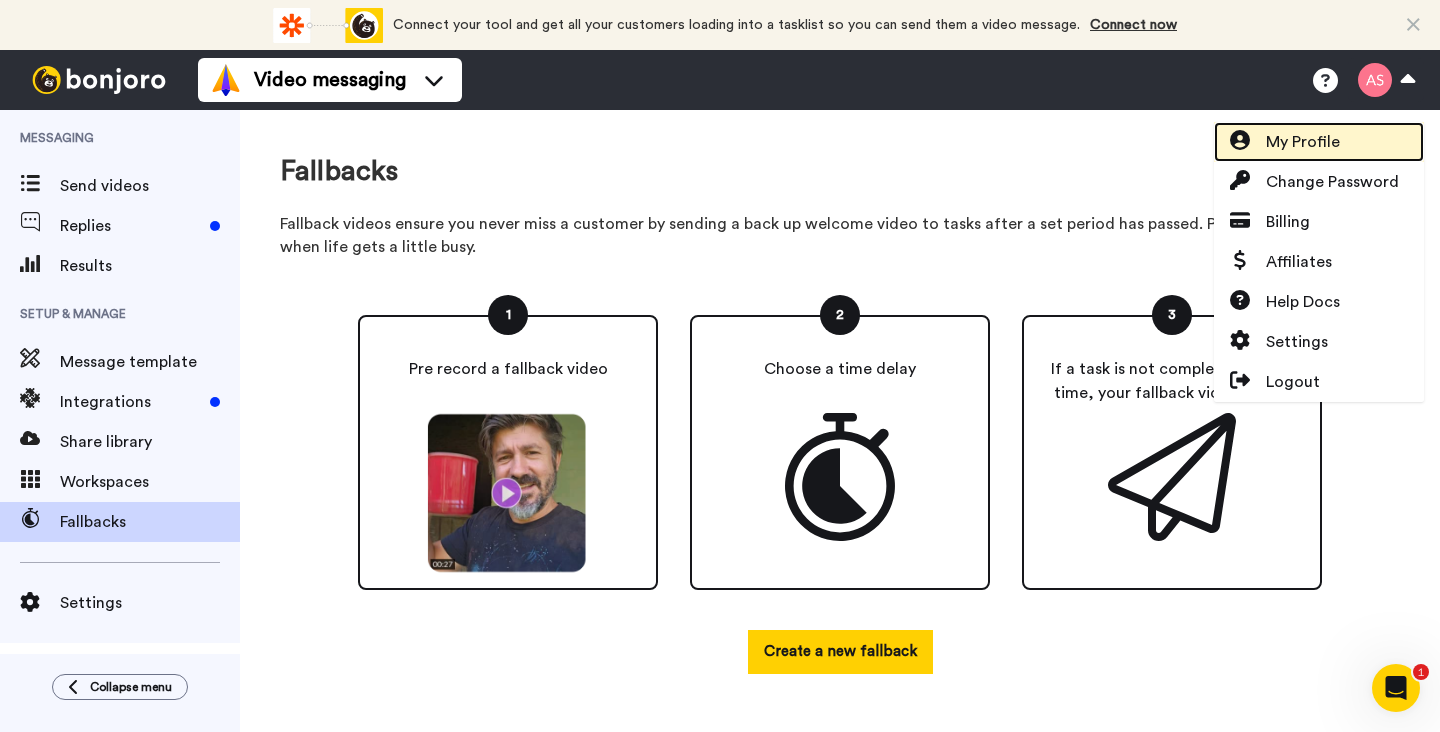 click on "My Profile" at bounding box center (1303, 142) 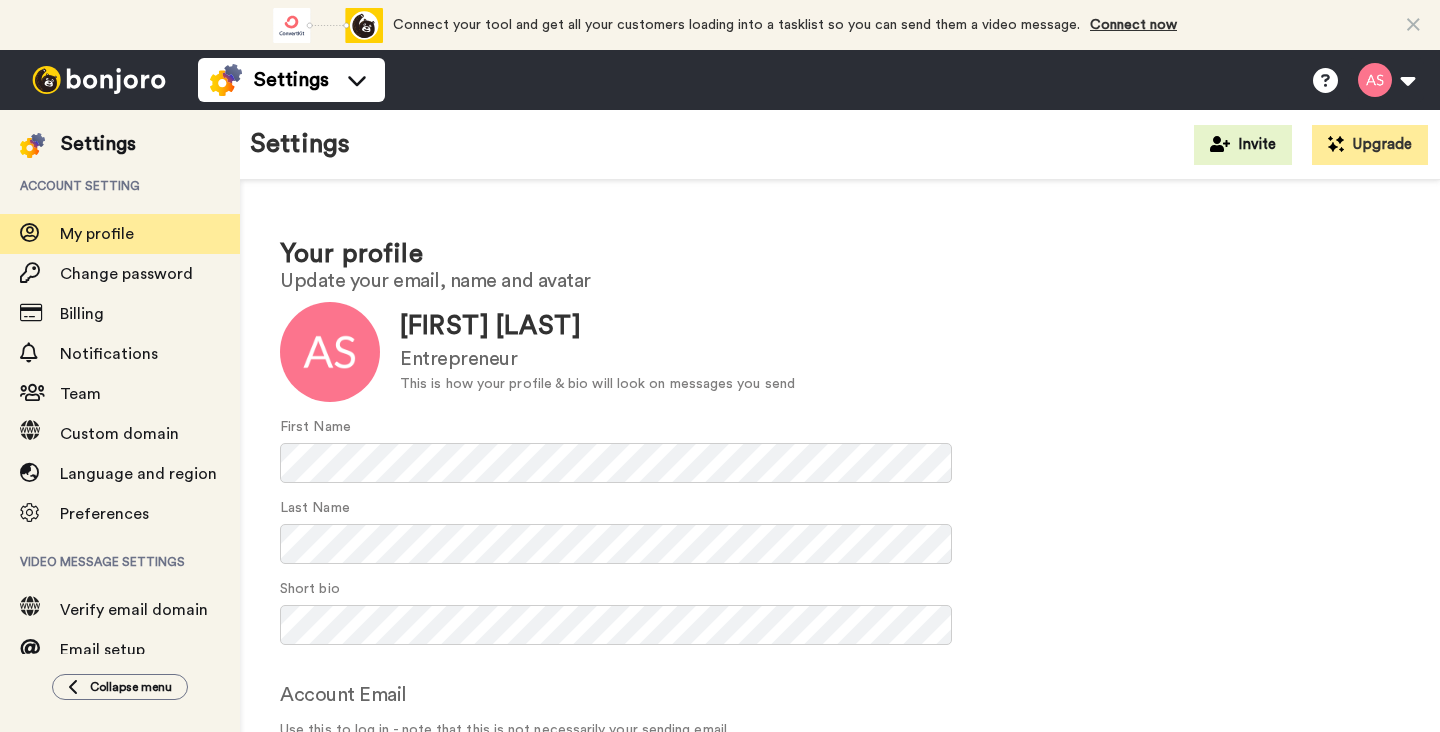 scroll, scrollTop: 0, scrollLeft: 0, axis: both 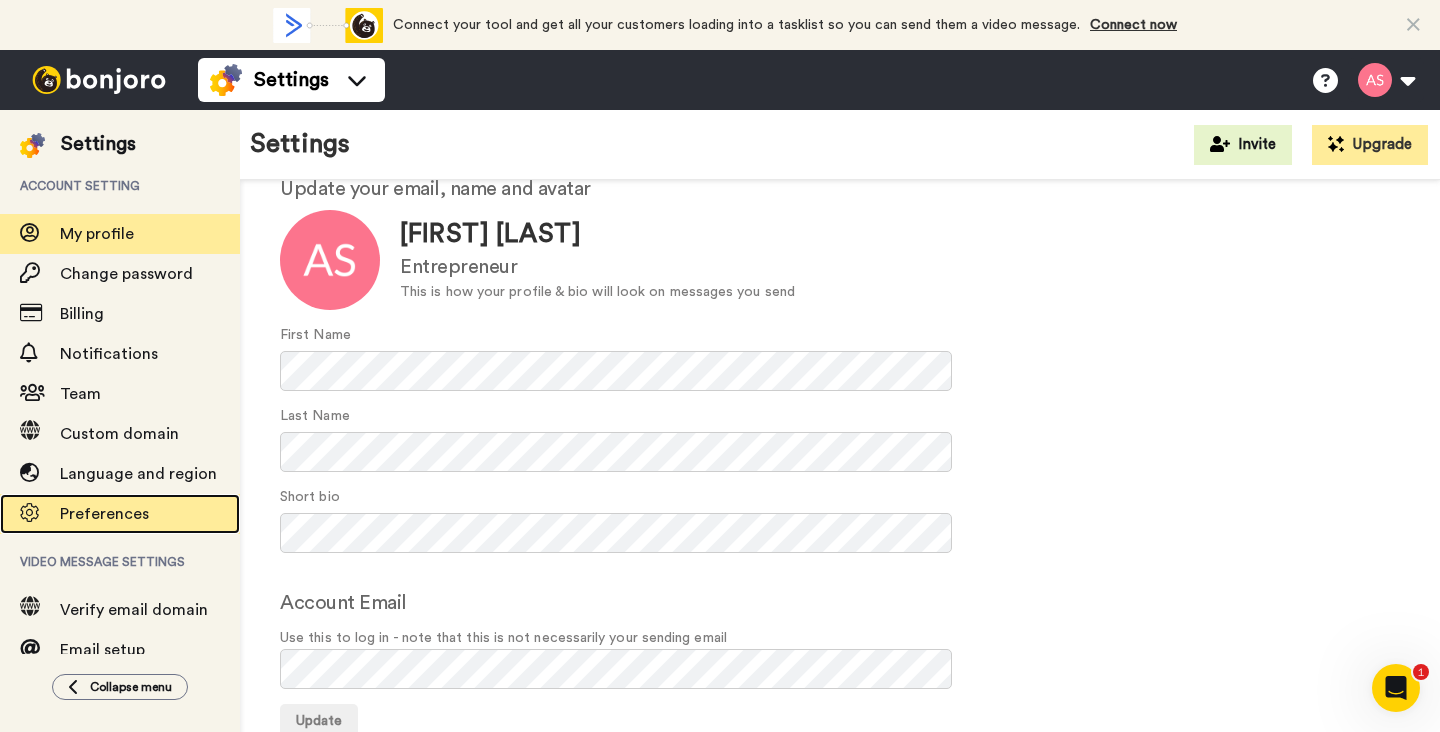 click on "Preferences" at bounding box center [104, 514] 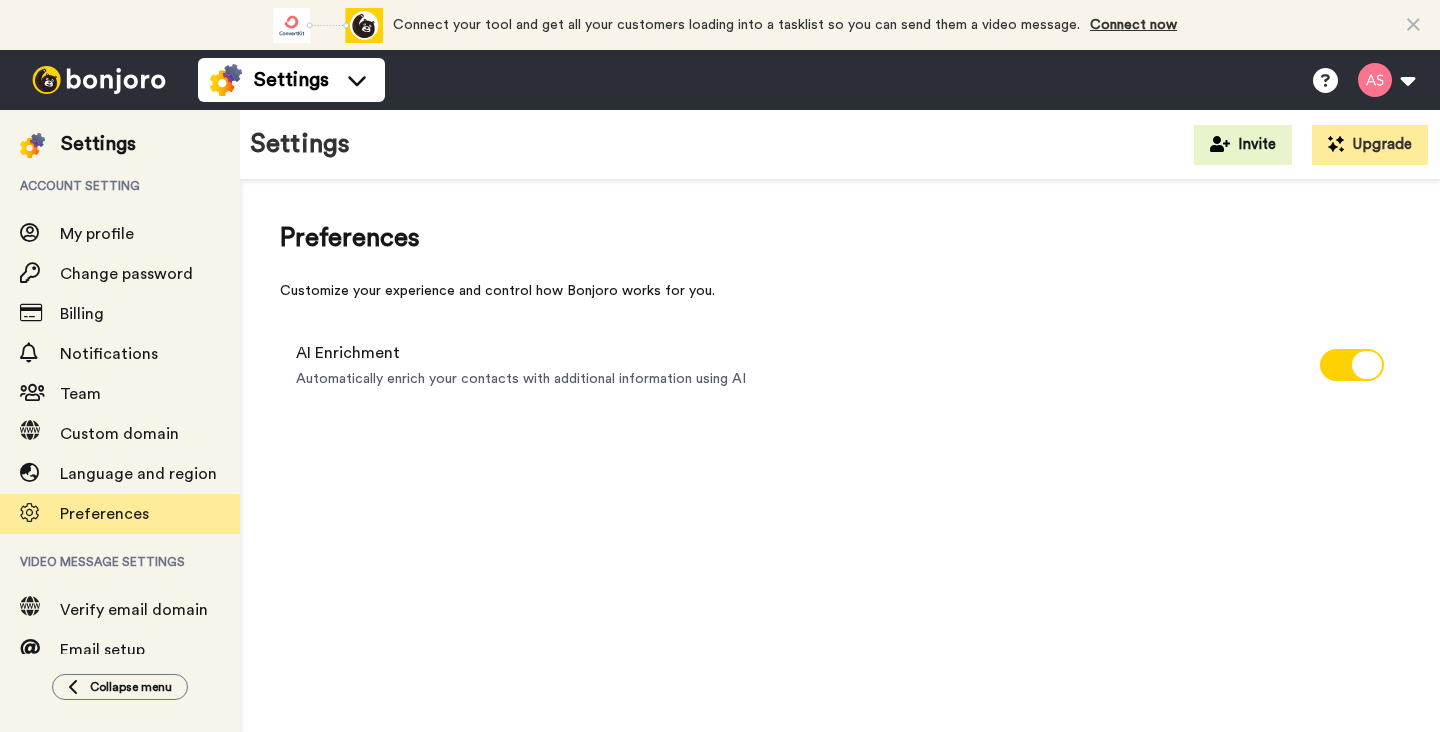 scroll, scrollTop: 0, scrollLeft: 0, axis: both 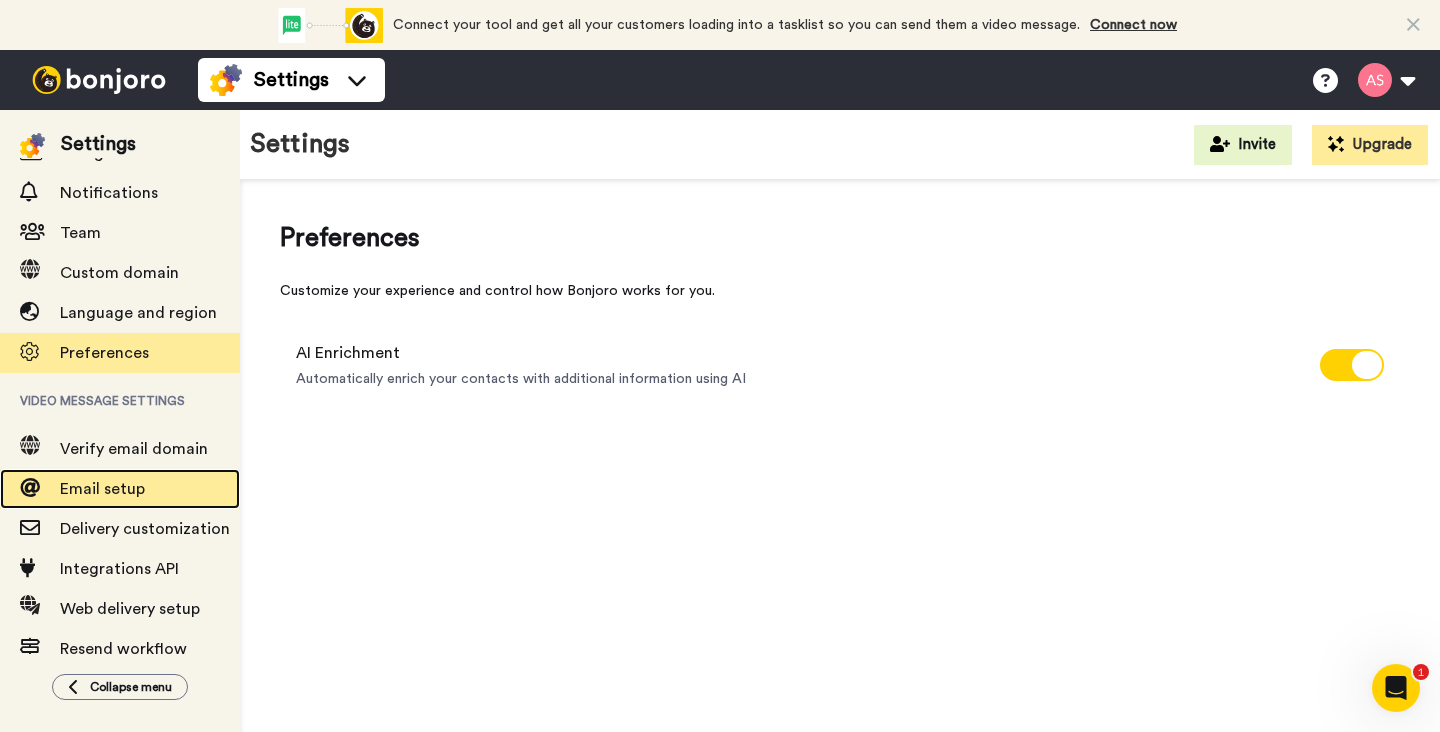 click on "Email setup" at bounding box center [102, 489] 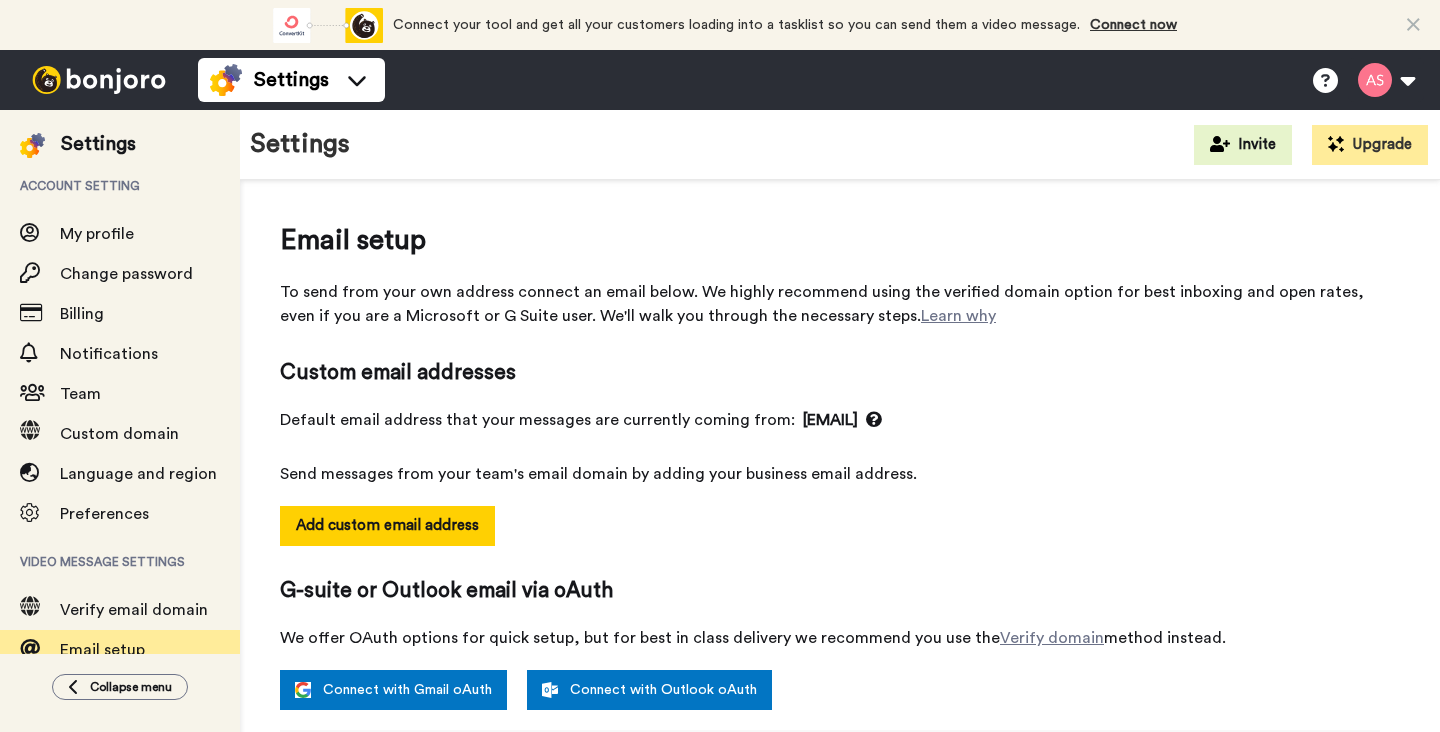 select on "39616" 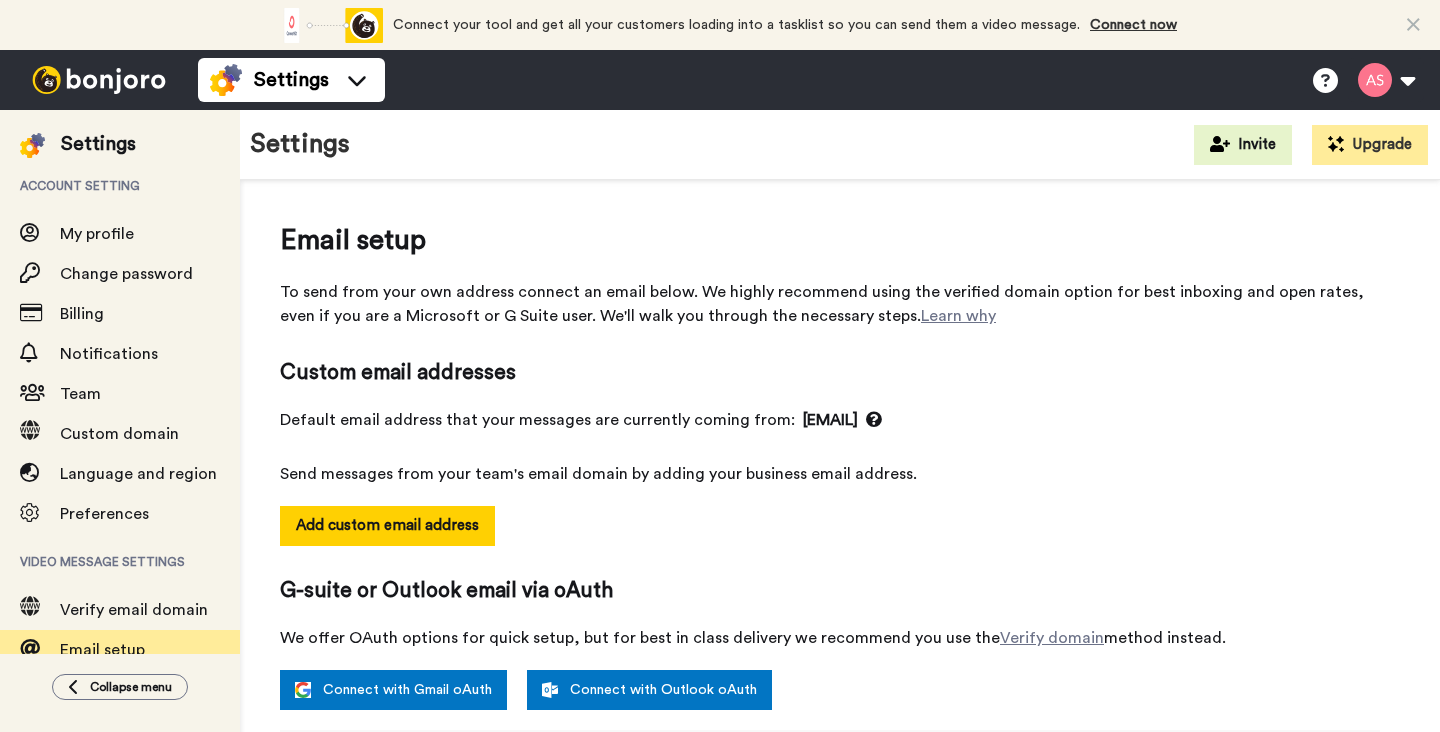 scroll, scrollTop: 0, scrollLeft: 0, axis: both 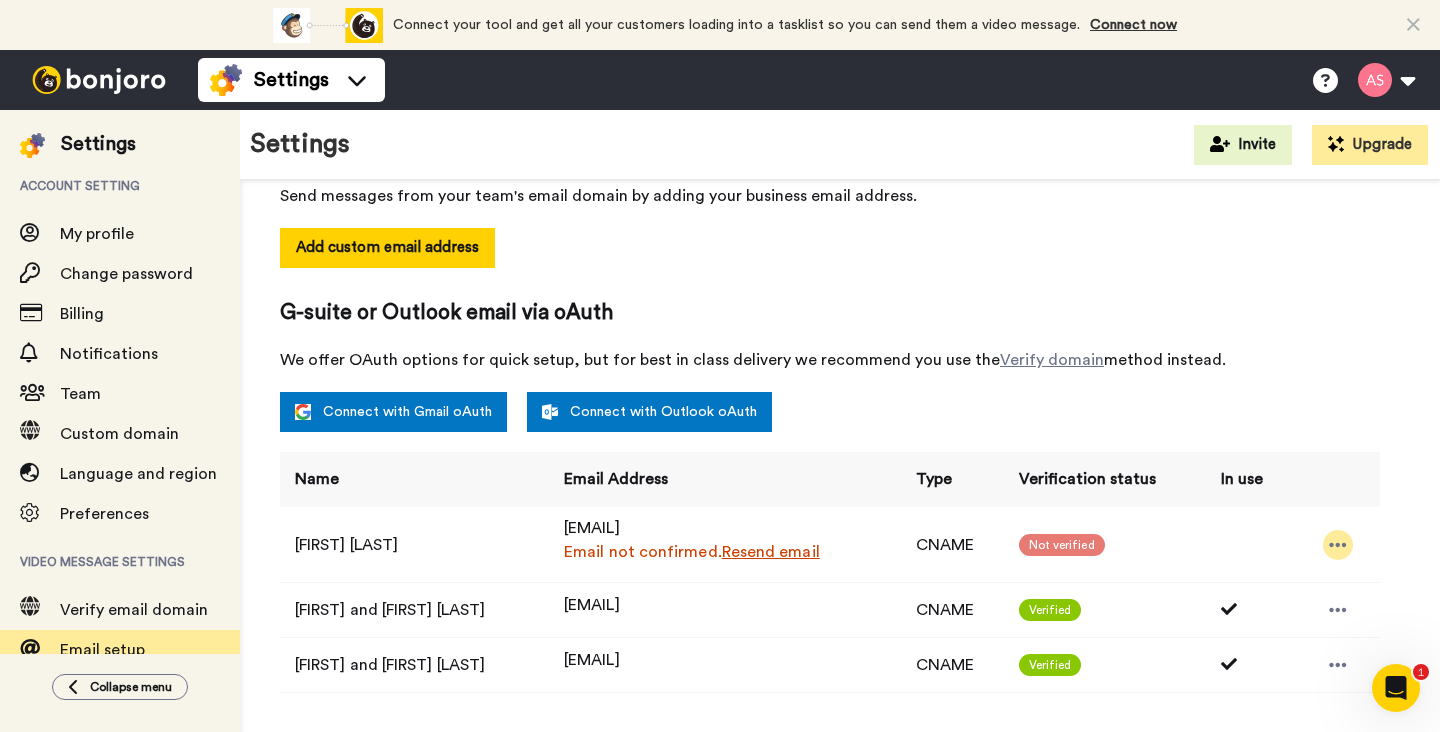 click 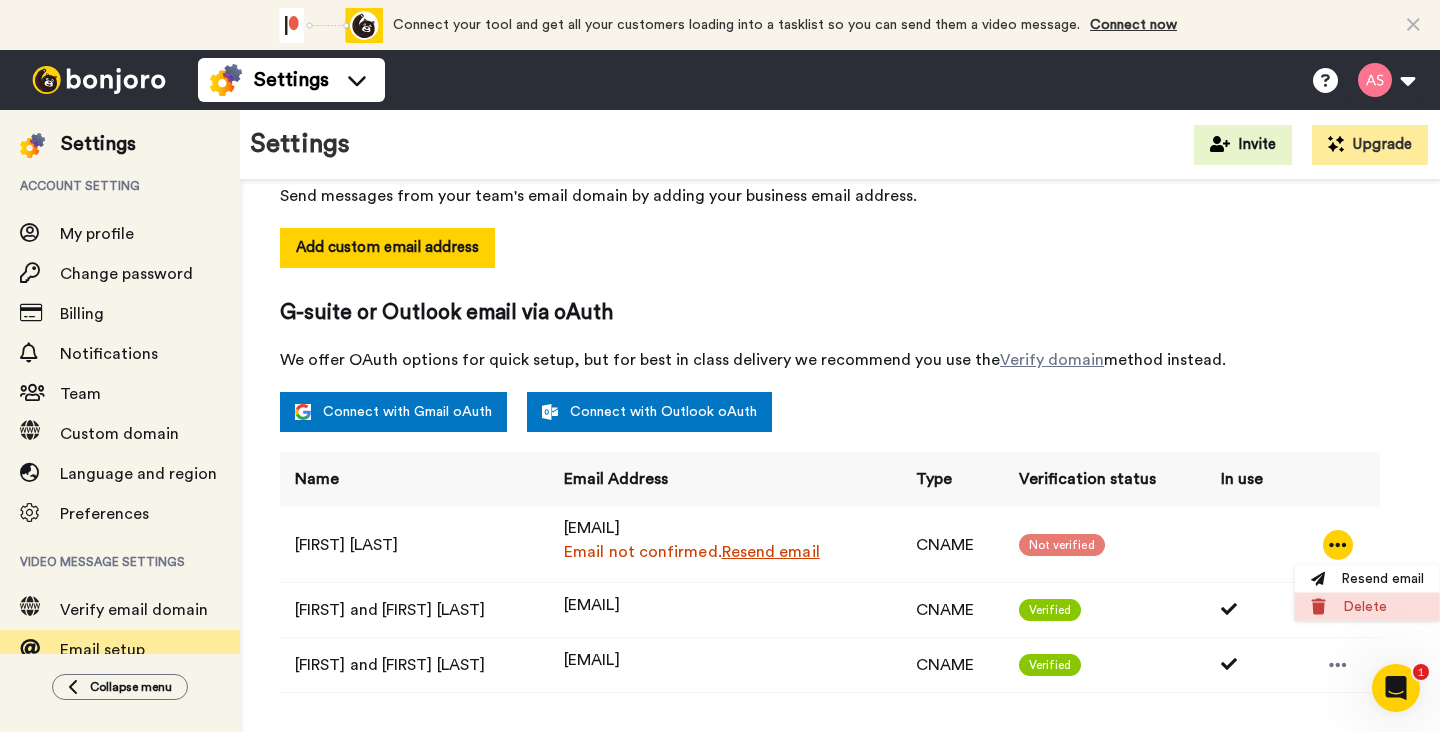 click on "Delete" at bounding box center (1367, 607) 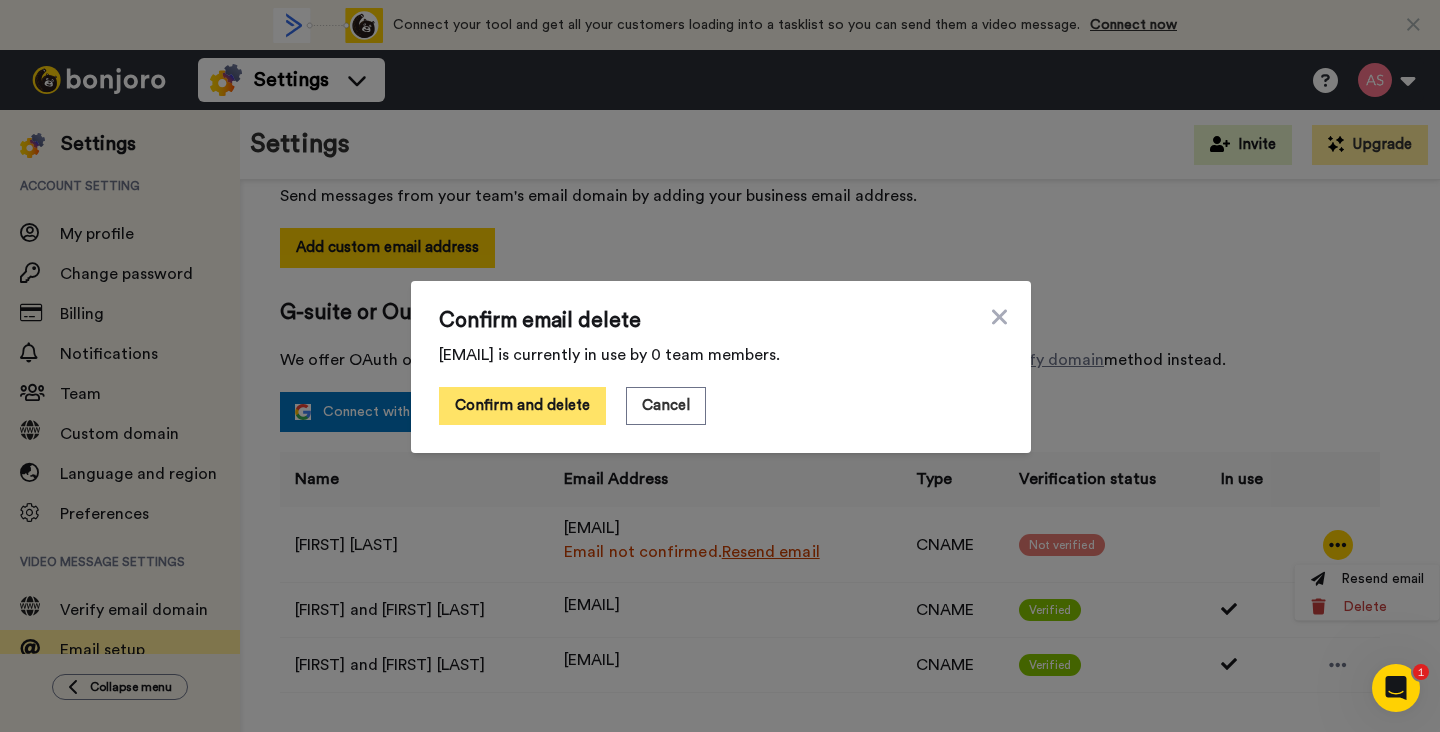 click on "Confirm and delete" at bounding box center [522, 406] 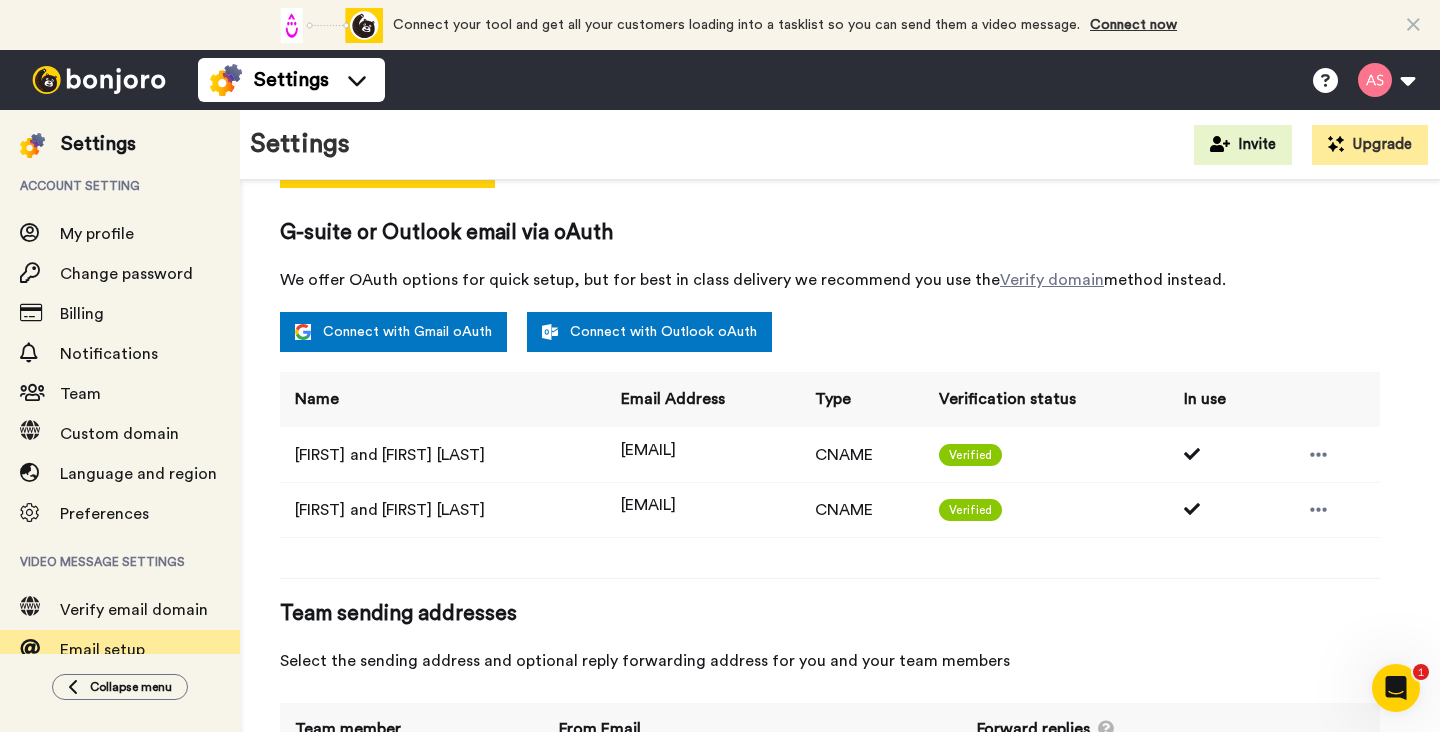 scroll, scrollTop: 362, scrollLeft: 0, axis: vertical 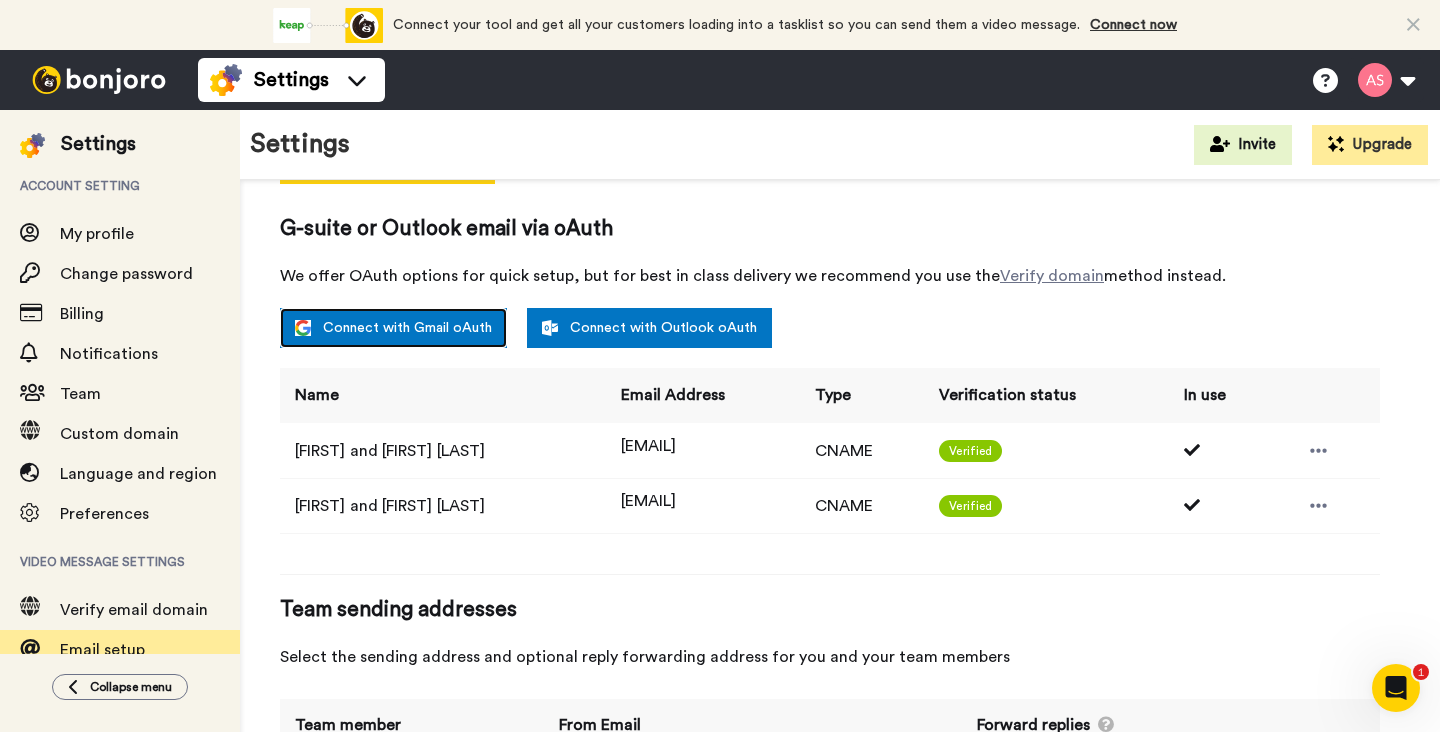 click on "Connect with Gmail oAuth" at bounding box center (393, 328) 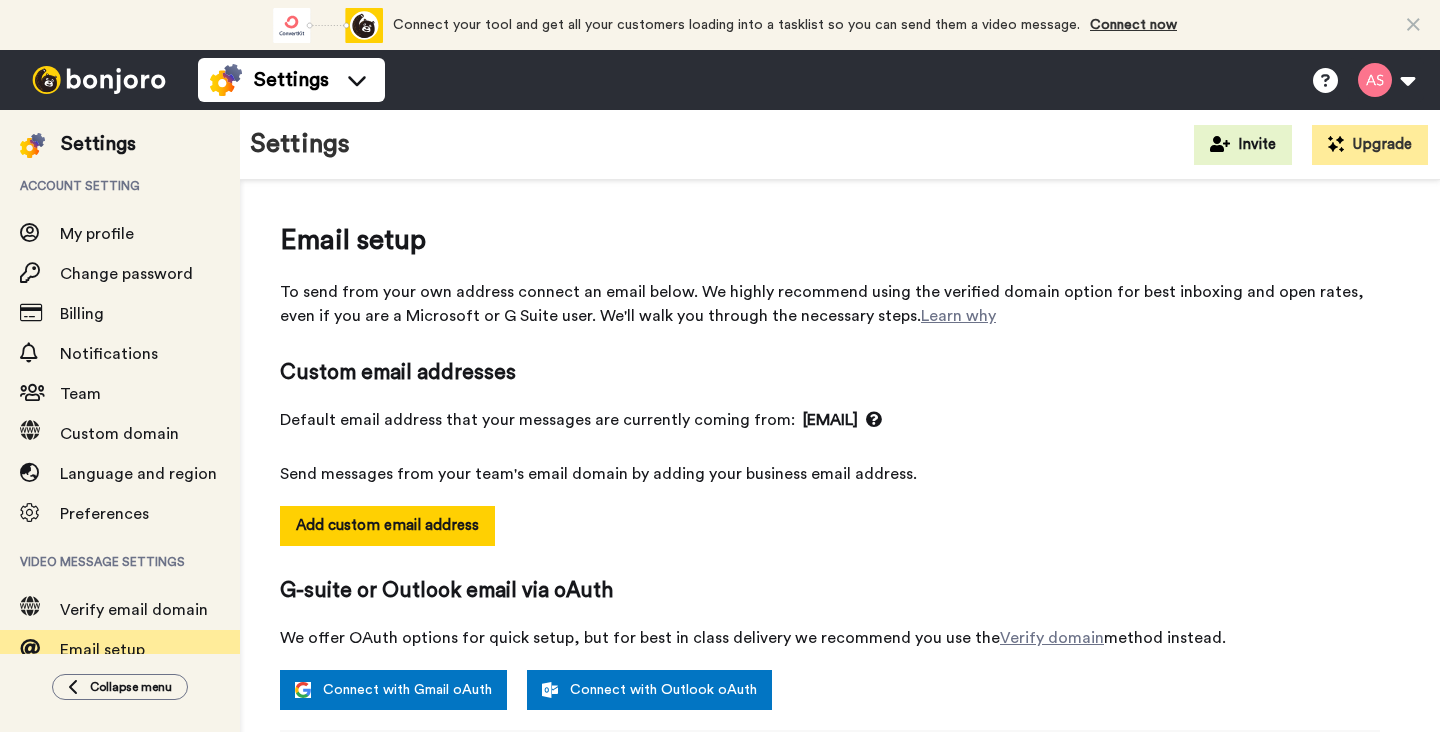 select on "39616" 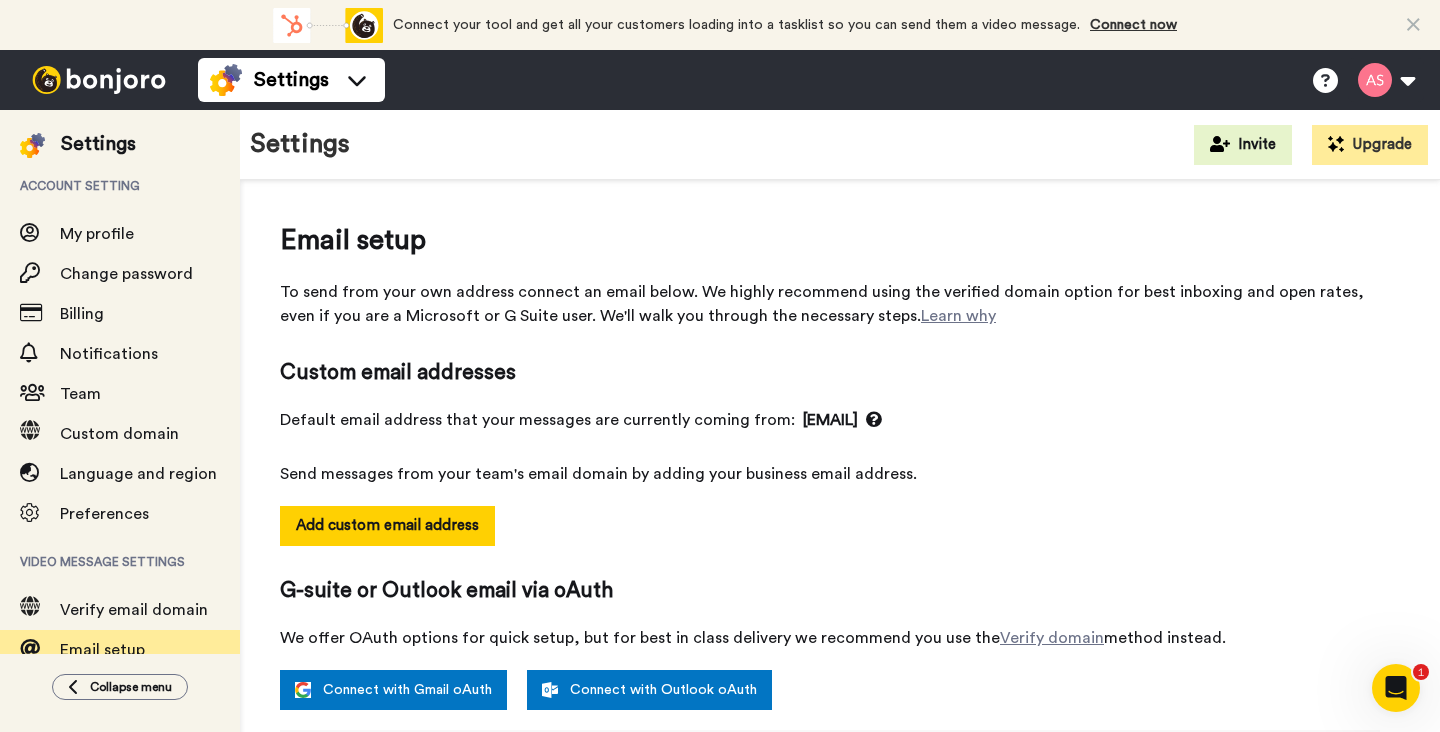 scroll, scrollTop: 0, scrollLeft: 0, axis: both 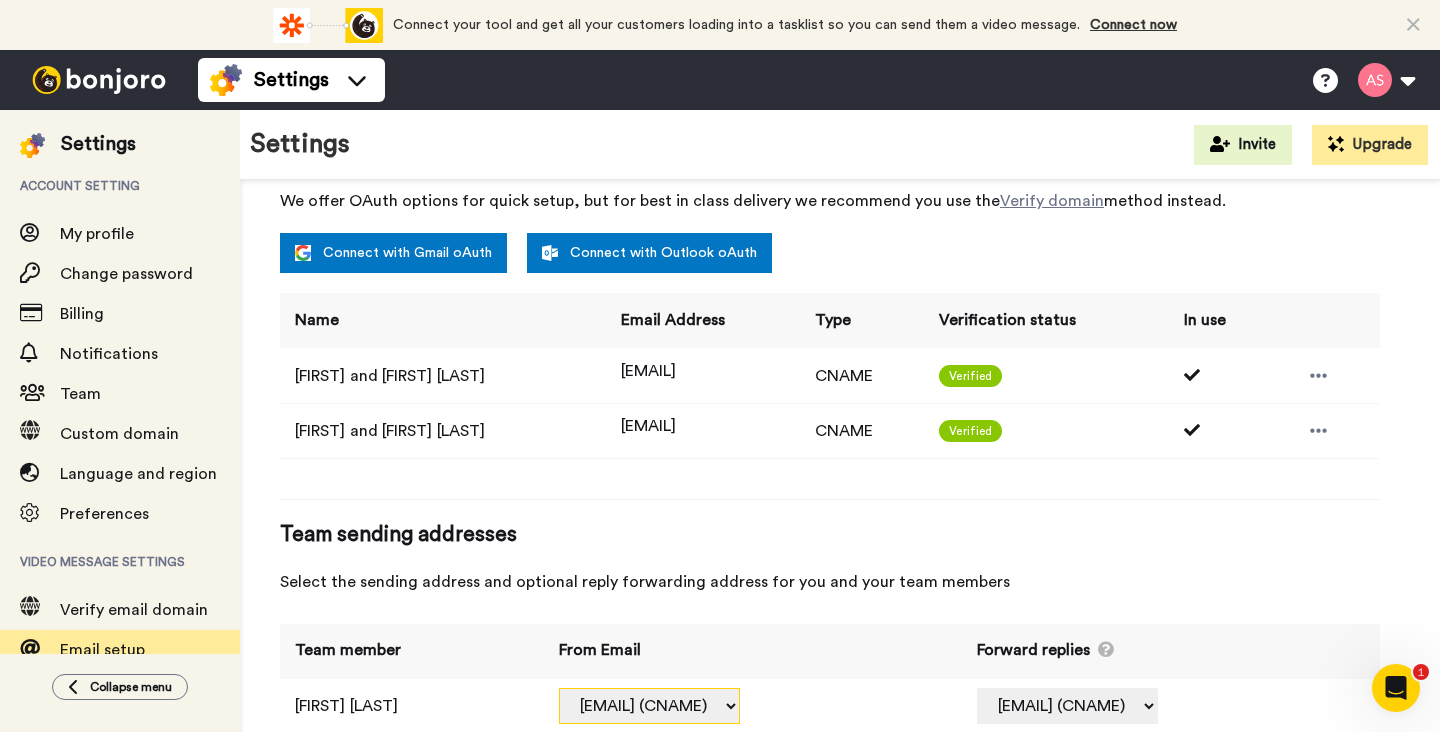 click on "alvinslaughterinc@inbound.bonjoromail.com (Default) info@slaughternetwork.com (CNAME) support@slaughternetwork.com (CNAME)" at bounding box center (649, 706) 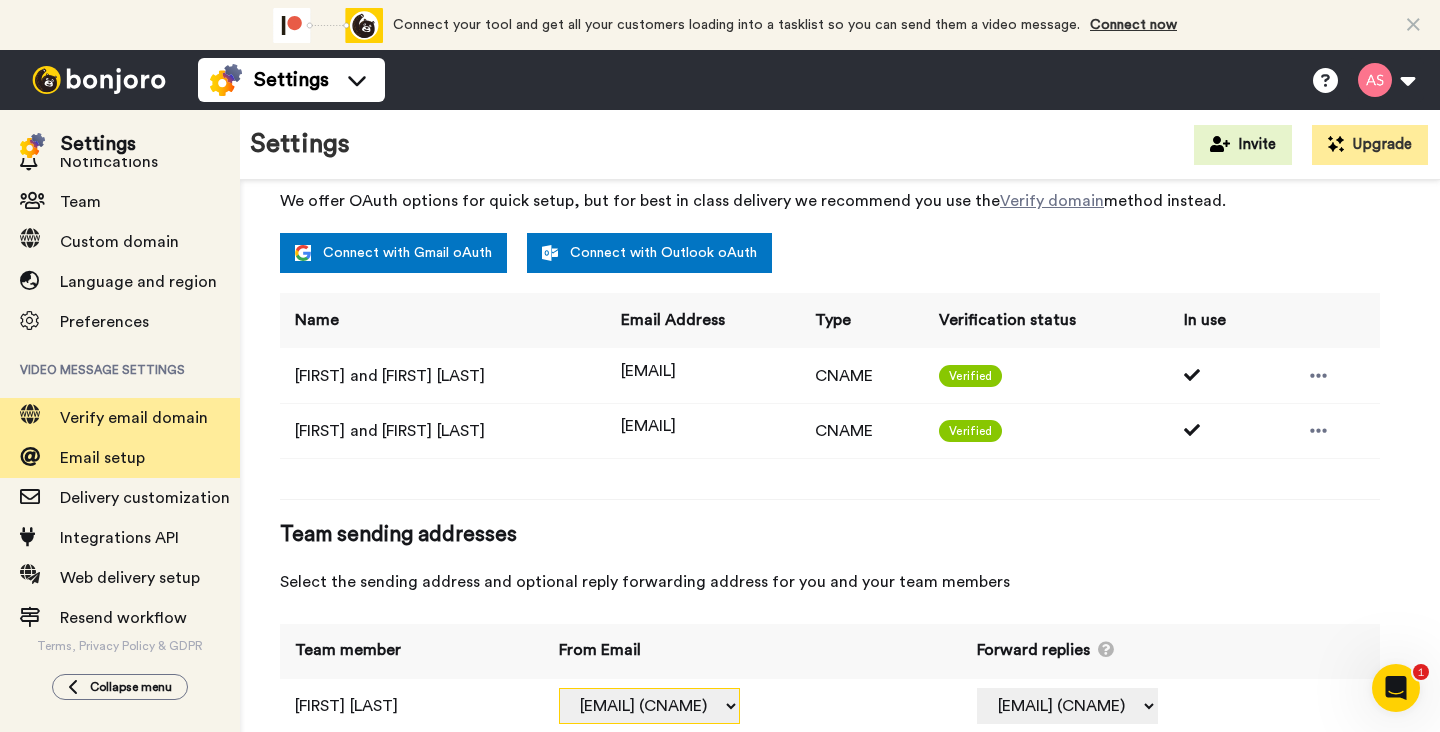 scroll, scrollTop: 192, scrollLeft: 0, axis: vertical 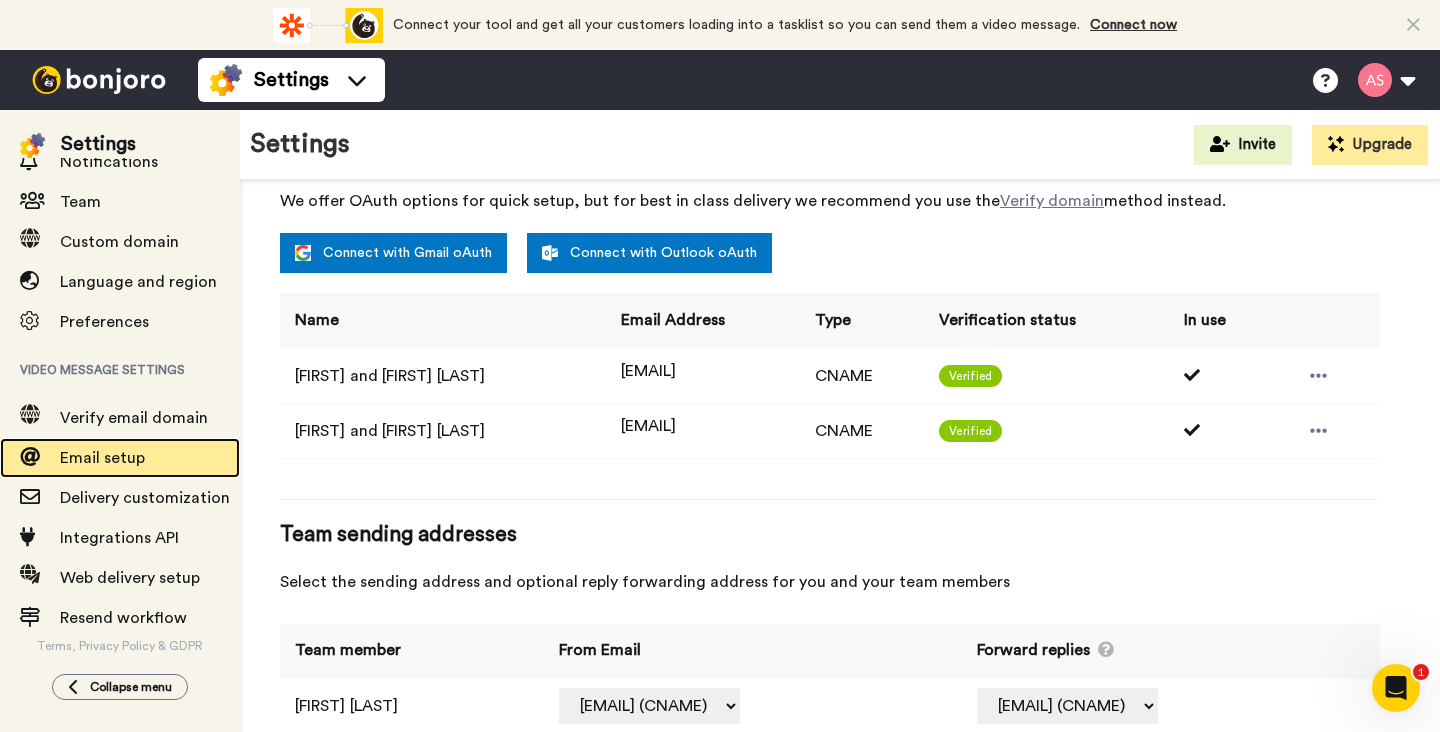 click on "Email setup" at bounding box center [102, 458] 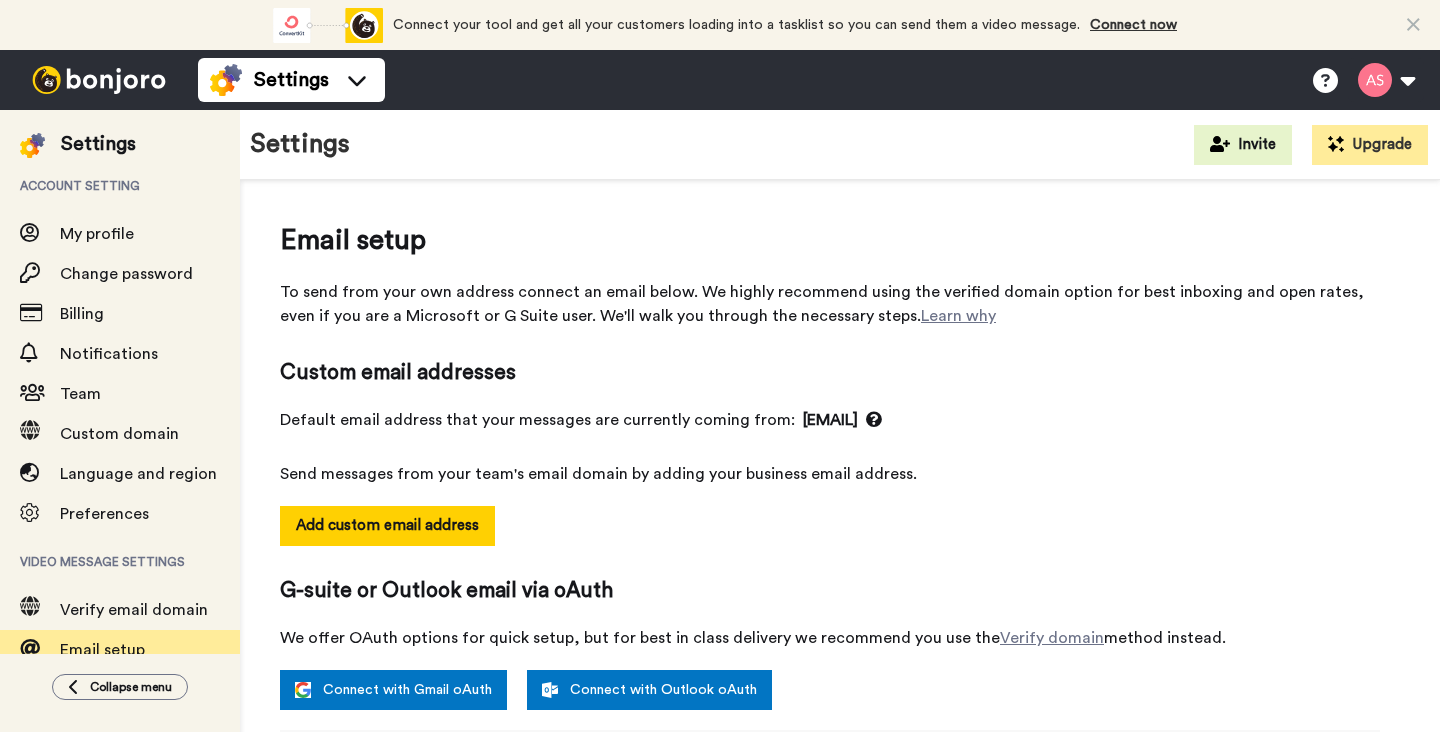 select on "39616" 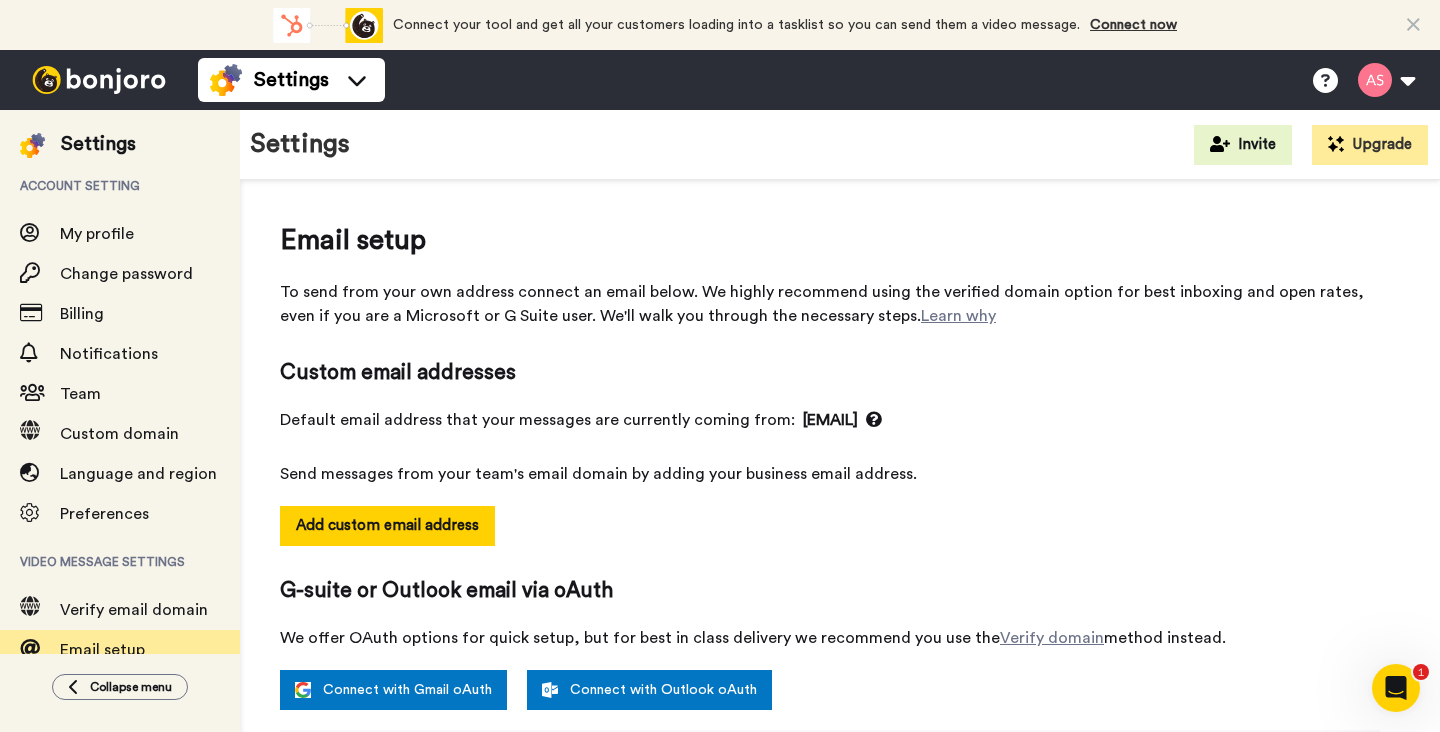 scroll, scrollTop: 0, scrollLeft: 0, axis: both 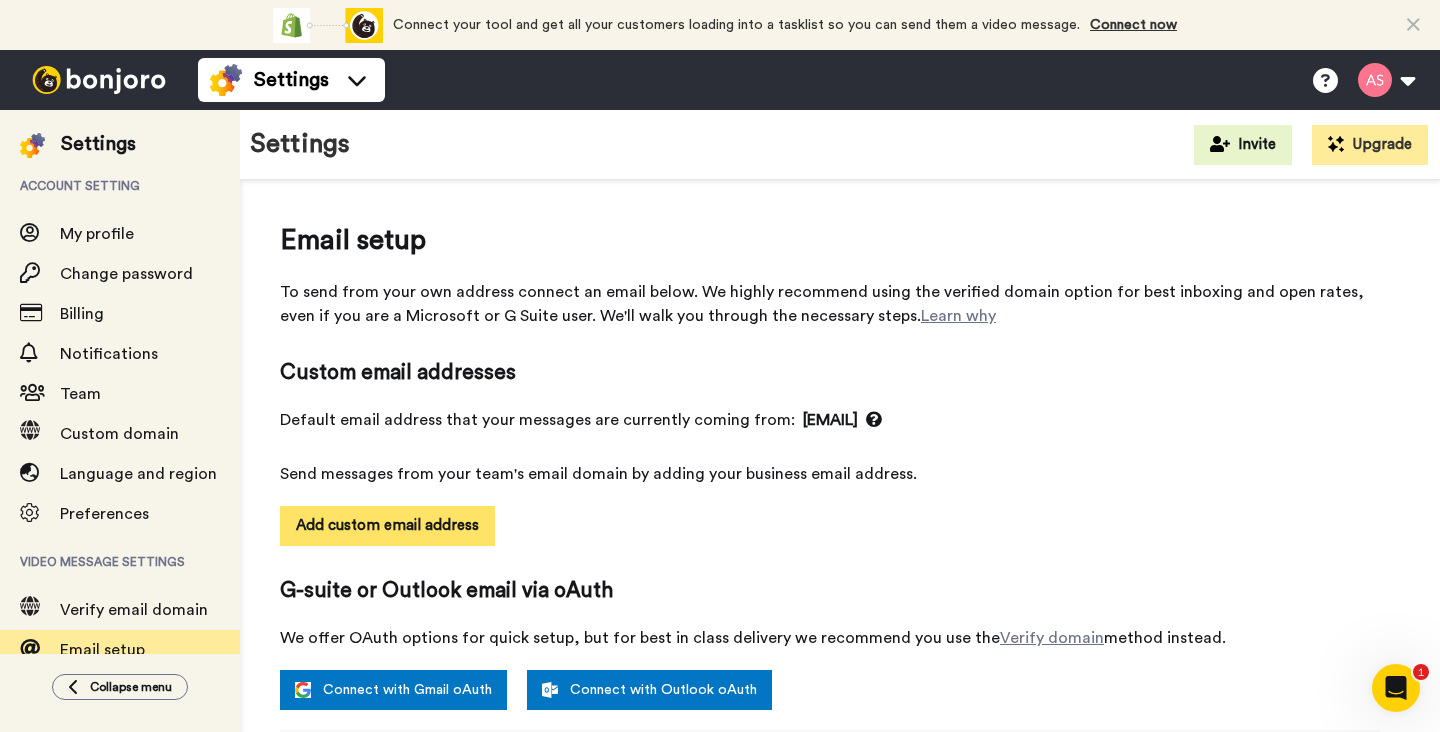 click on "Add custom email address" at bounding box center (387, 526) 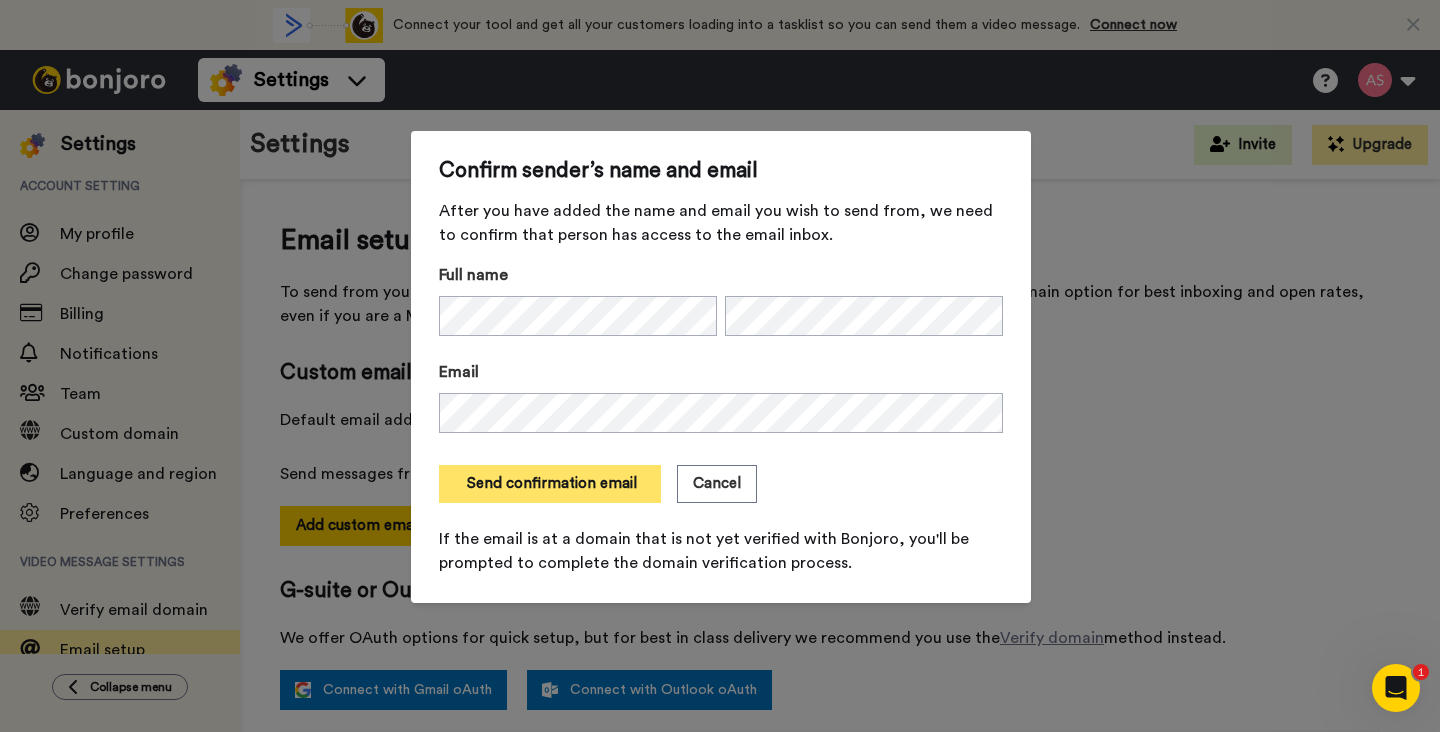 click on "Send confirmation email" at bounding box center (550, 484) 